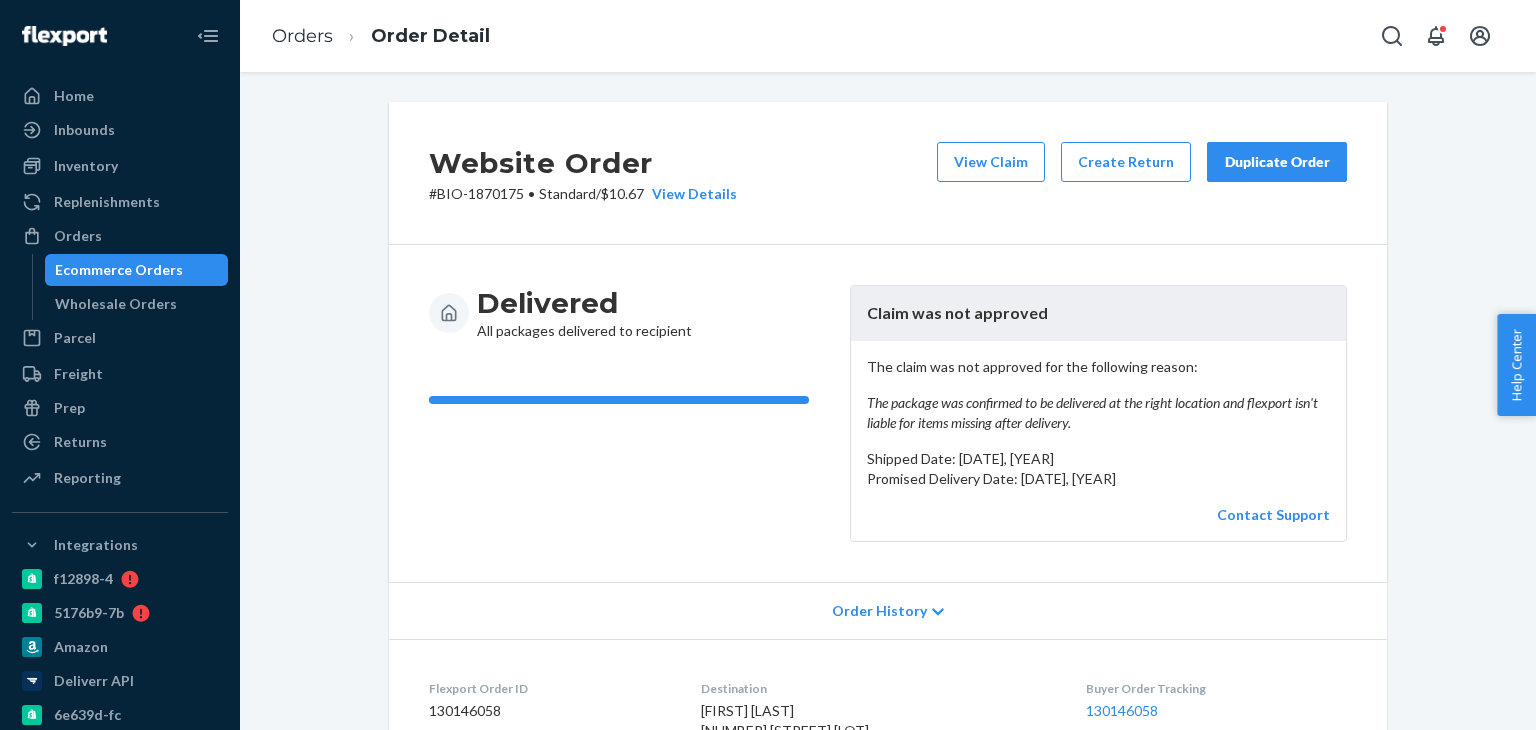 scroll, scrollTop: 0, scrollLeft: 0, axis: both 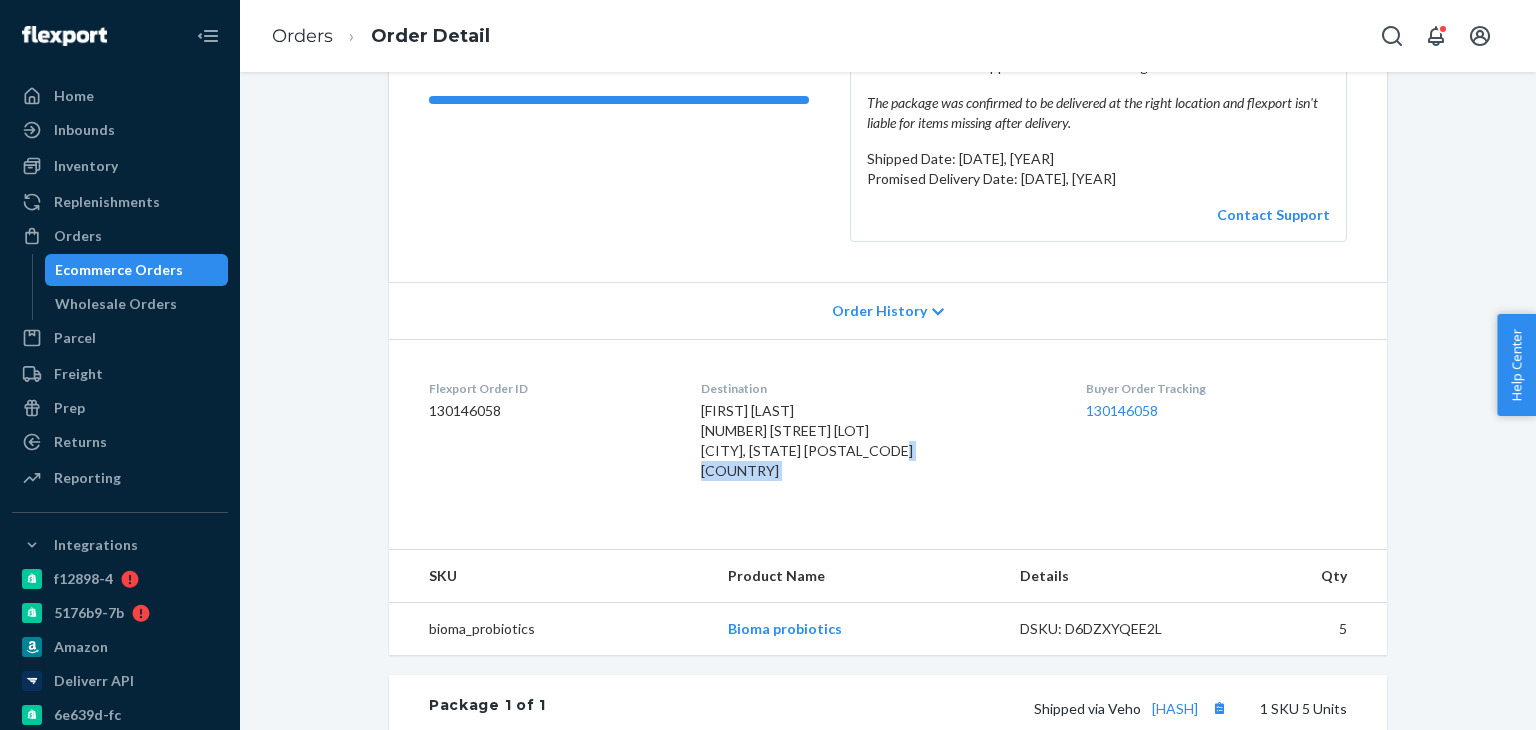click on "Ecommerce Orders" at bounding box center (119, 270) 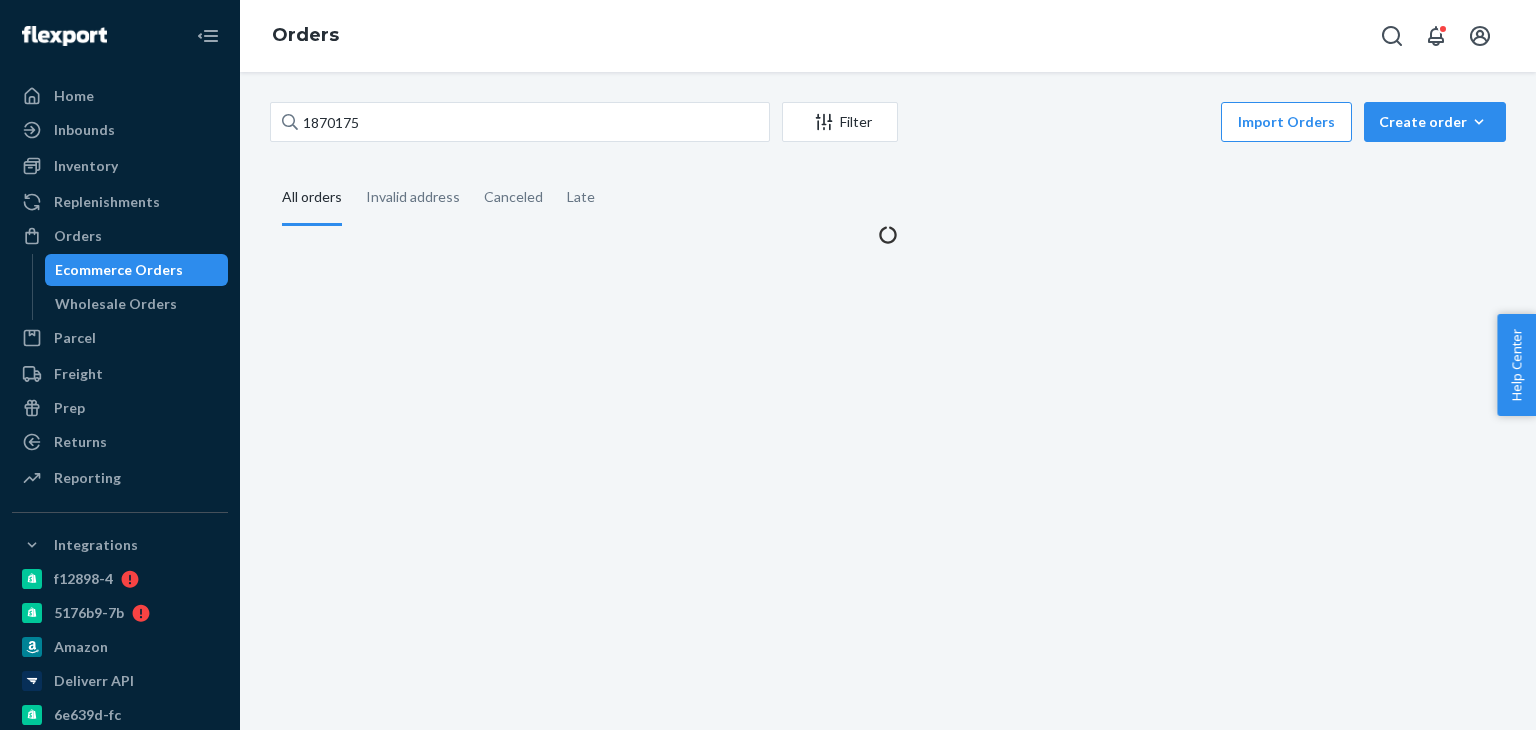 scroll, scrollTop: 0, scrollLeft: 0, axis: both 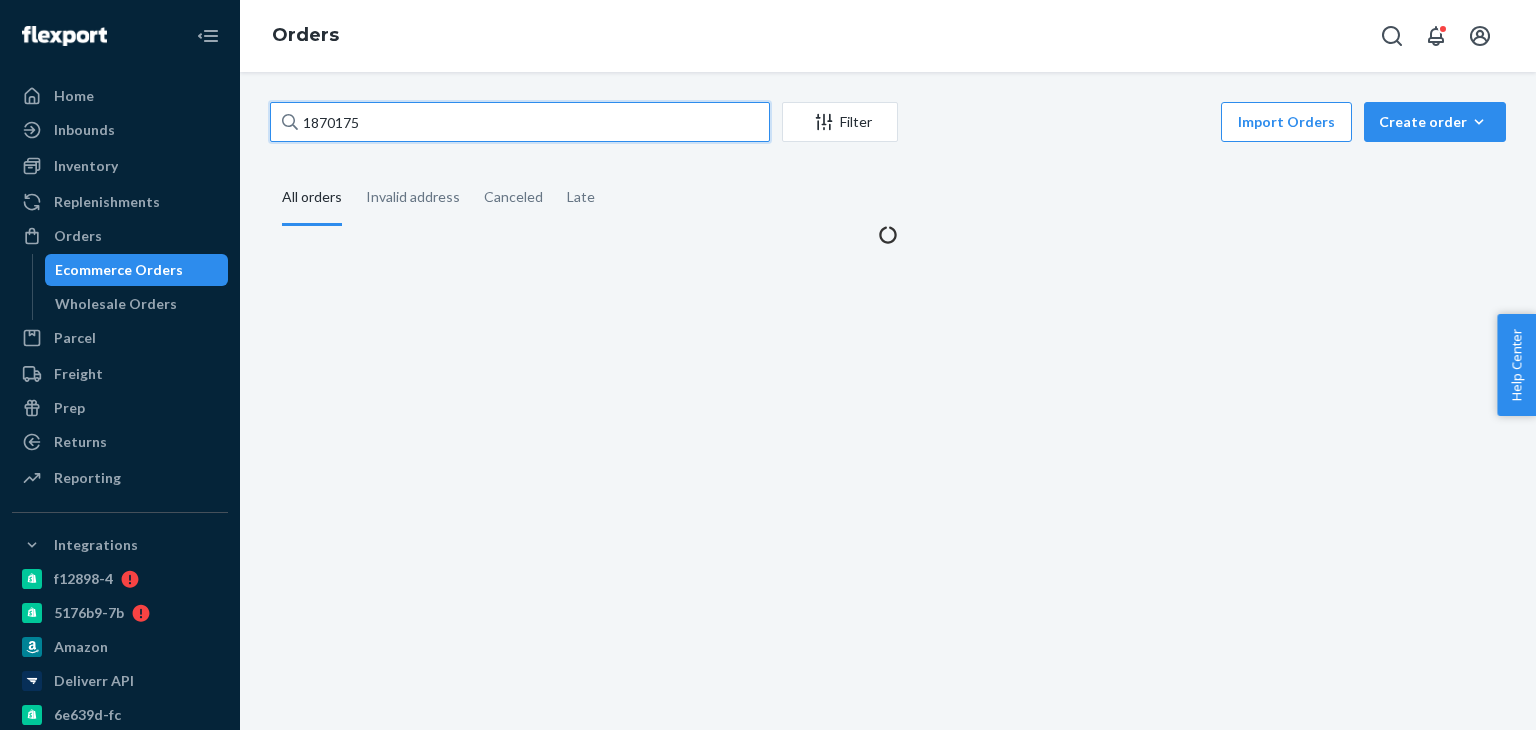 click on "1870175" at bounding box center [520, 122] 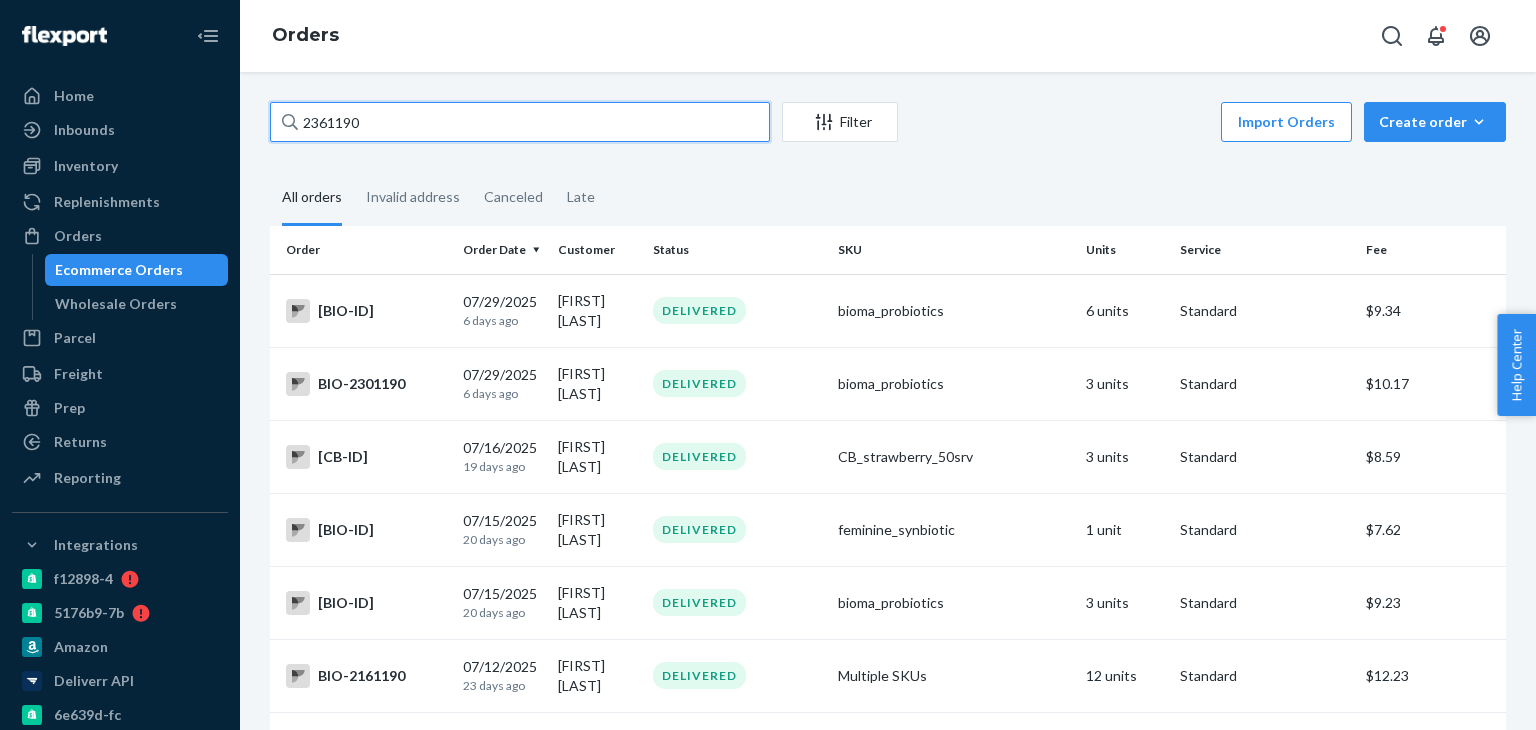 click on "2361190" at bounding box center (520, 122) 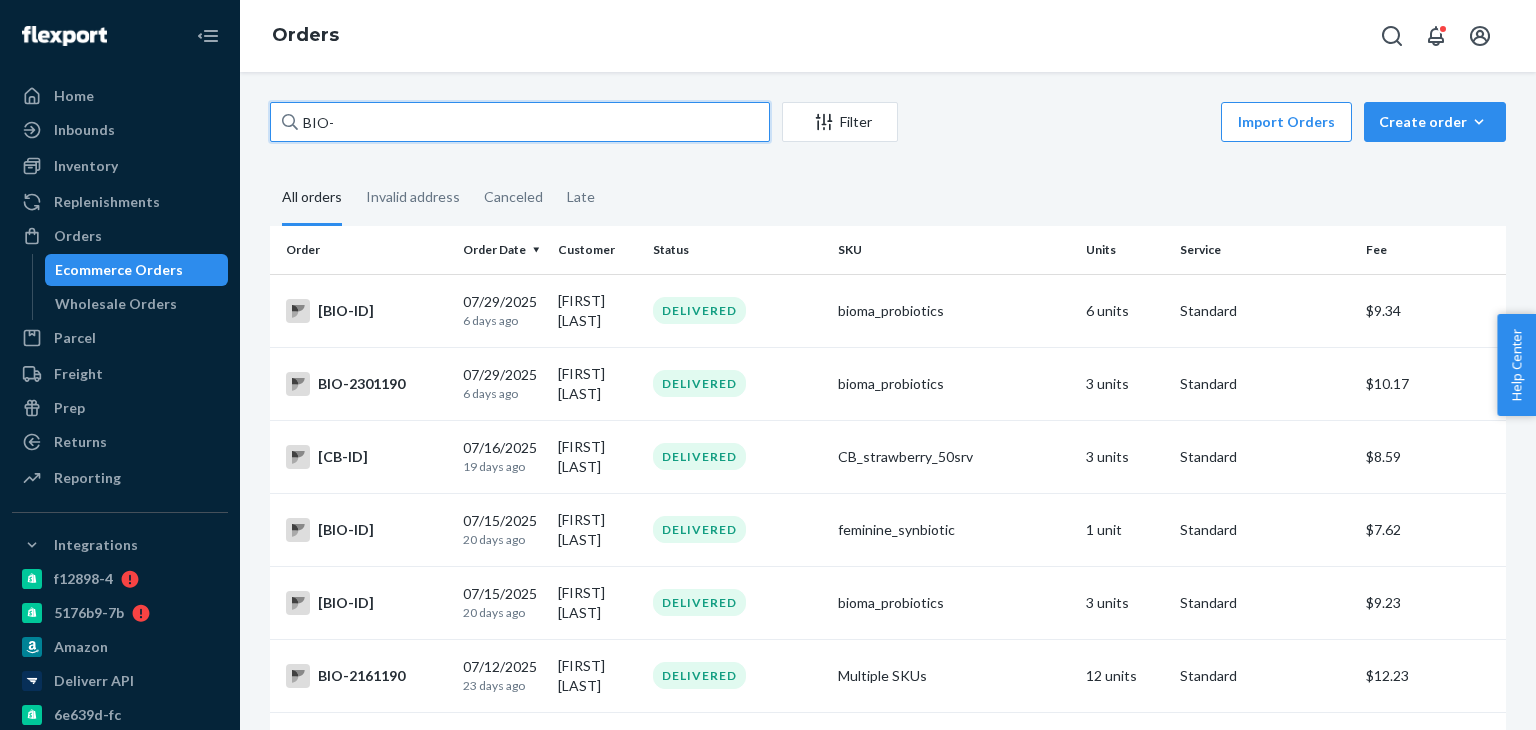 paste on "2361190" 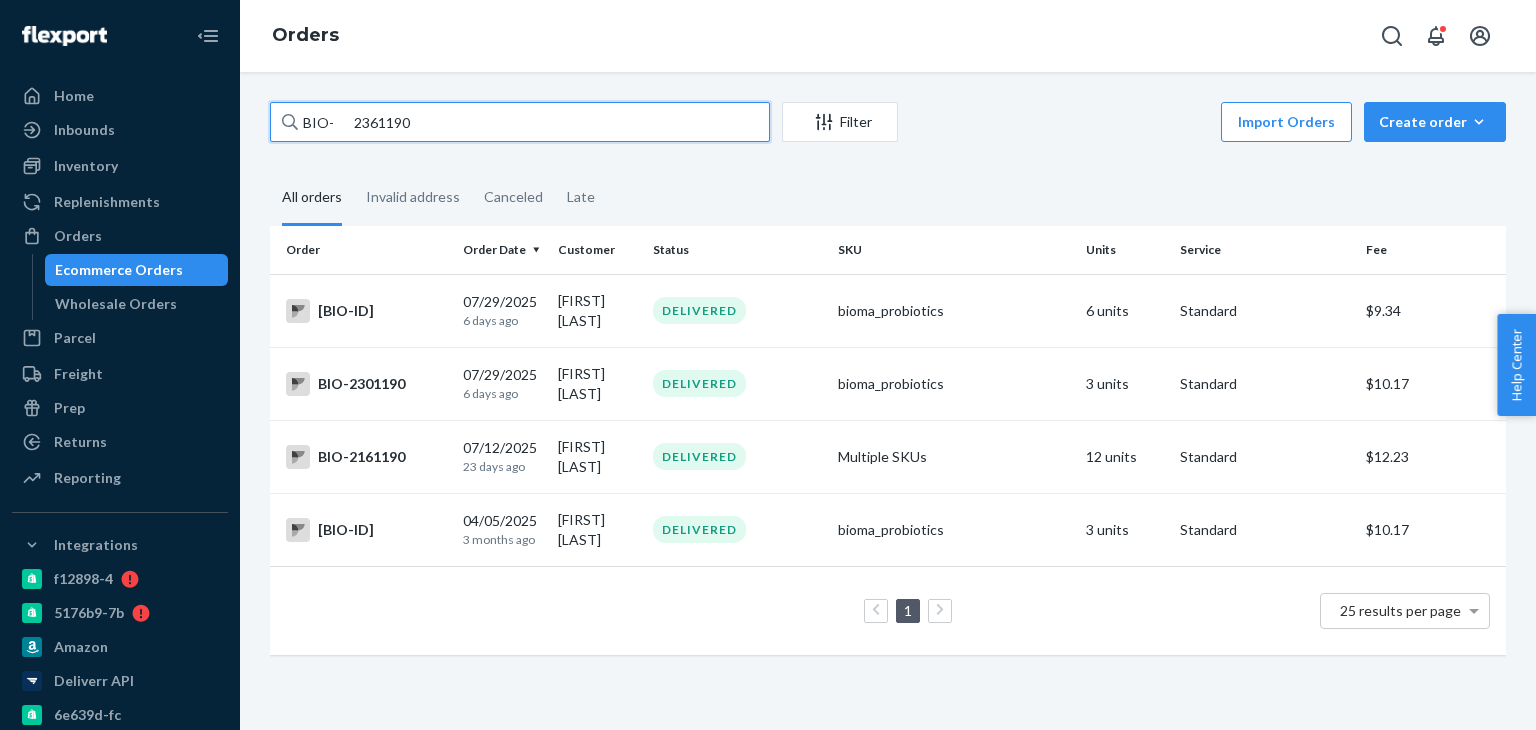 click on "BIO-	 2361190" at bounding box center [520, 122] 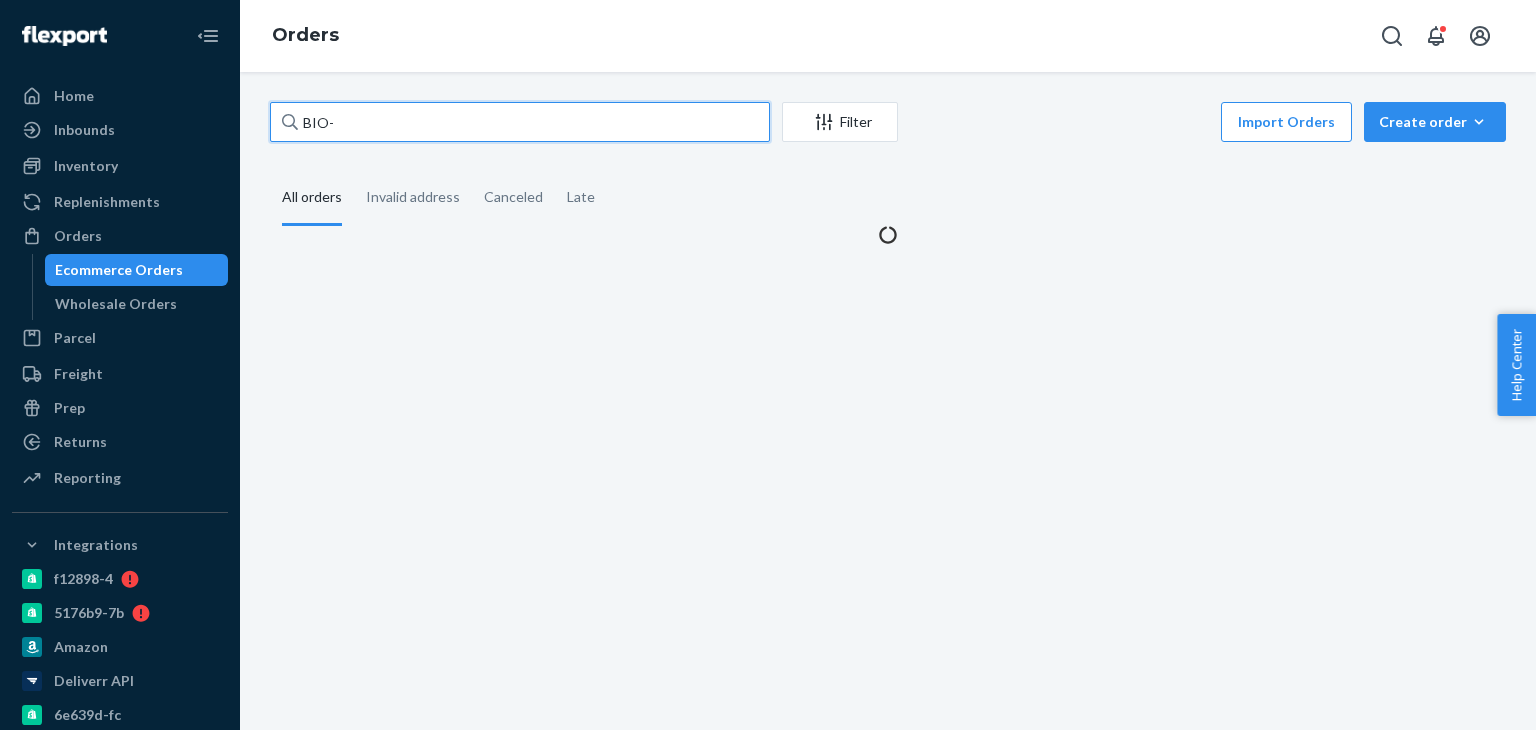 paste on "2361190" 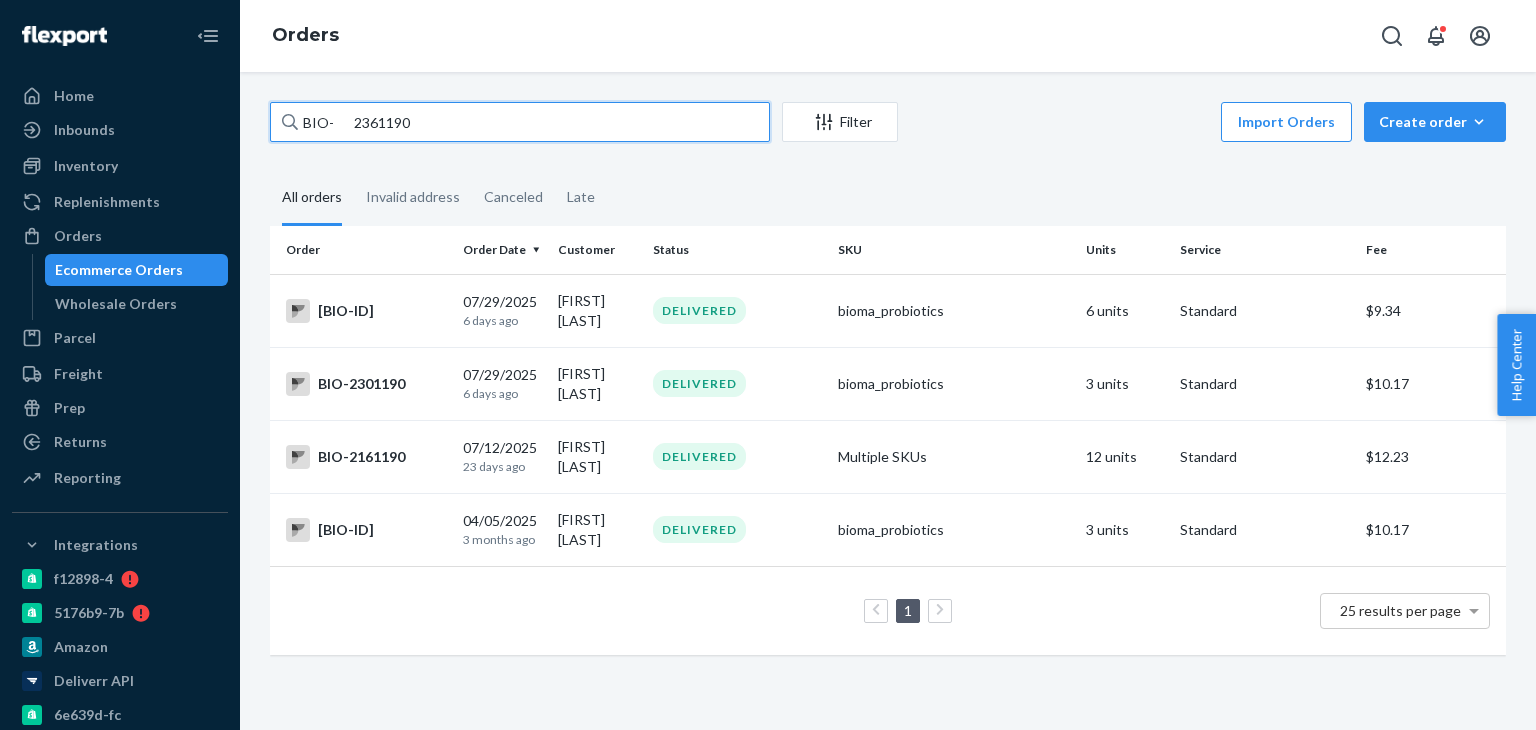 click on "BIO-	 2361190" at bounding box center [520, 122] 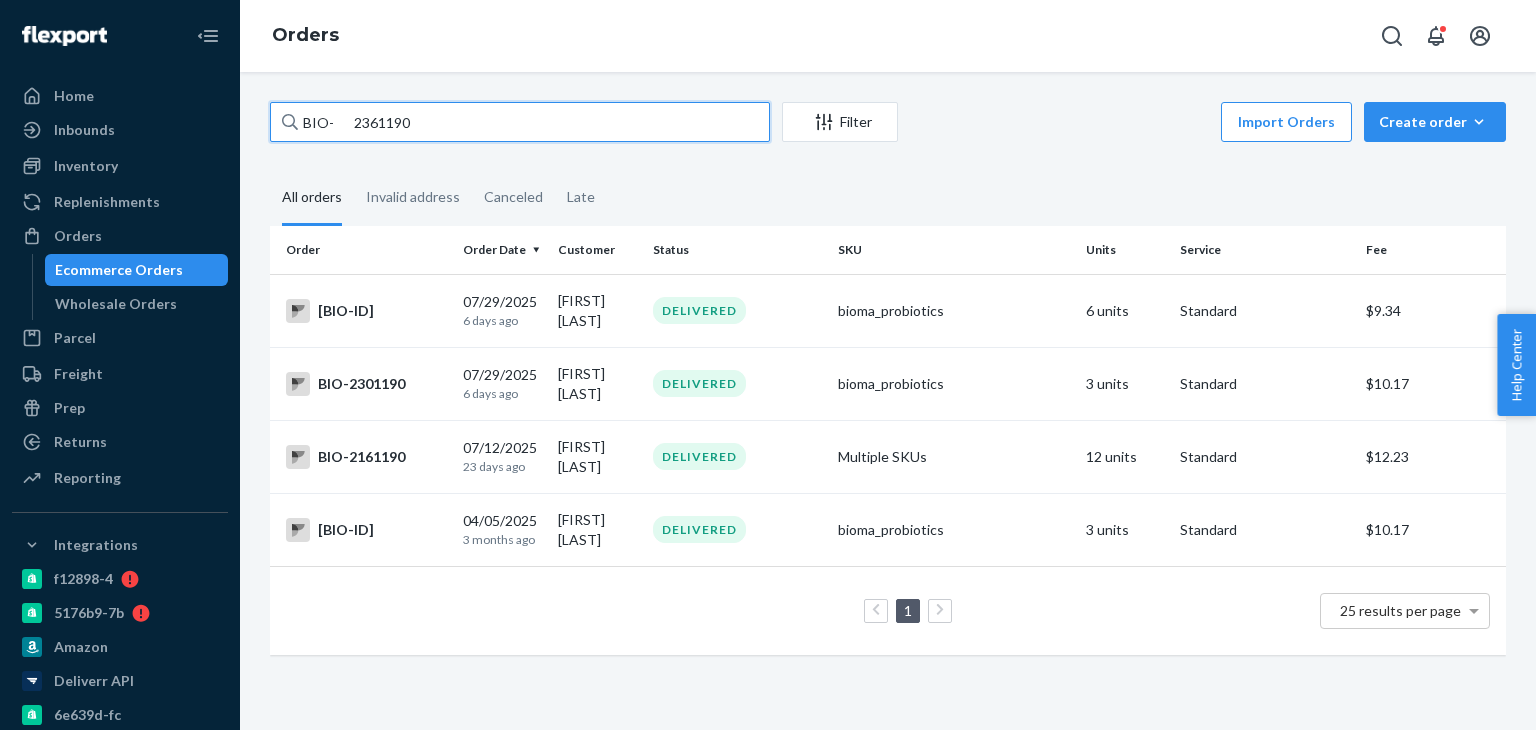 drag, startPoint x: 440, startPoint y: 121, endPoint x: 358, endPoint y: 128, distance: 82.29824 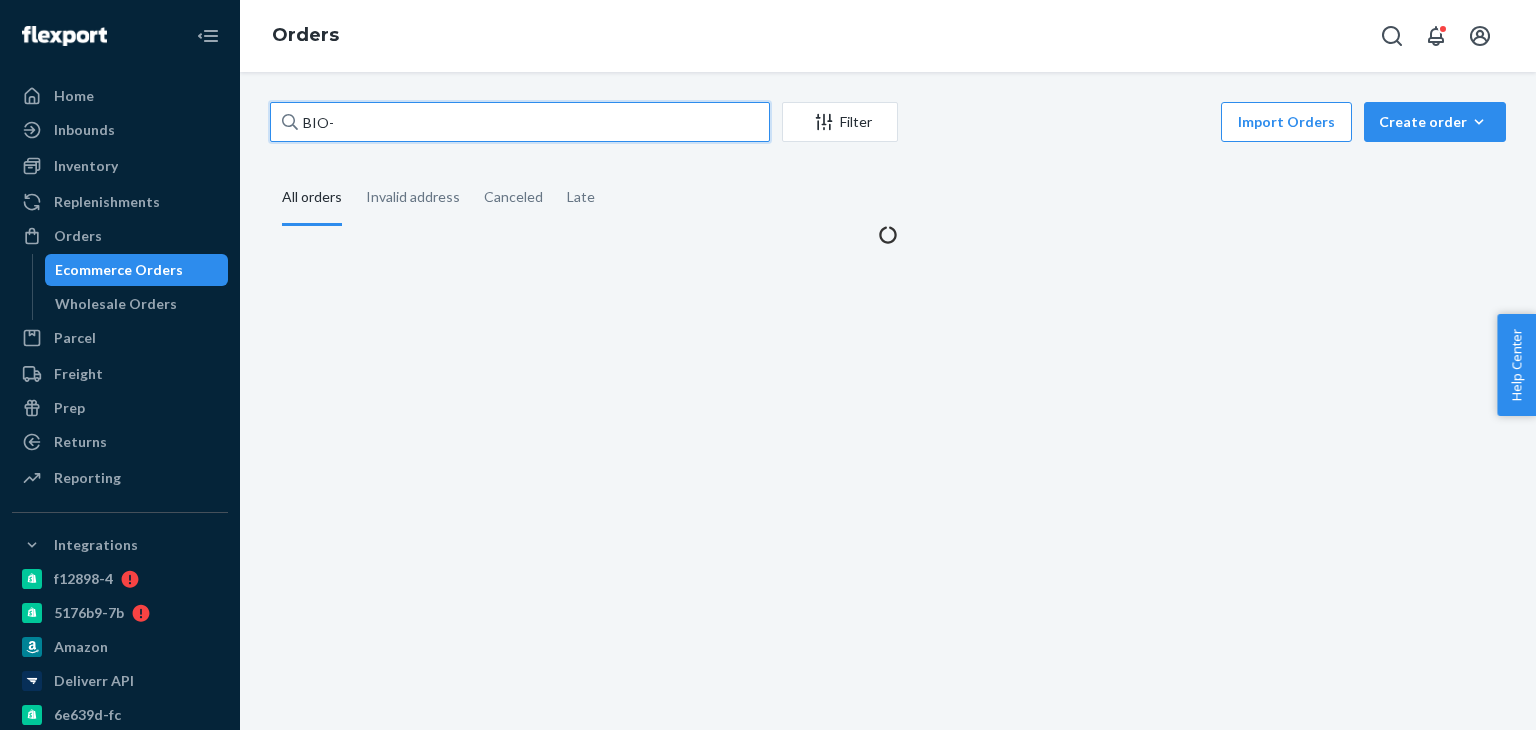 paste on "[NUMBER]" 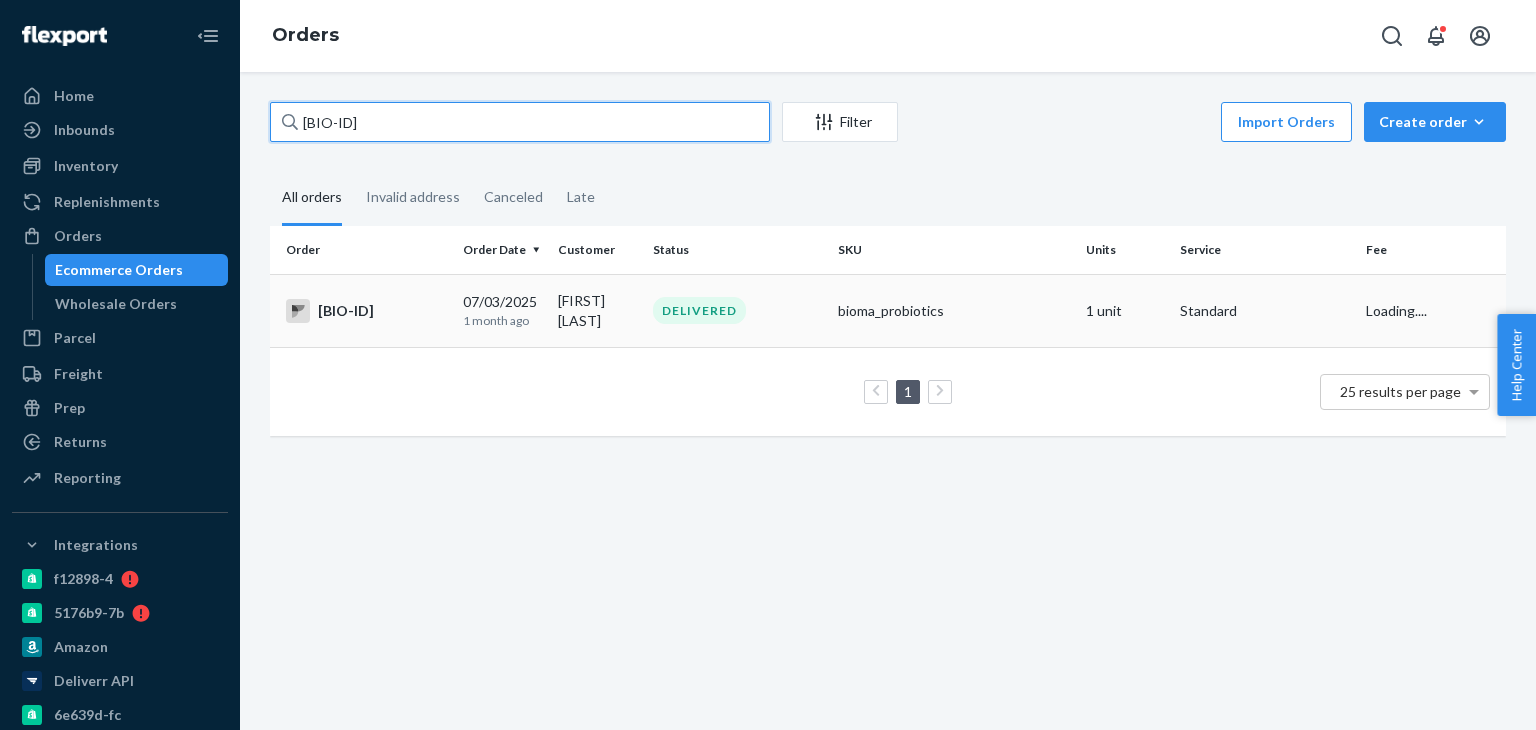 type on "[BIO-ID]" 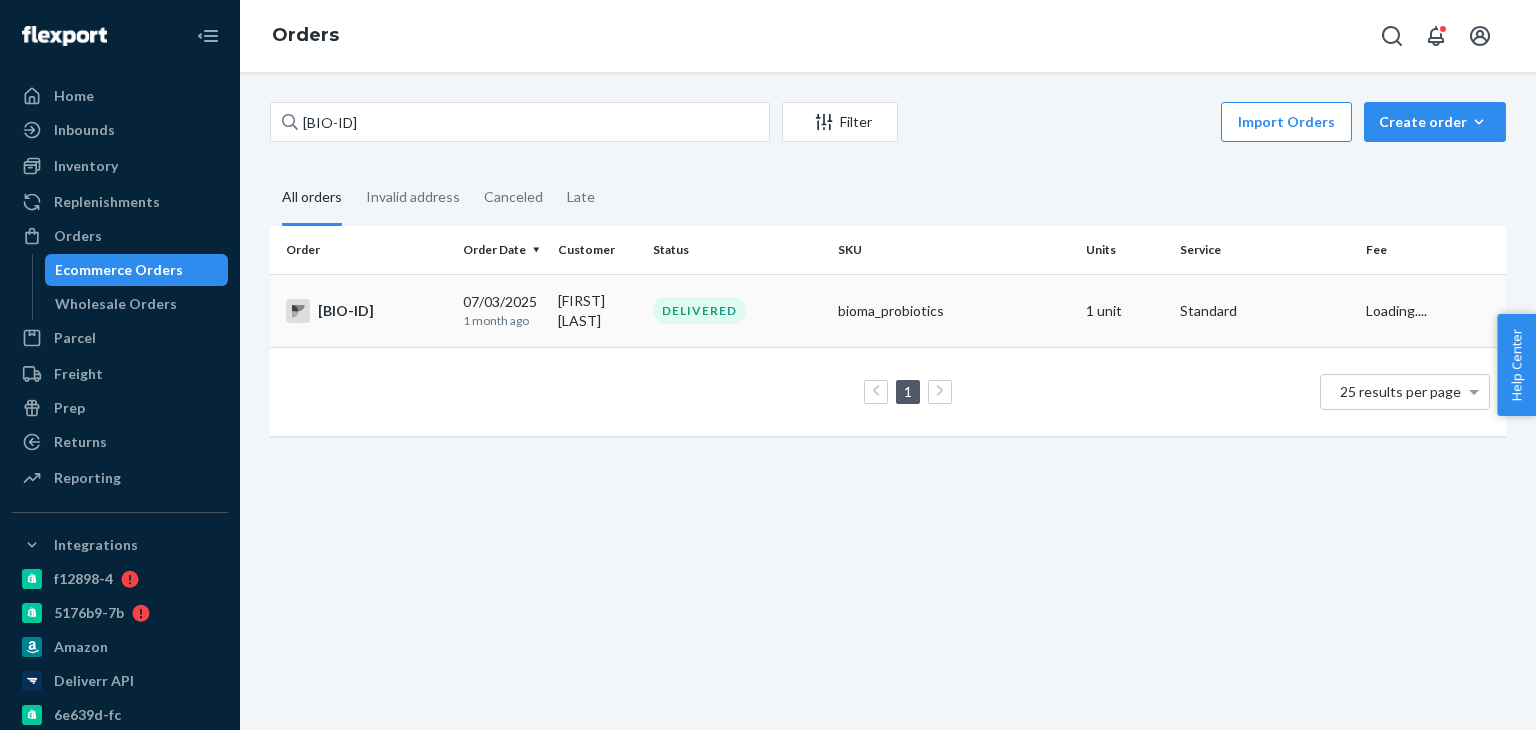 click on "[BIO-ID]" at bounding box center (366, 311) 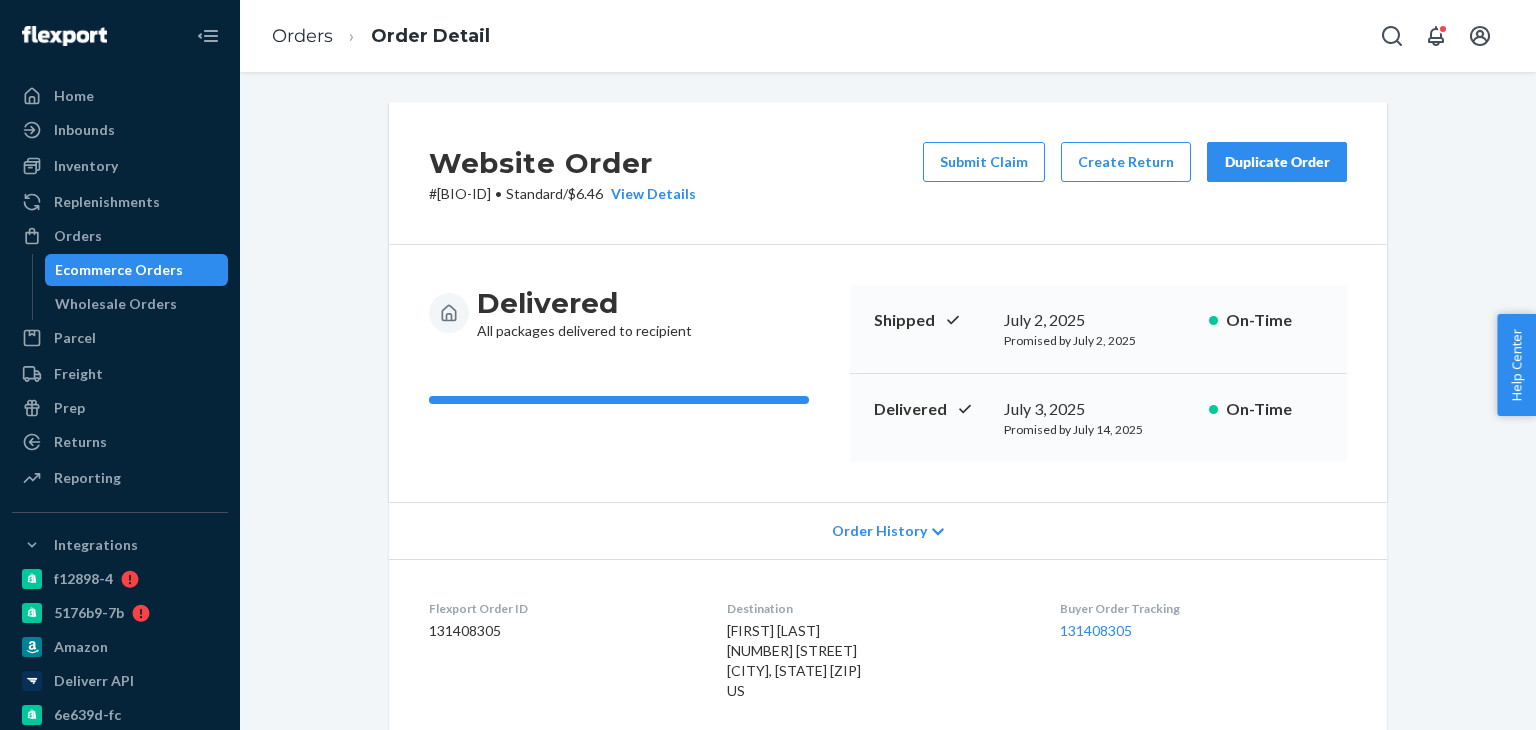 click on "Ecommerce Orders" at bounding box center (119, 270) 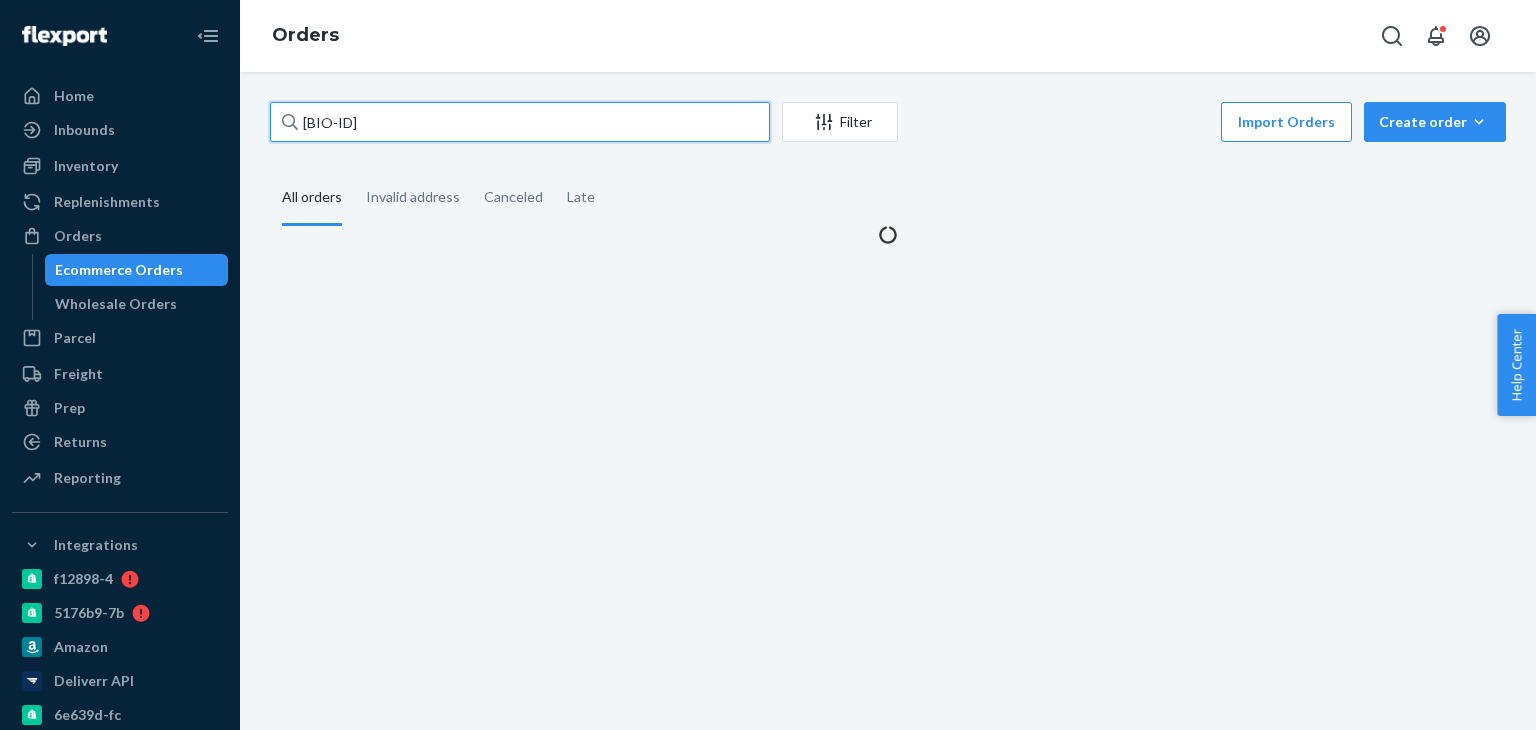 click on "[BIO-ID]" at bounding box center [520, 122] 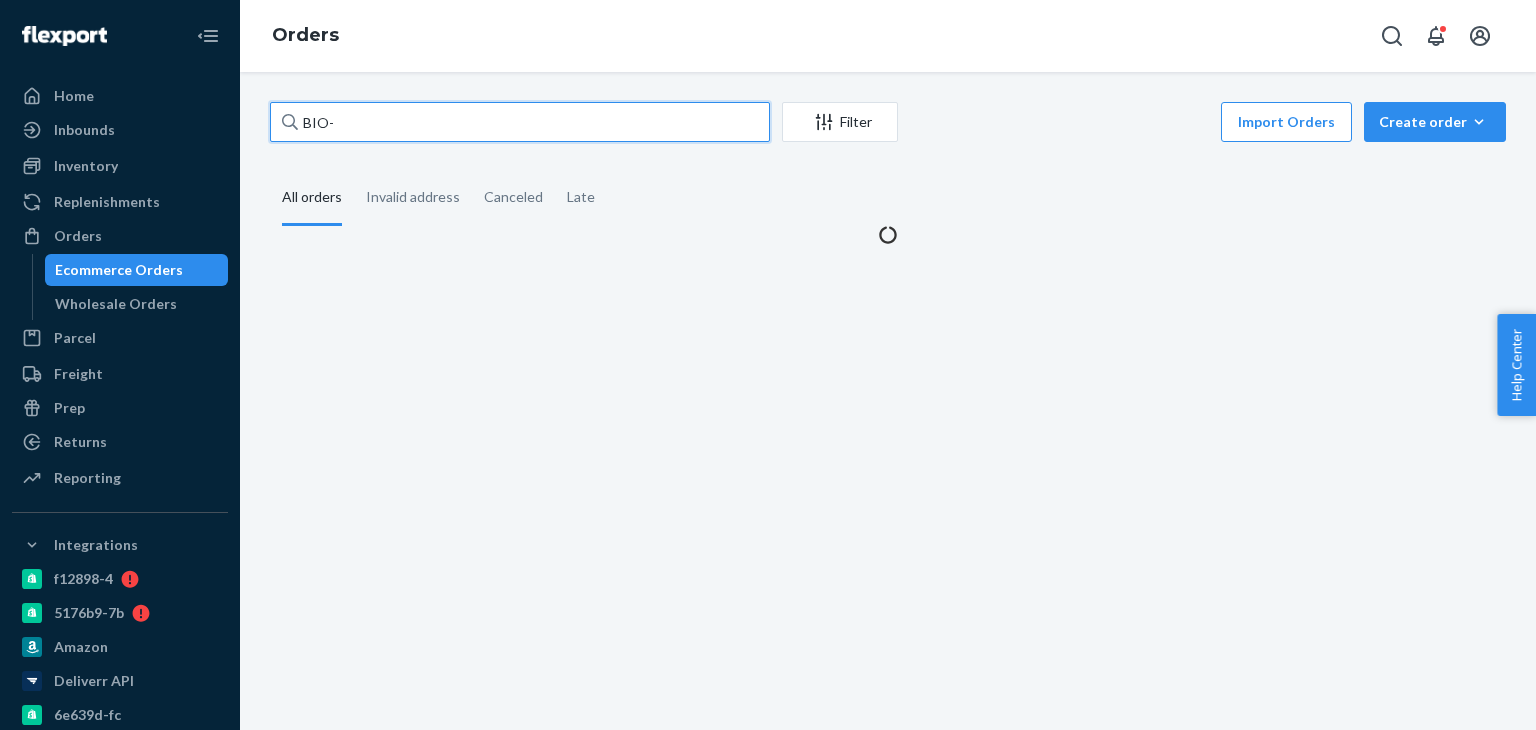 paste on "Please respond to my question I submitted yesterday as to why I’m having to pay for the return. My order said [QUANTITY] bottles but you sent [QUANTITY] and charged me twice. I don’t understand why I’m having to pay for duplicate order." 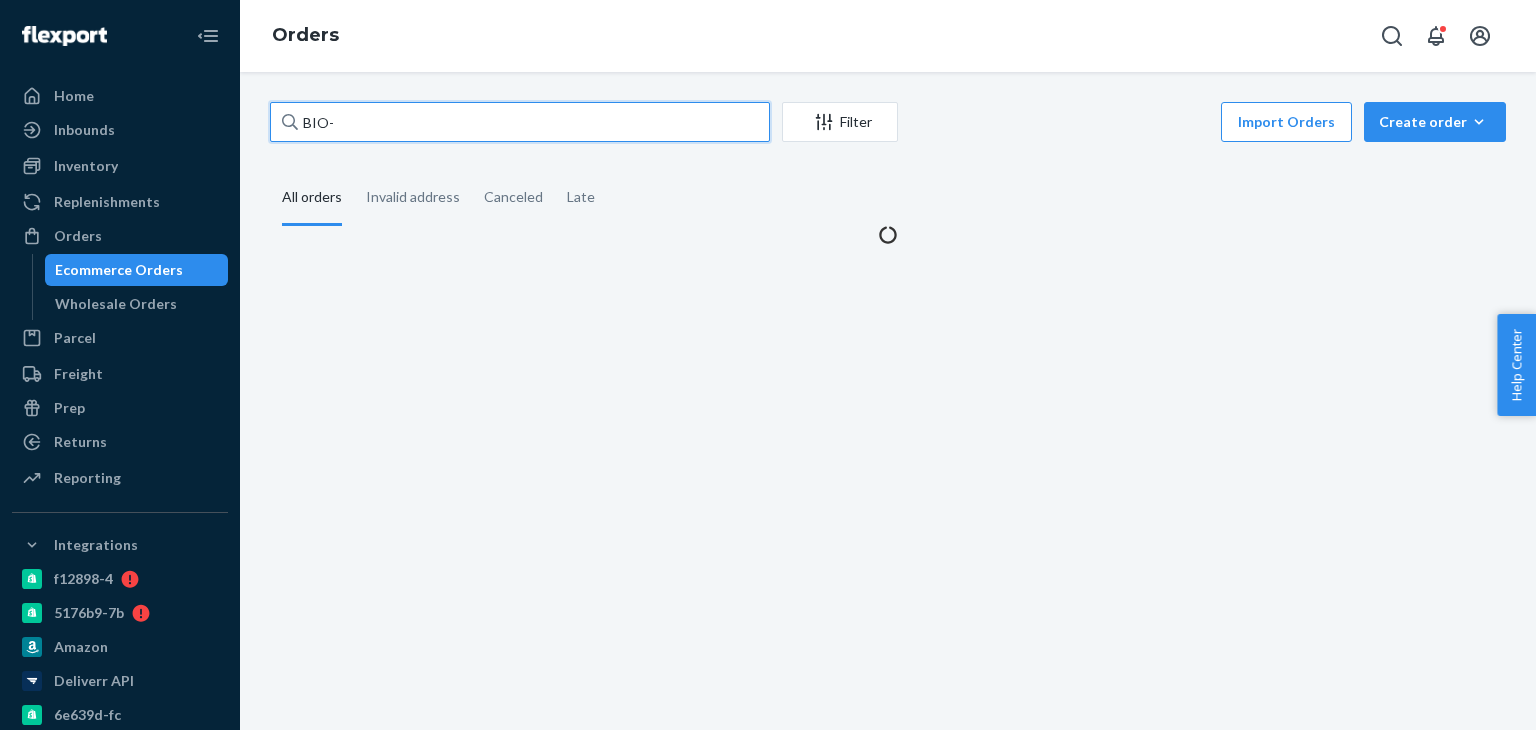 scroll, scrollTop: 0, scrollLeft: 0, axis: both 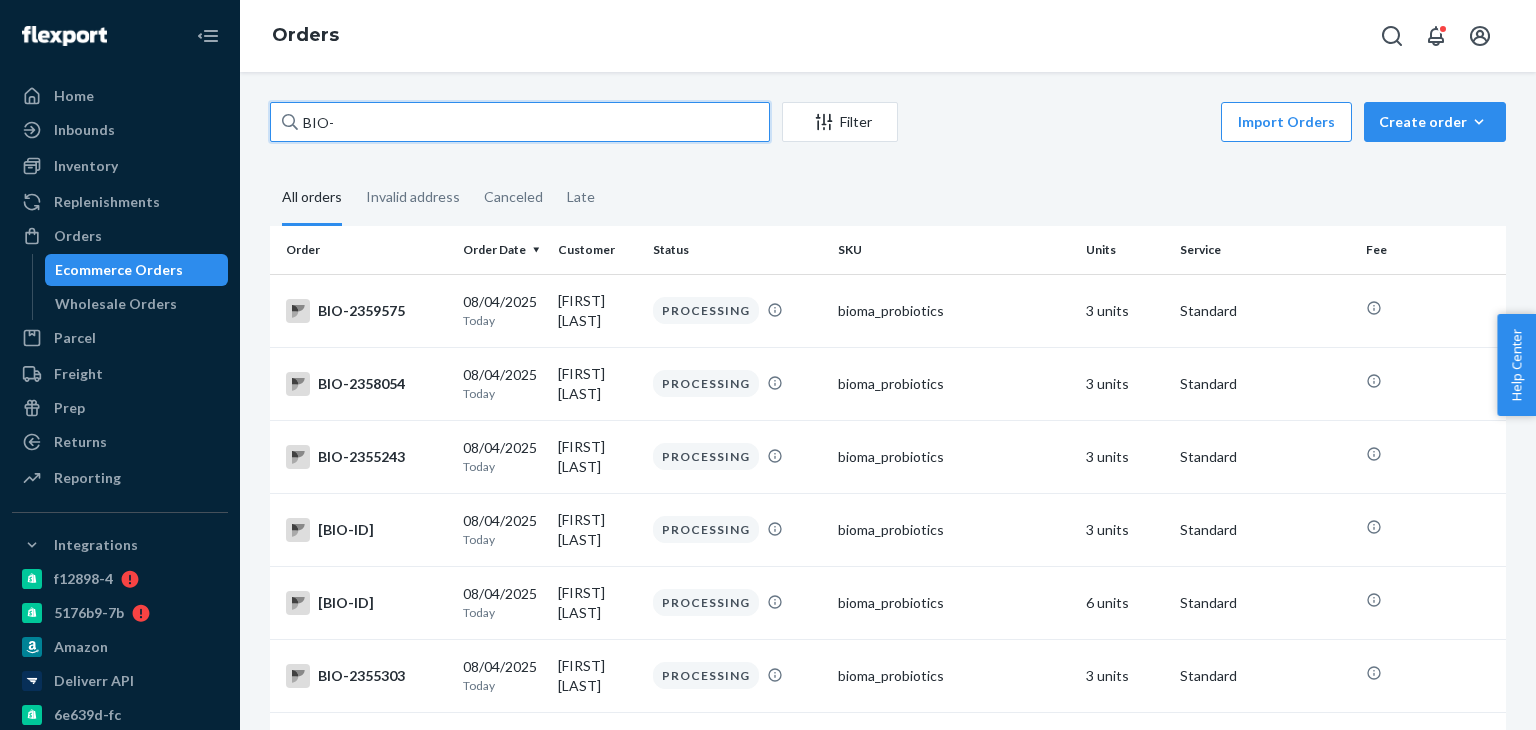 paste on "Please respond to my question I submitted yesterday as to why I’m having to pay for the return. My order said [QUANTITY] bottles but you sent [QUANTITY] and charged me twice. I don’t understand why I’m having to pay for duplicate order." 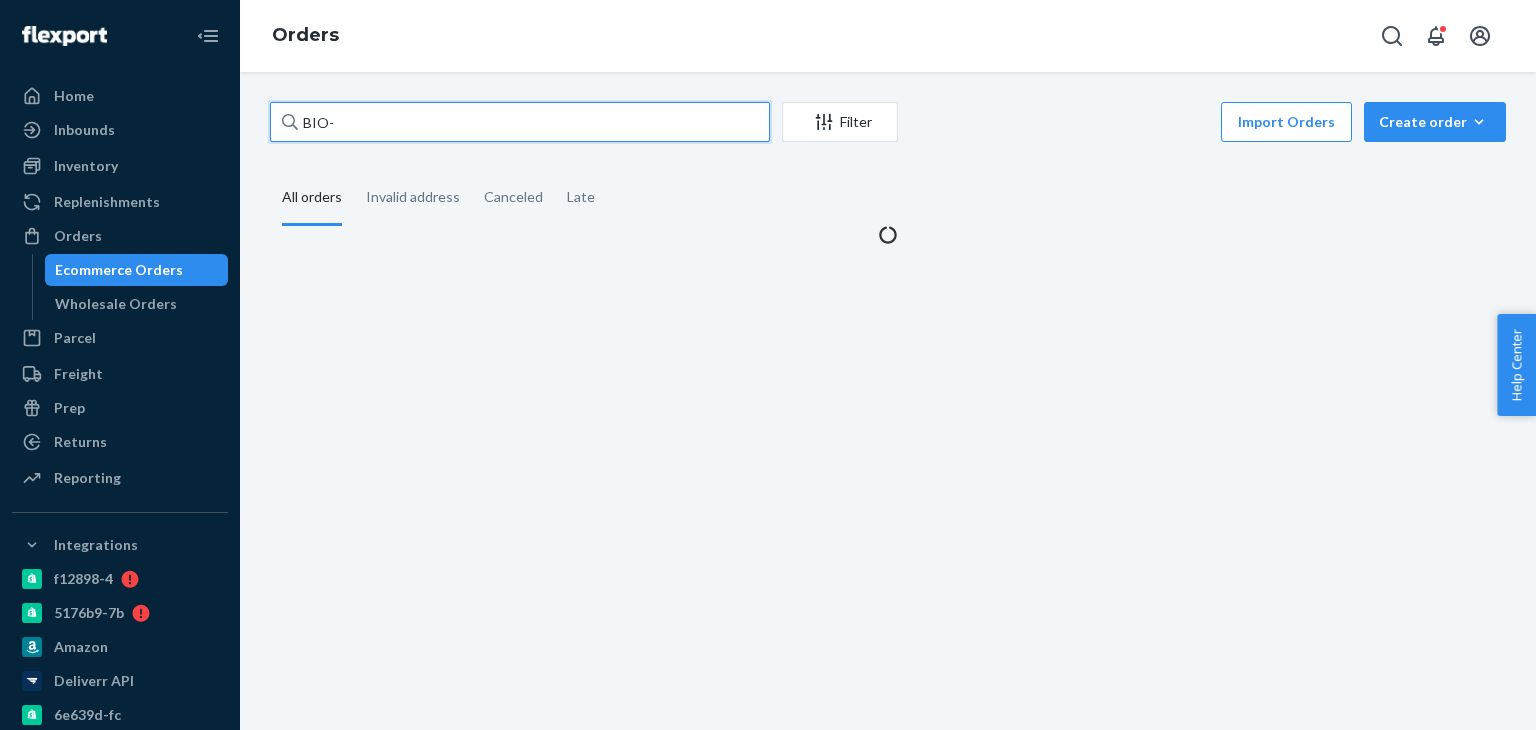 scroll, scrollTop: 0, scrollLeft: 0, axis: both 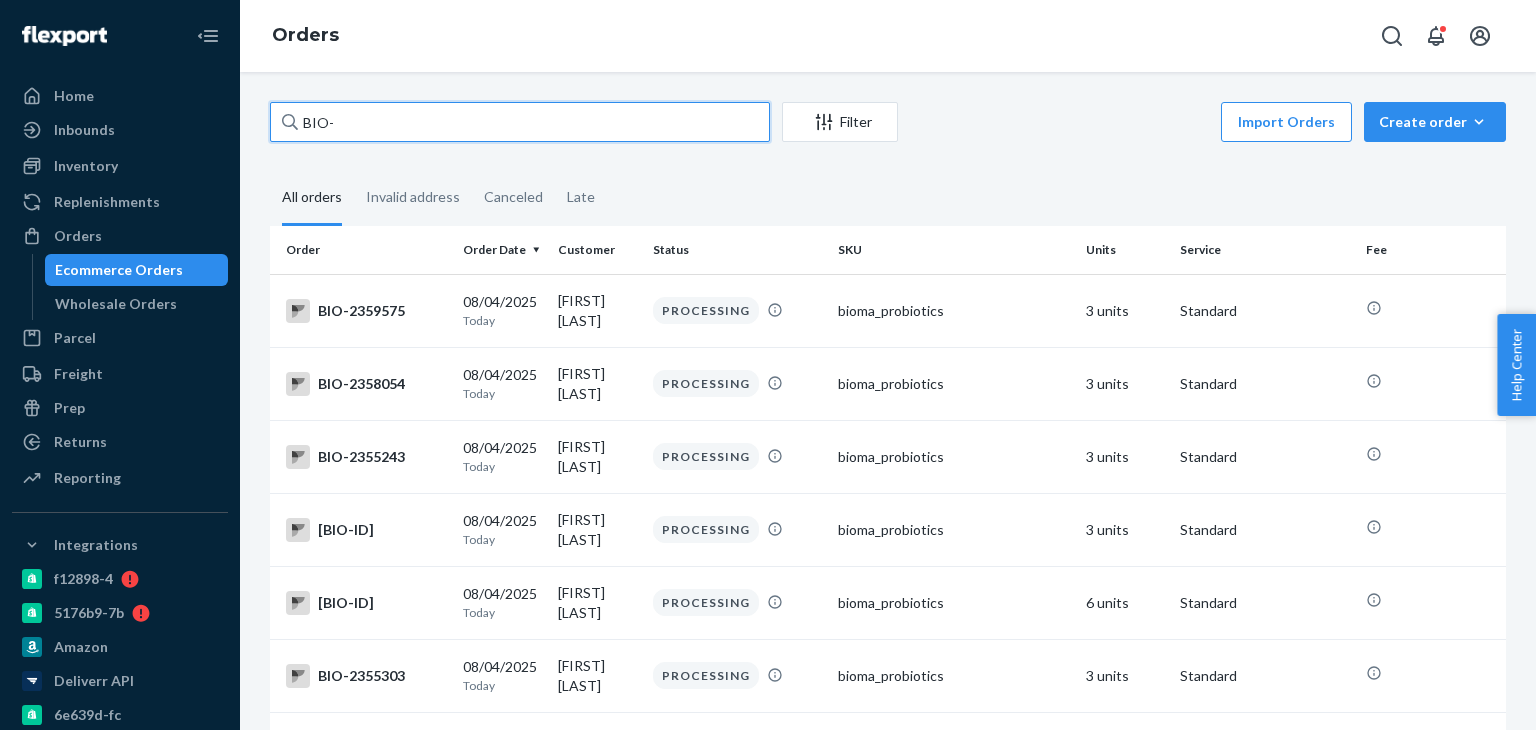 drag, startPoint x: 442, startPoint y: 109, endPoint x: 442, endPoint y: 121, distance: 12 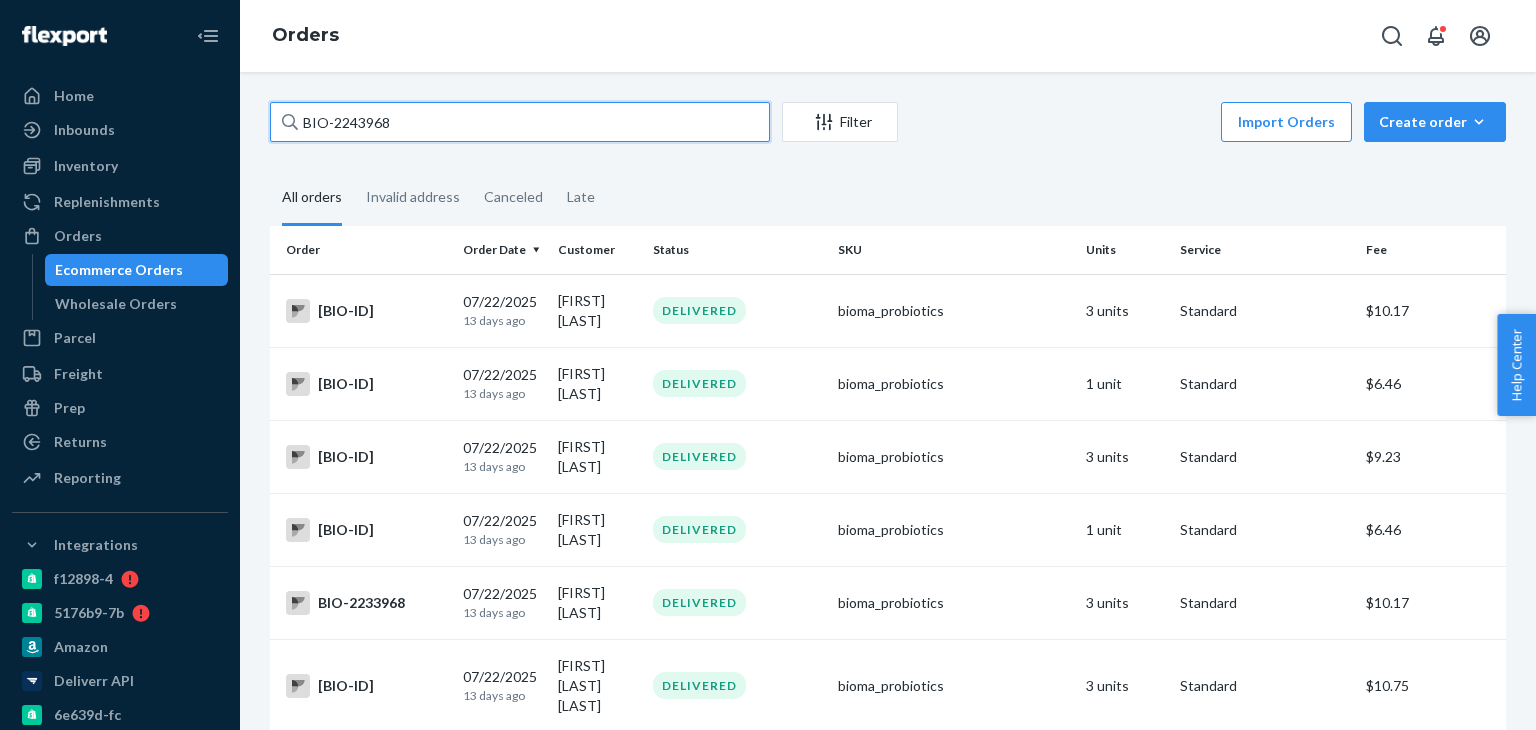click on "BIO-2243968" at bounding box center [520, 122] 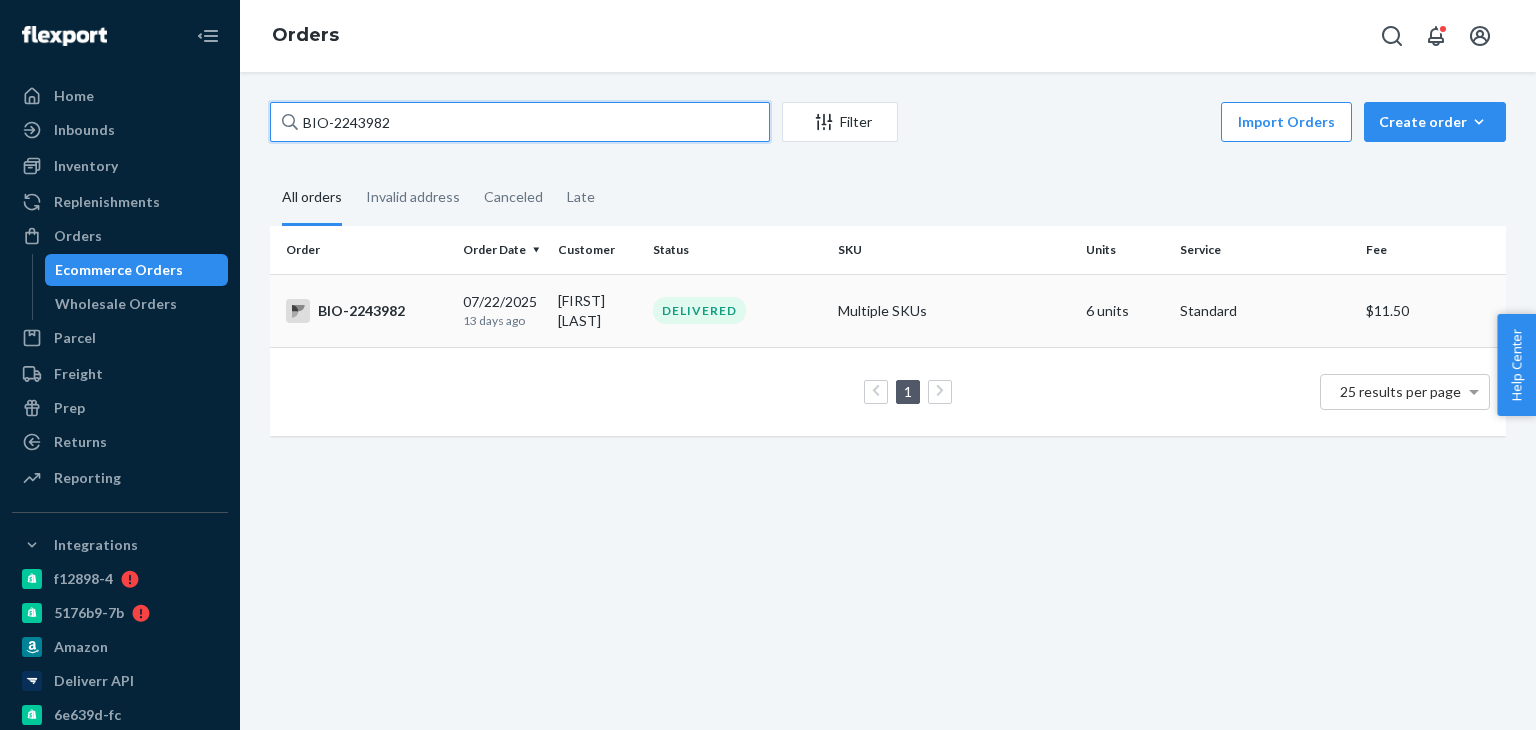 type on "BIO-2243982" 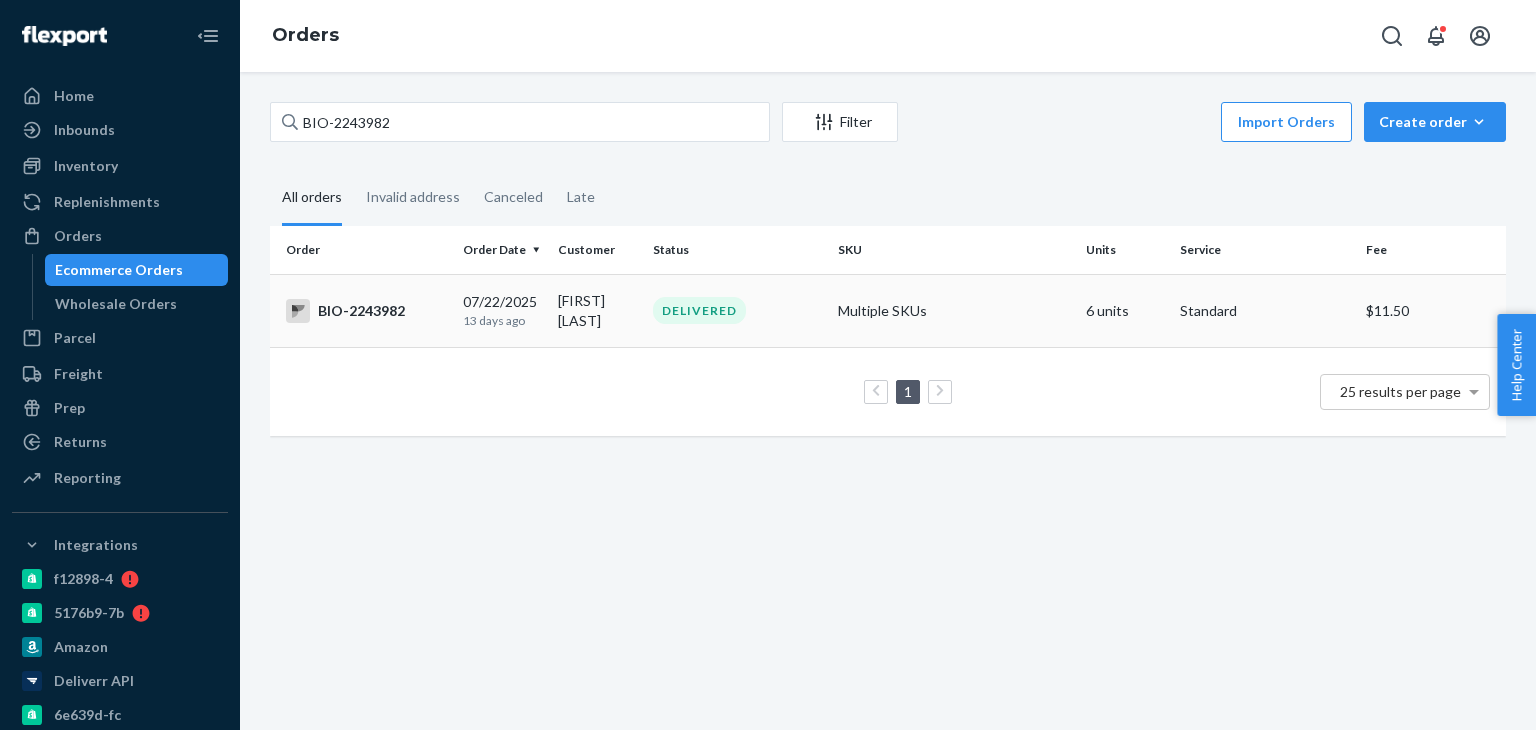 click on "BIO-2243982" at bounding box center (366, 311) 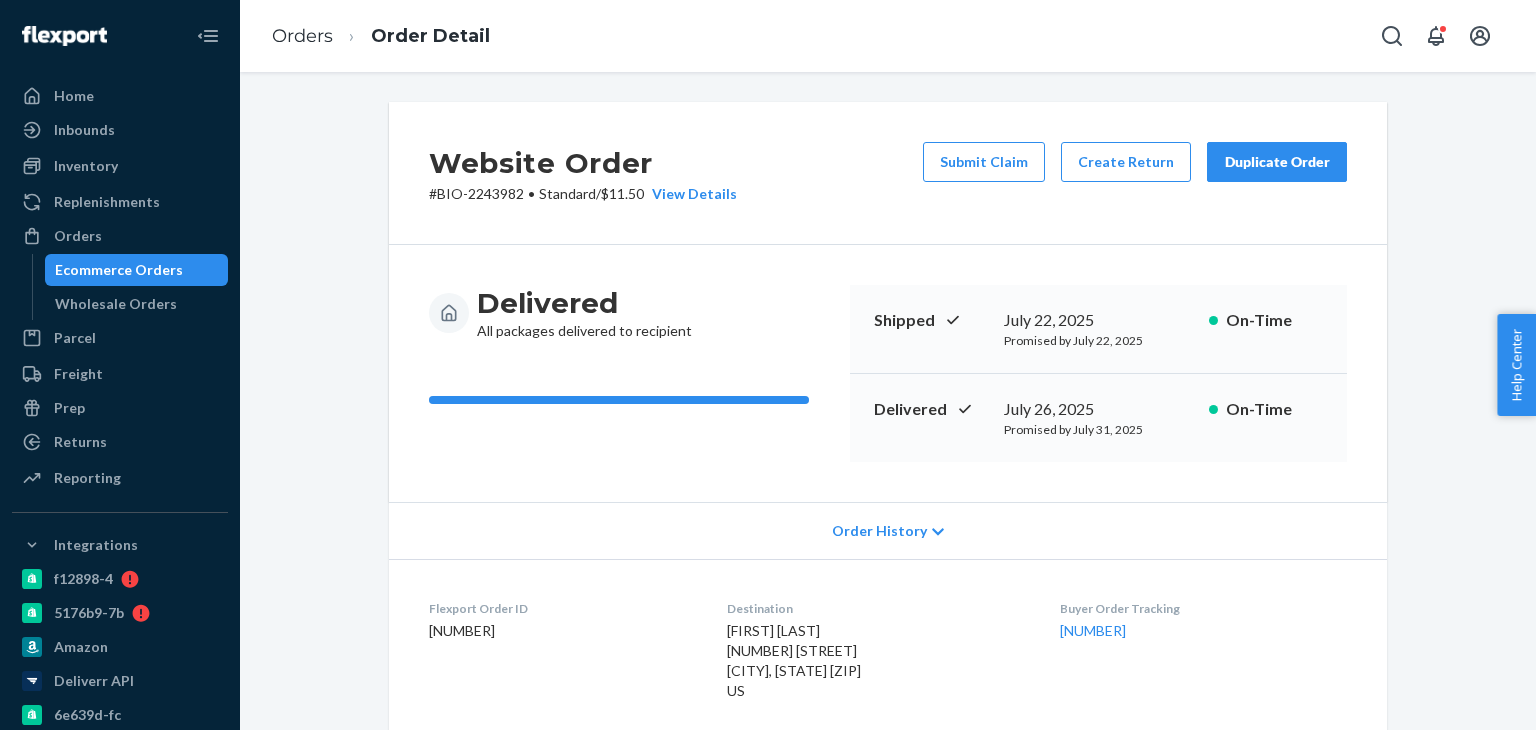 scroll, scrollTop: 400, scrollLeft: 0, axis: vertical 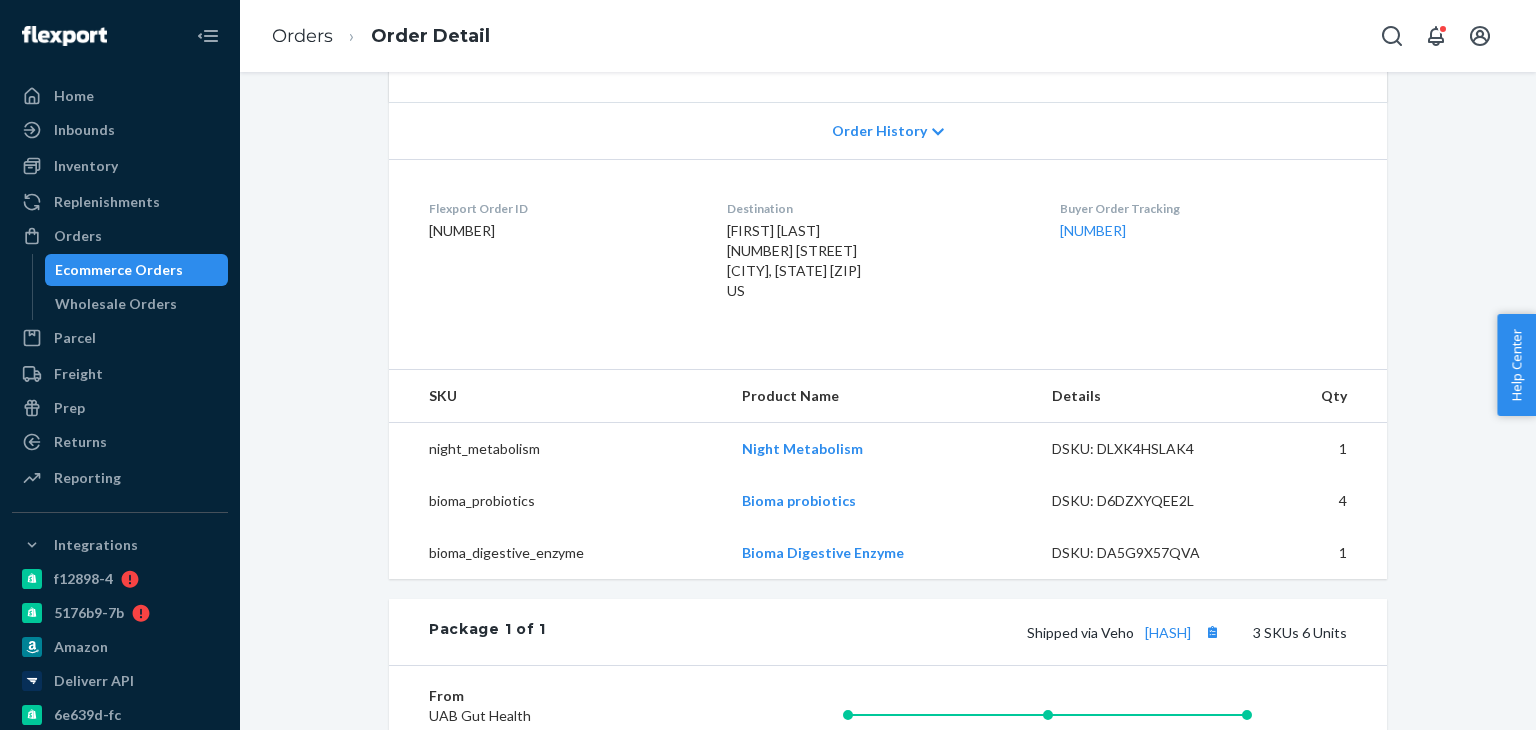 click on "Website Order # [BIO-ID] • Standard  /  [PRICE] View Details Submit Claim Create Return Duplicate Order Delivered All packages delivered to recipient Shipped [DATE], [YEAR] Promised by [DATE], [YEAR] On-Time Delivered [DATE] - [TIME] [TIMEZONE] Promised by [DATE] - [TIME] [TIMEZONE] On-Time Order History Flexport Order ID [NUMBER] Destination [FIRST] [LAST]
[NUMBER] [STREET]
[CITY], [STATE] [POSTAL_CODE]
[COUNTRY] Buyer Order Tracking [NUMBER] SKU Product Name Details Qty night_metabolism Night Metabolism DSKU: [SKU] [QUANTITY] bioma_probiotics Bioma probiotics DSKU: [SKU] [QUANTITY] bioma_digestive_enzyme Bioma Digestive Enzyme DSKU: [SKU] [QUANTITY] Package [QUANTITY] of [QUANTITY] Shipped via [CARRIER]   [HASH] [QUANTITY]   SKUs   [QUANTITY]   Units From [COMPANY] [DEPARTMENT]
[CITY], [STATE] Shipment ID [NUMBER] Processing Shipped [DATE]/[DATE] Delivered [DATE]/[DATE] - [TIME] [TIMEZONE] Package History SKU Product Name Details Qty bioma_probiotics Bioma probiotics DSKU: [SKU] Lot Number: [LOT_NUMBER] Expiration Date: [DATE], [YEAR] [QUANTITY] bioma_digestive_enzyme Bioma Digestive Enzyme DSKU: [SKU] [QUANTITY]" at bounding box center [888, 438] 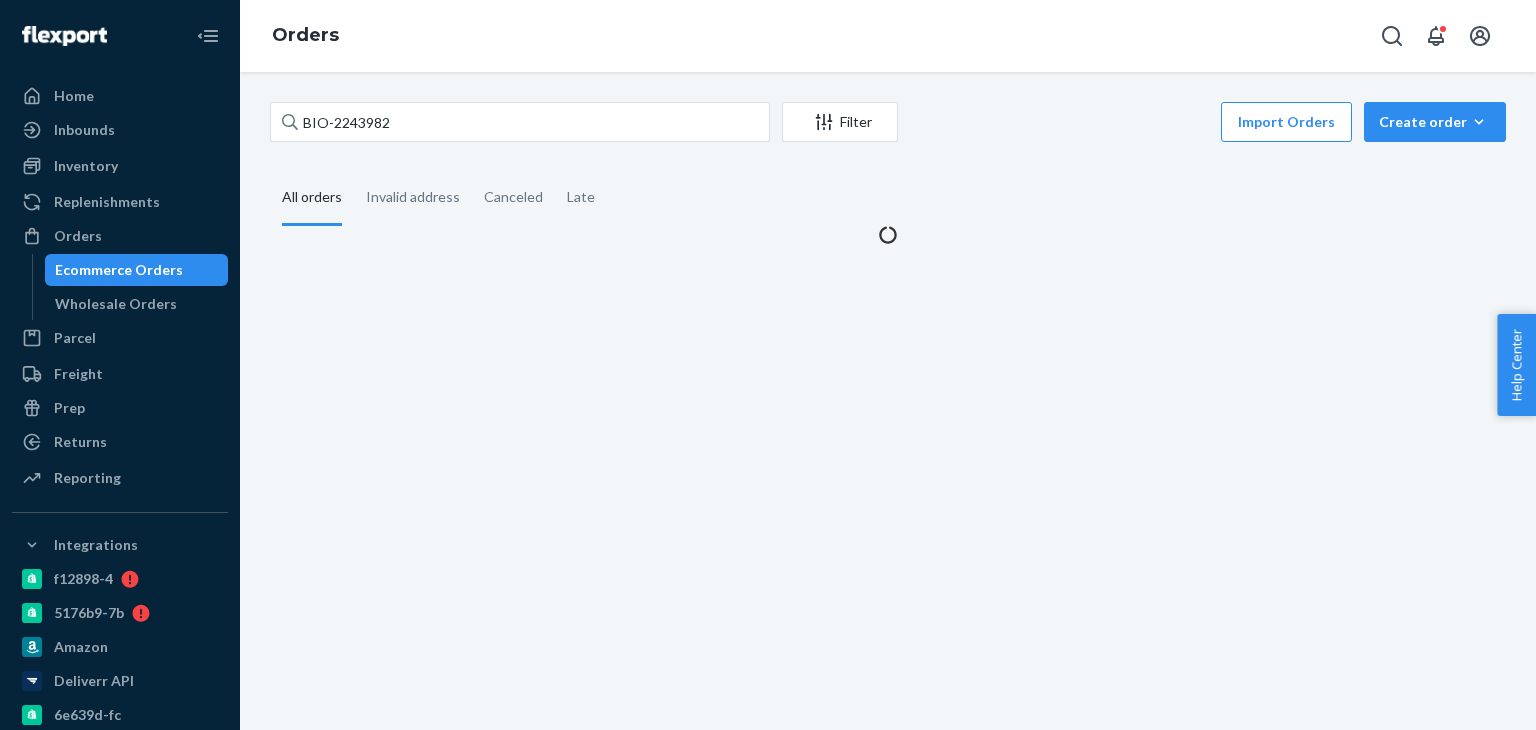 scroll, scrollTop: 0, scrollLeft: 0, axis: both 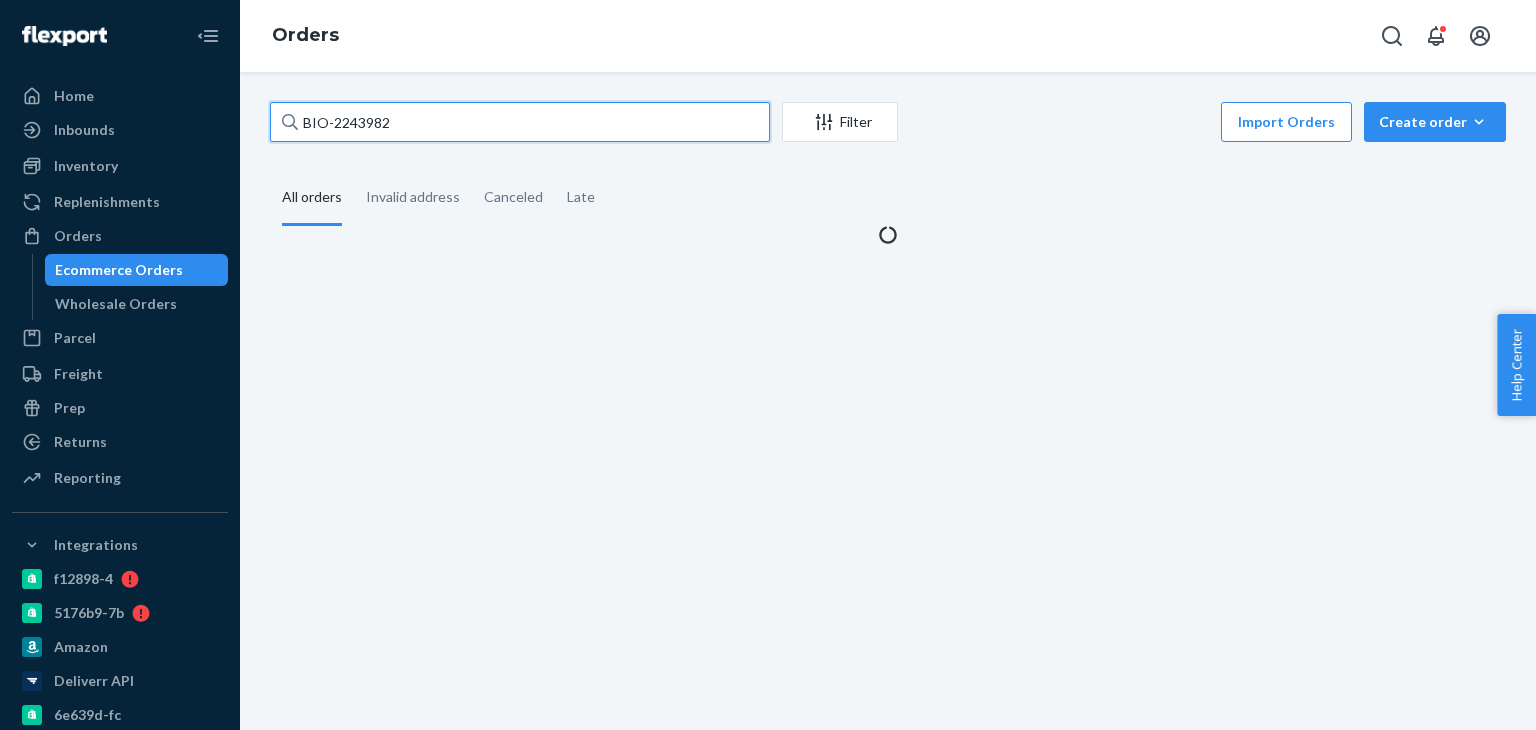 click on "BIO-2243982" at bounding box center (520, 122) 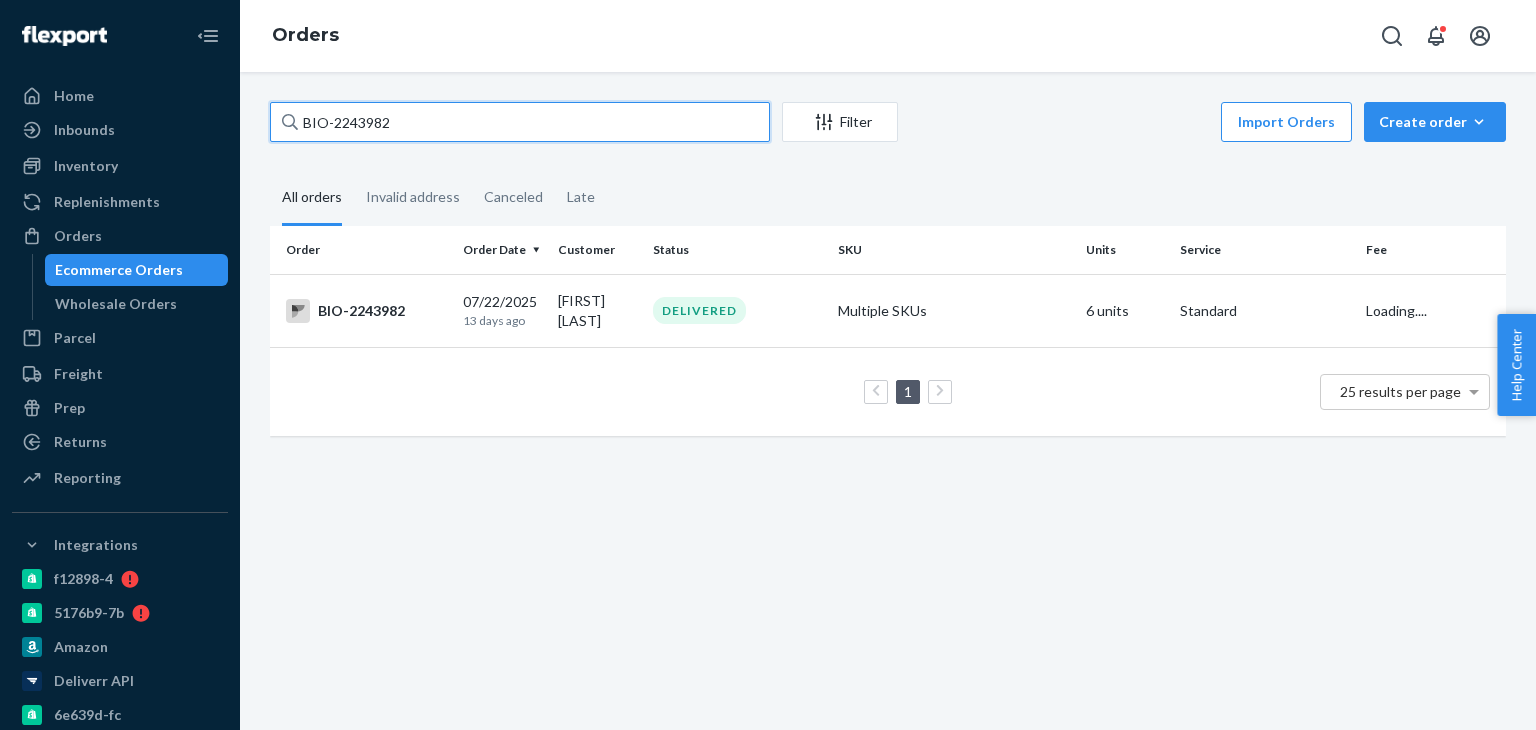 paste on "2299275" 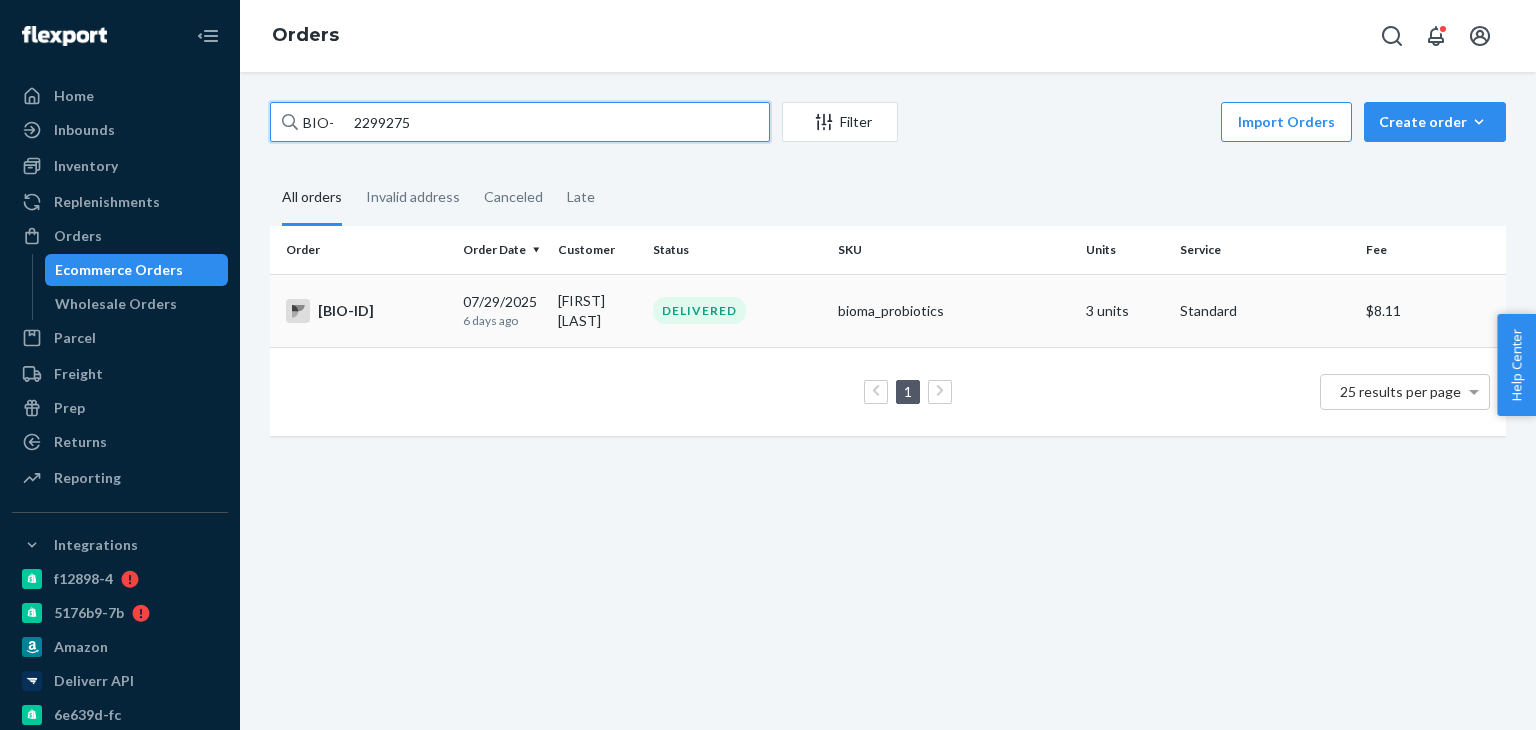 type on "BIO-	 2299275" 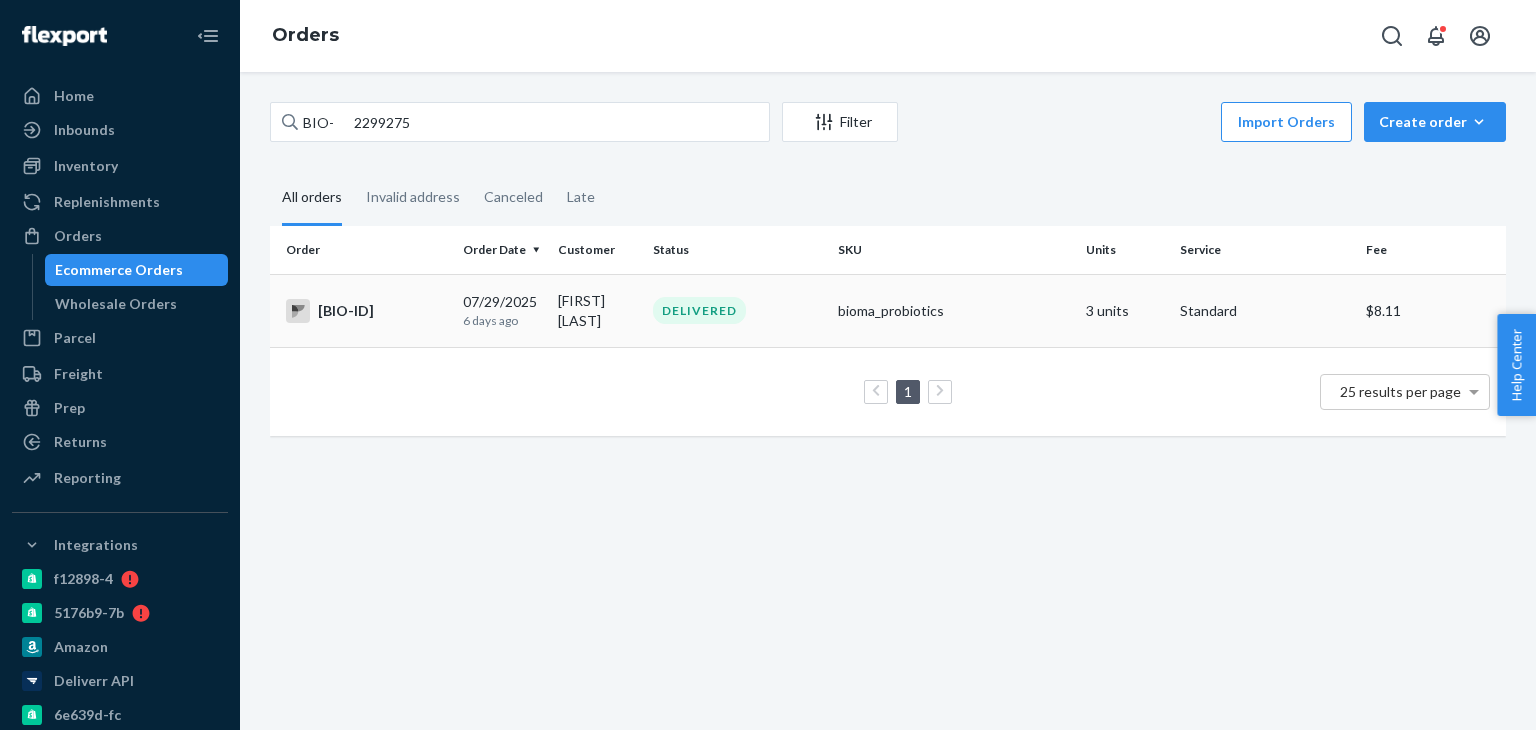 click on "[BIO-ID]" at bounding box center (366, 311) 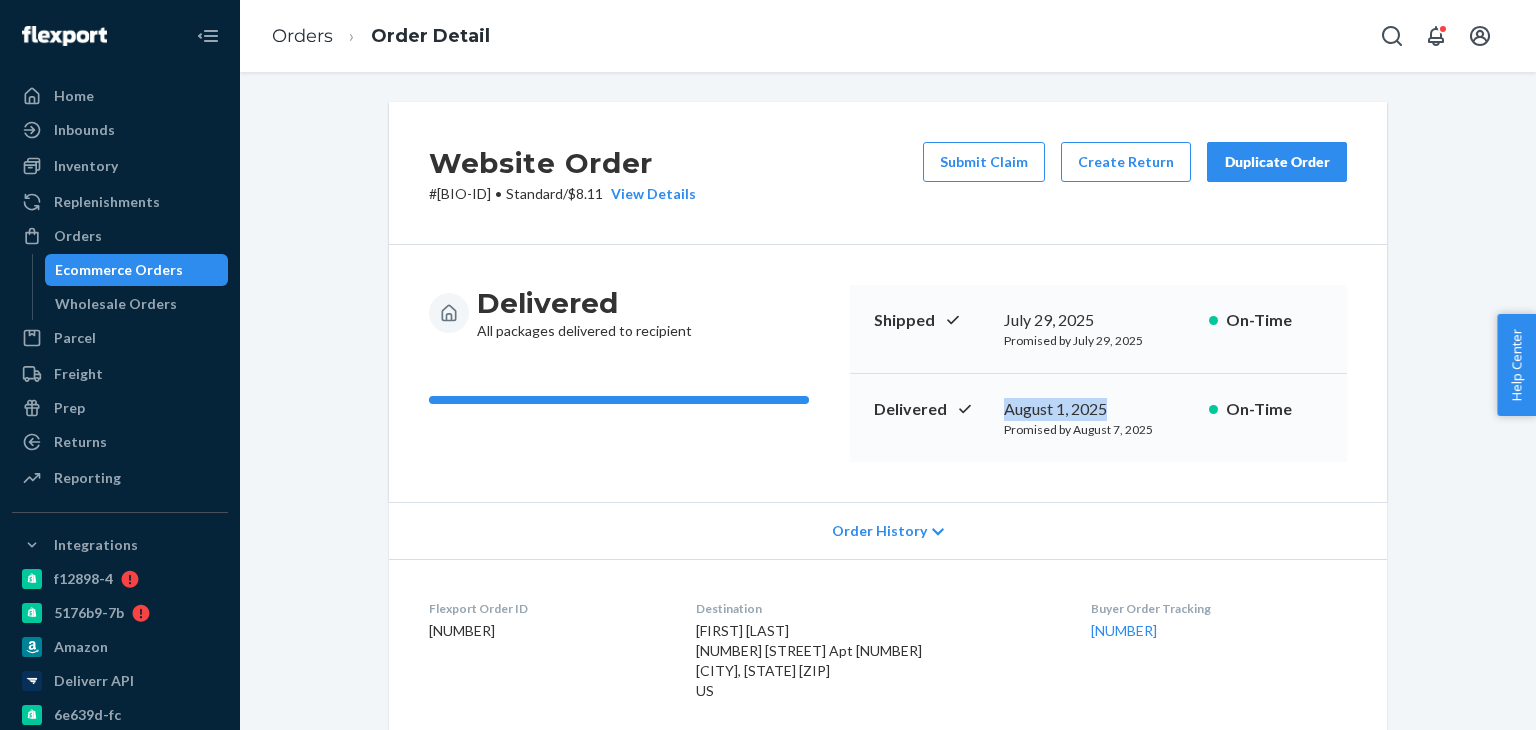 drag, startPoint x: 1120, startPoint y: 409, endPoint x: 876, endPoint y: 328, distance: 257.09335 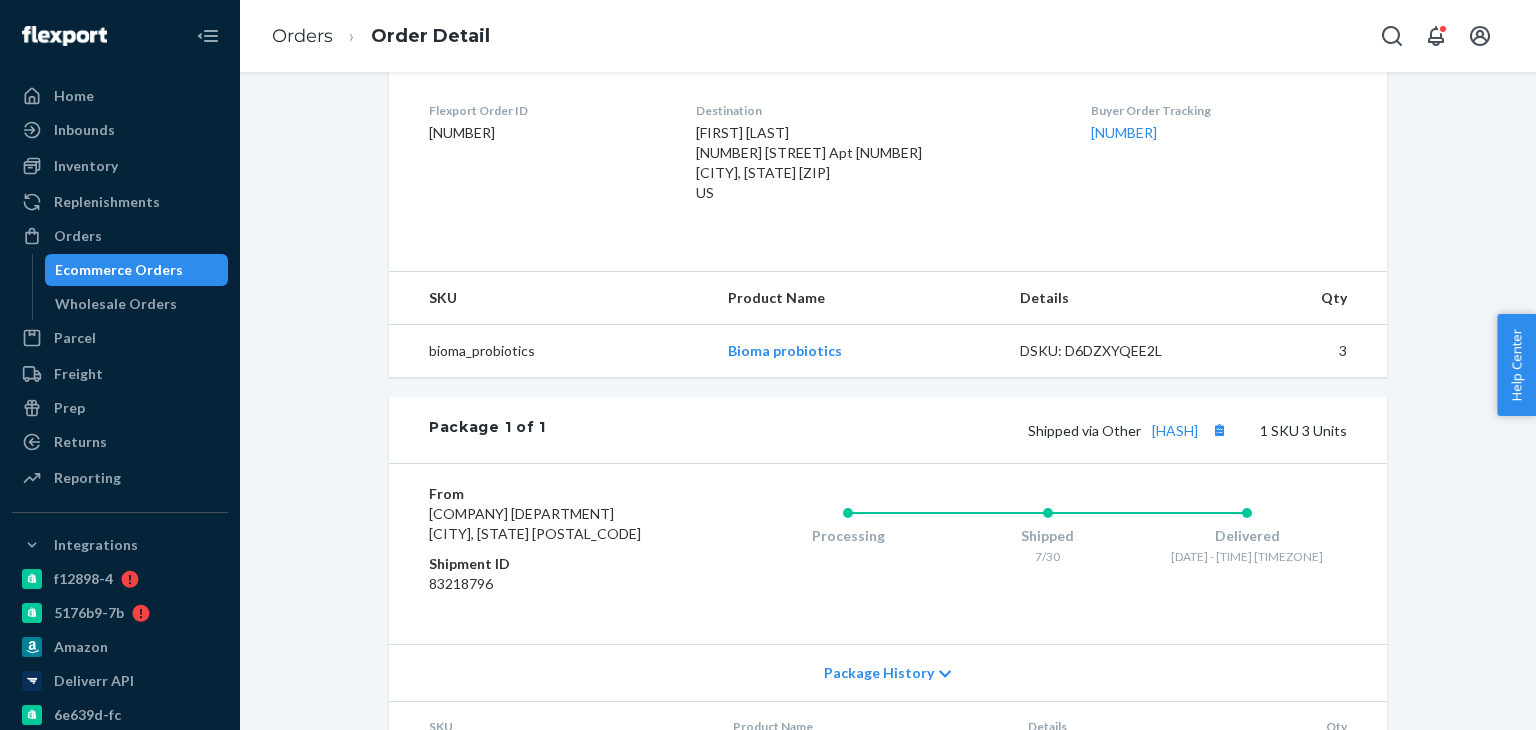 scroll, scrollTop: 500, scrollLeft: 0, axis: vertical 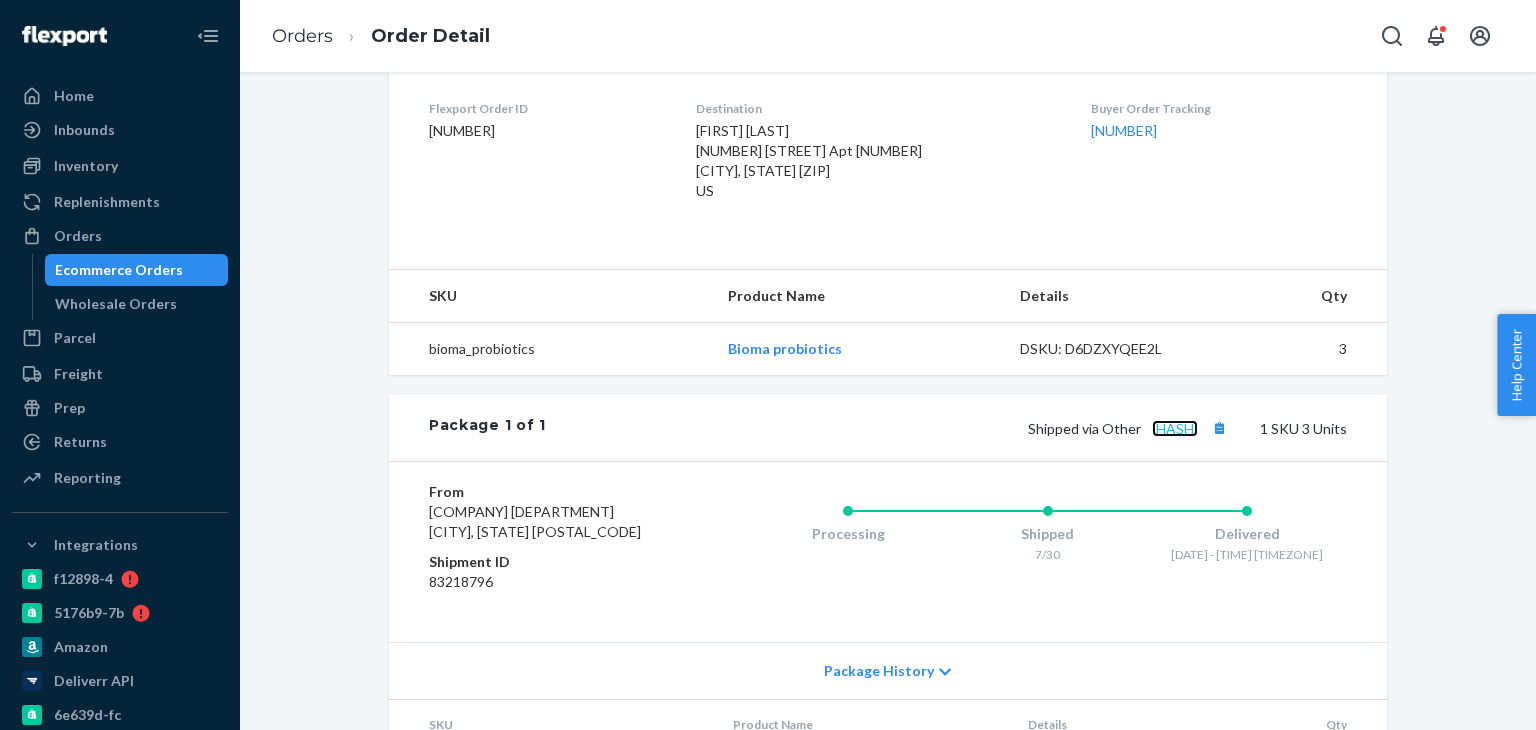 click on "[HASH]" at bounding box center (1175, 428) 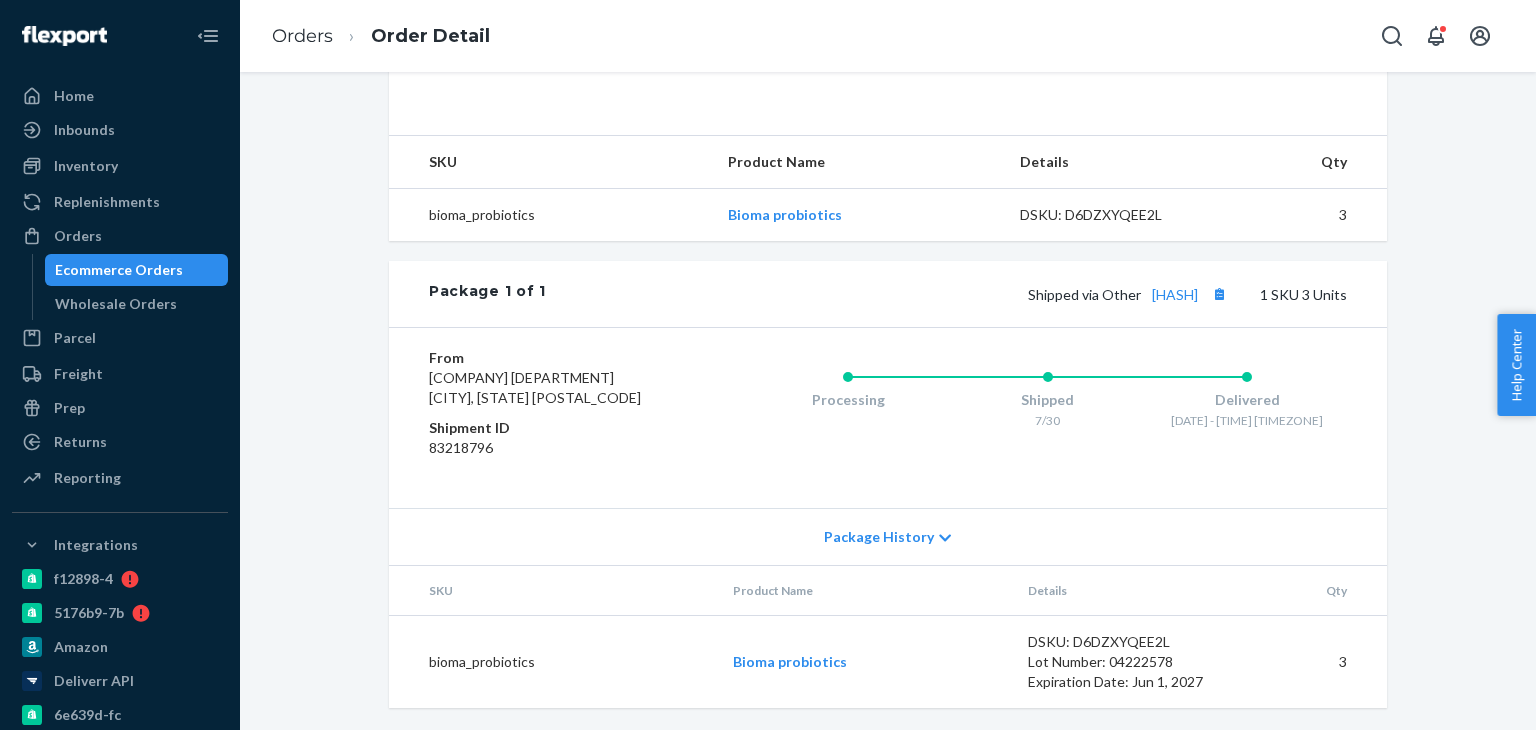 click on "Website Order # [BIO-ID] • Standard  /  [PRICE] View Details Submit Claim Create Return Duplicate Order Delivered All packages delivered to recipient Shipped [DATE], [YEAR] Promised by [DATE], [YEAR] On-Time Delivered [DATE] - [TIME] [TIMEZONE] Promised by [DATE] - [TIME] [TIMEZONE] On-Time Order History Flexport Order ID [NUMBER] Destination [FIRST] [LAST]
[NUMBER] [STREET]
[CITY], [STATE] [POSTAL_CODE]
[COUNTRY] Buyer Order Tracking [NUMBER] SKU Product Name Details Qty bioma_probiotics Bioma probiotics DSKU: [SKU] [QUANTITY] Package [QUANTITY] of [QUANTITY] Shipped via [CARRIER], Tracked & Delivered by [CARRIER]   [NUMBER] [QUANTITY]   SKU   [QUANTITY]   Units From [COMPANY] [DEPARTMENT]
[CITY], [STATE] Shipment ID [NUMBER] Processing Shipped [DATE]/[DATE] Delivered [DATE]/[DATE] - [TIME] [TIMEZONE] Package History SKU Product Name Details Qty bioma_probiotics Bioma probiotics DSKU: [SKU] Lot Number: [LOT_NUMBER] Expiration Date: [DATE], [YEAR] [QUANTITY]" at bounding box center [888, 100] 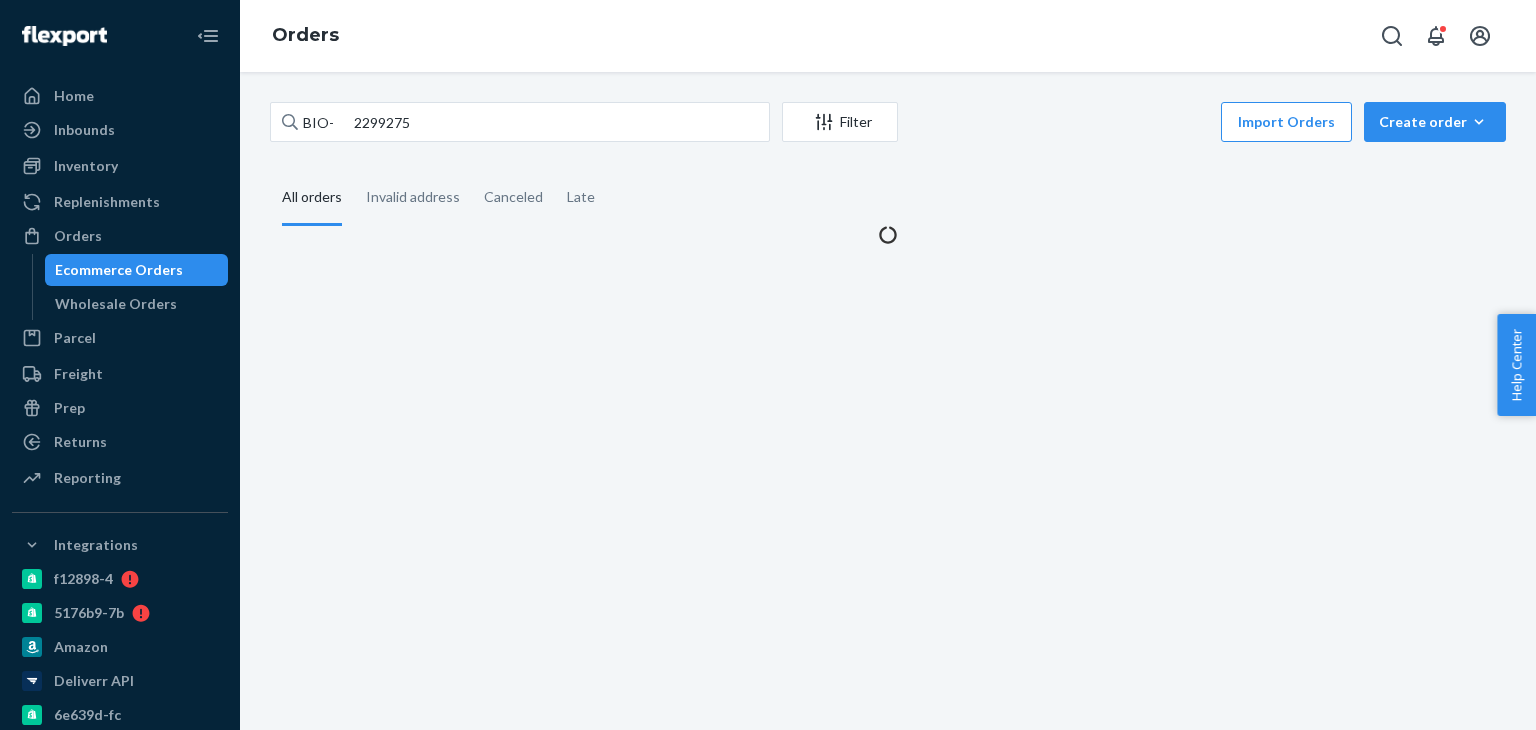 scroll, scrollTop: 0, scrollLeft: 0, axis: both 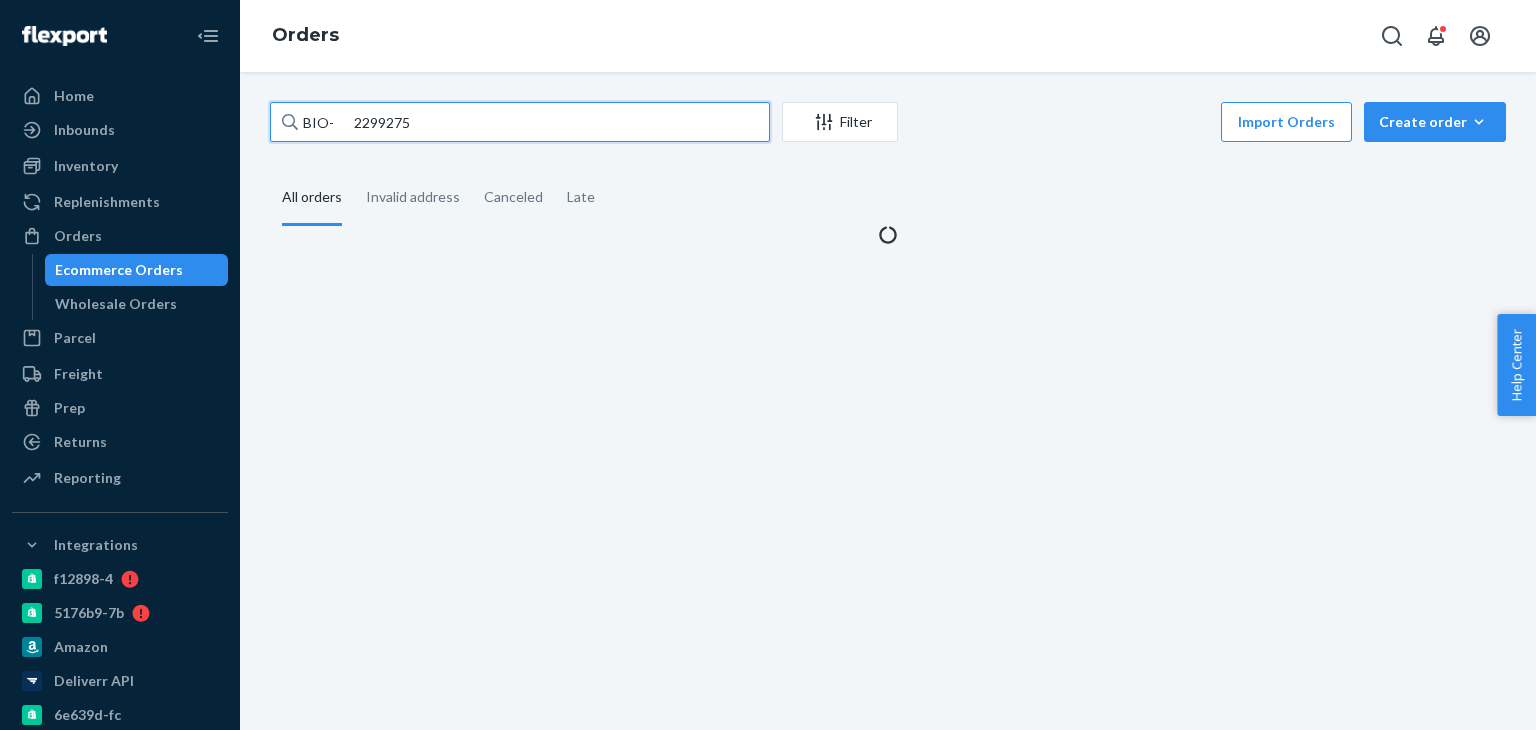 click on "BIO-	 2299275" at bounding box center [520, 122] 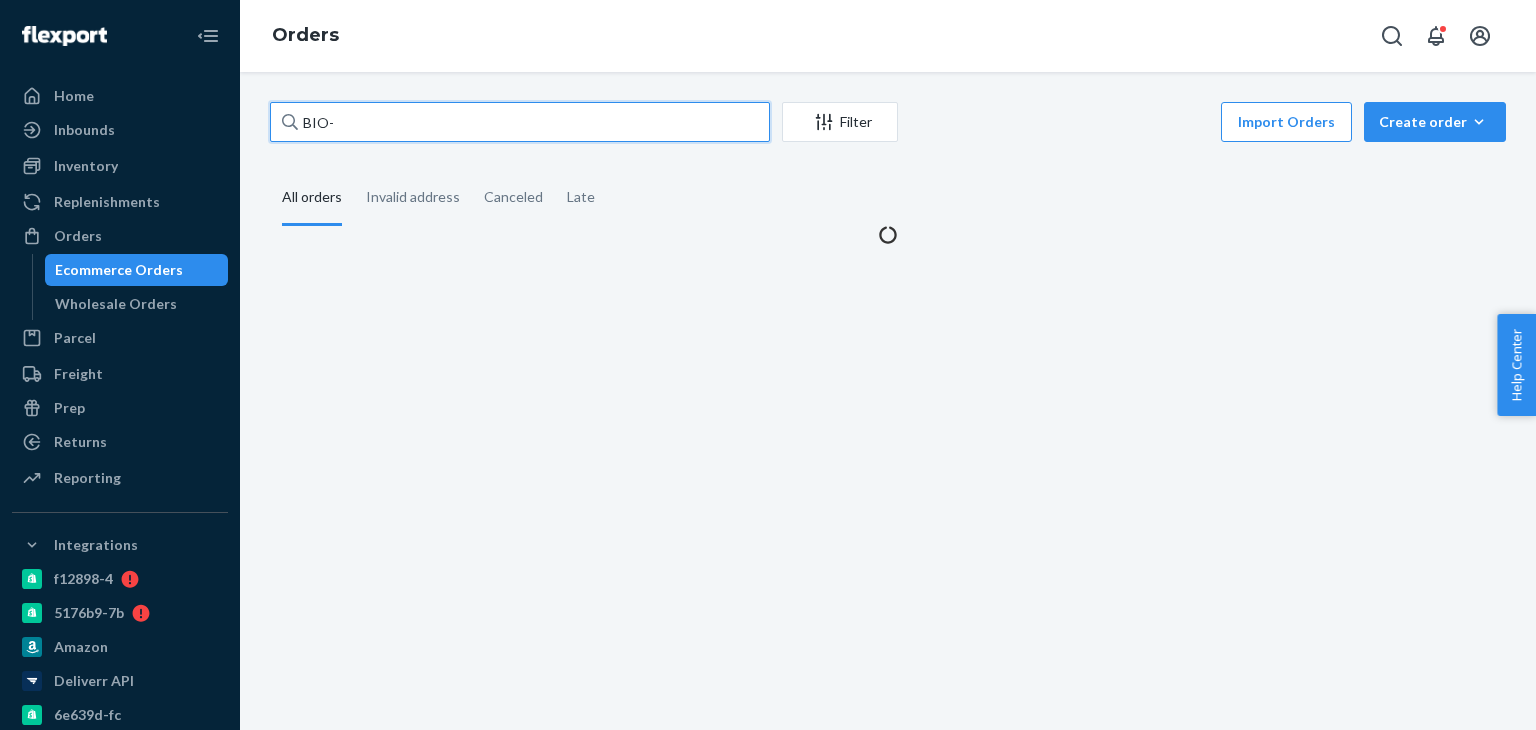 paste on "2311680" 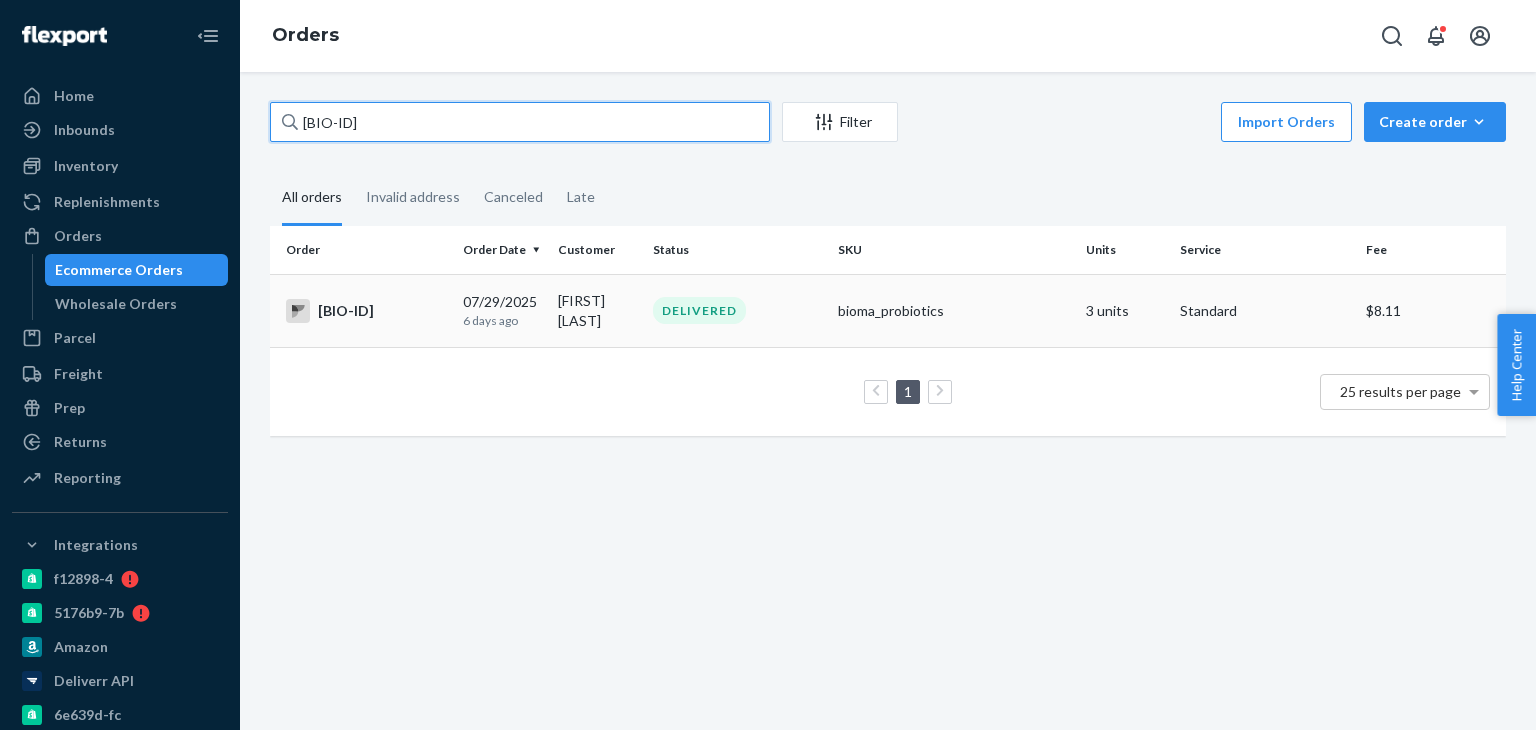 type on "[BIO-ID]" 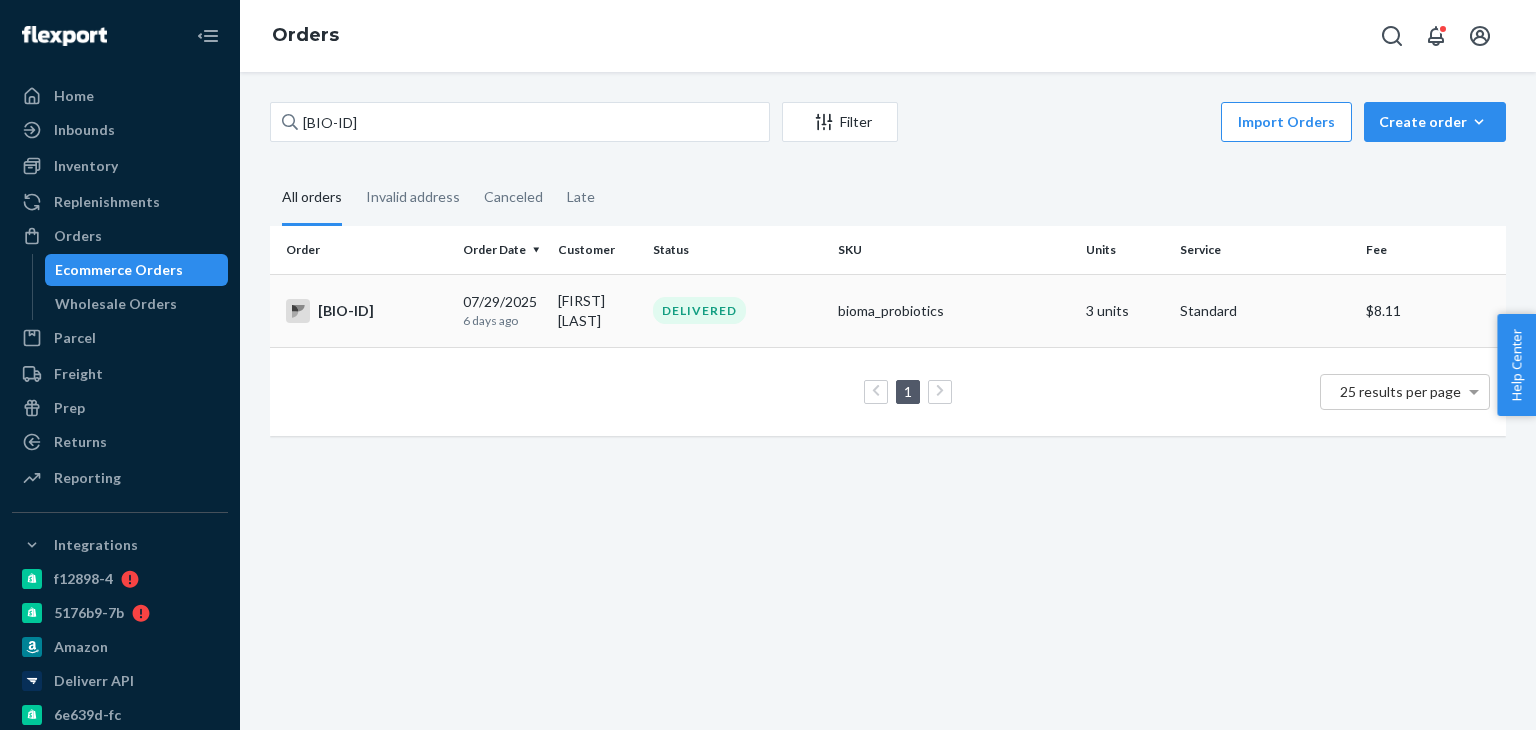 click on "[BIO-ID]" at bounding box center (366, 311) 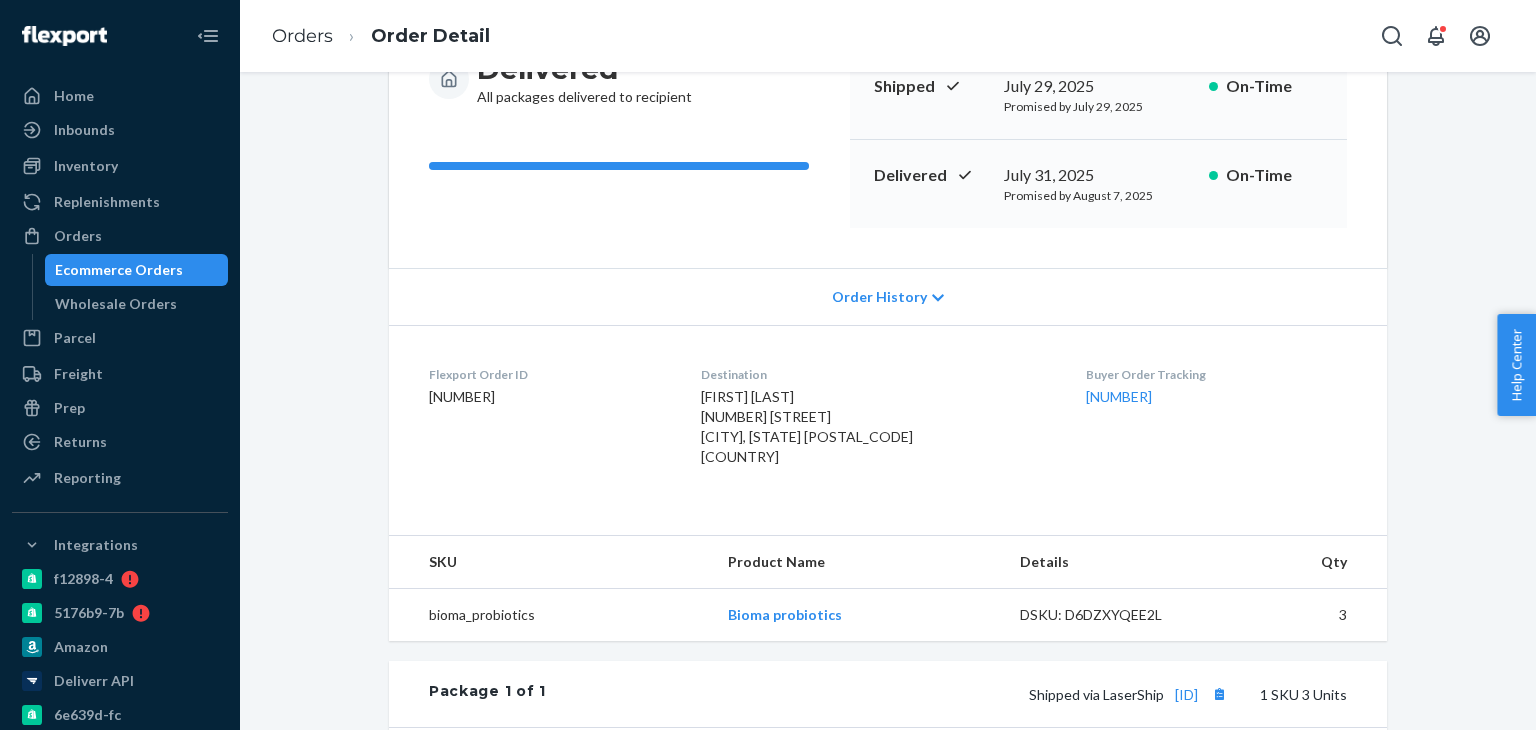 scroll, scrollTop: 0, scrollLeft: 0, axis: both 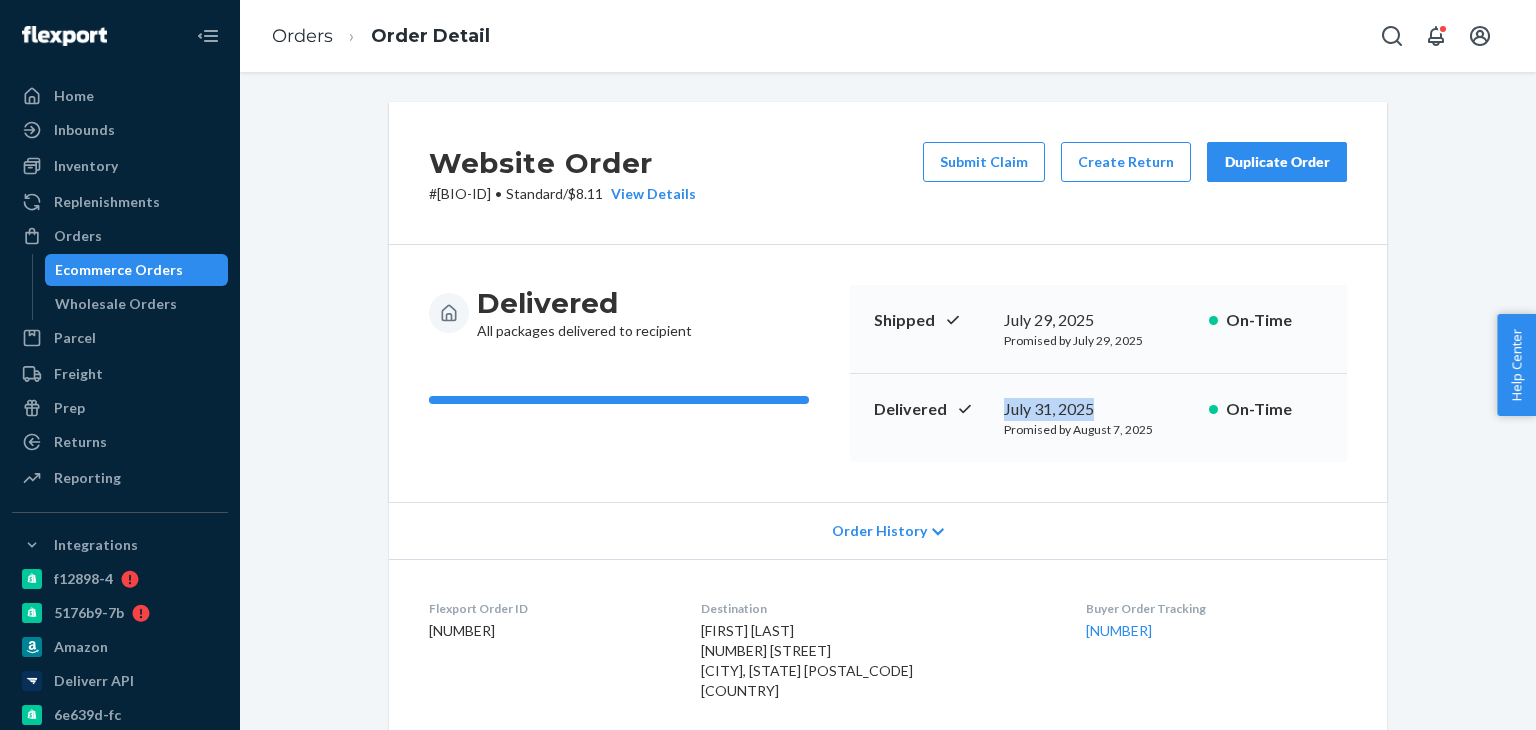 drag, startPoint x: 1090, startPoint y: 405, endPoint x: 997, endPoint y: 400, distance: 93.13431 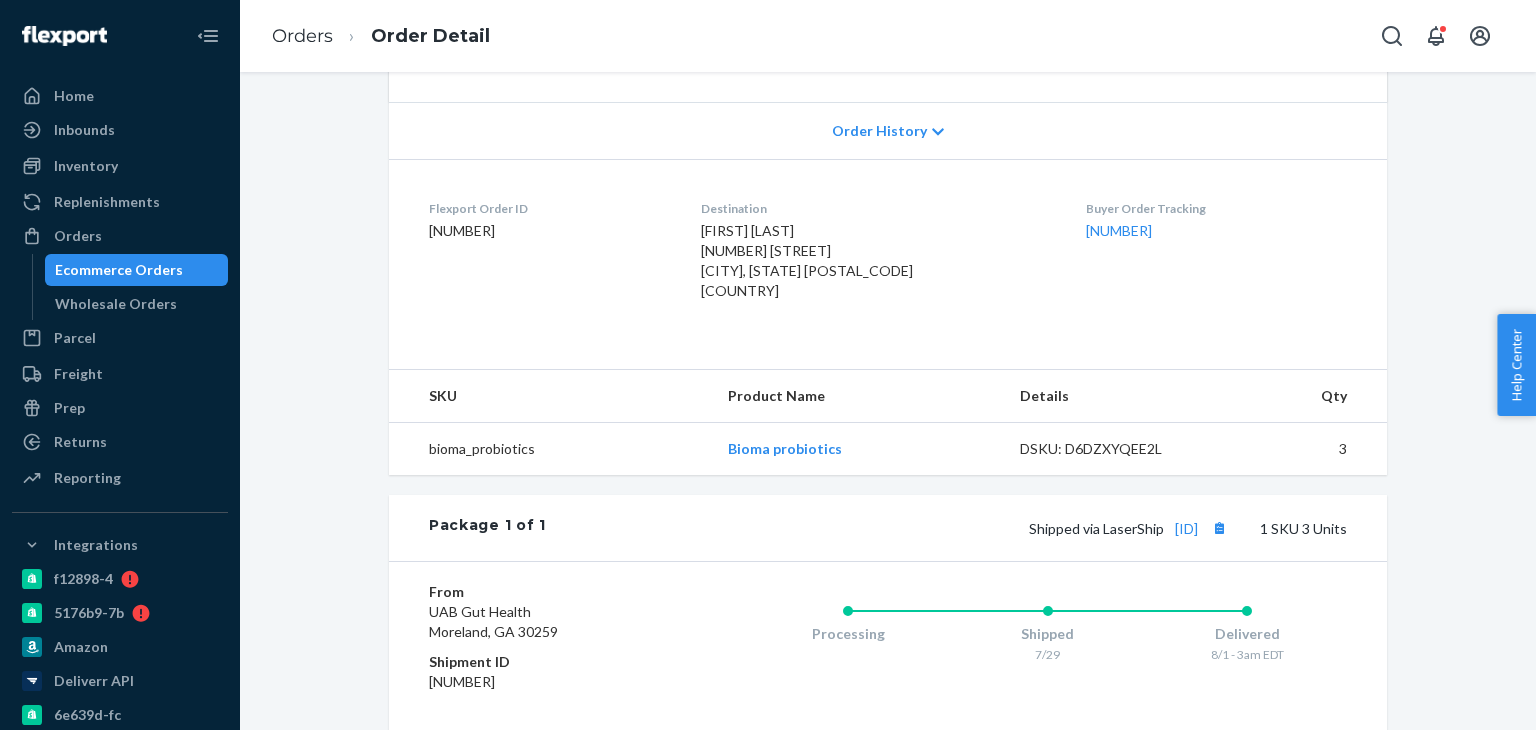 scroll, scrollTop: 500, scrollLeft: 0, axis: vertical 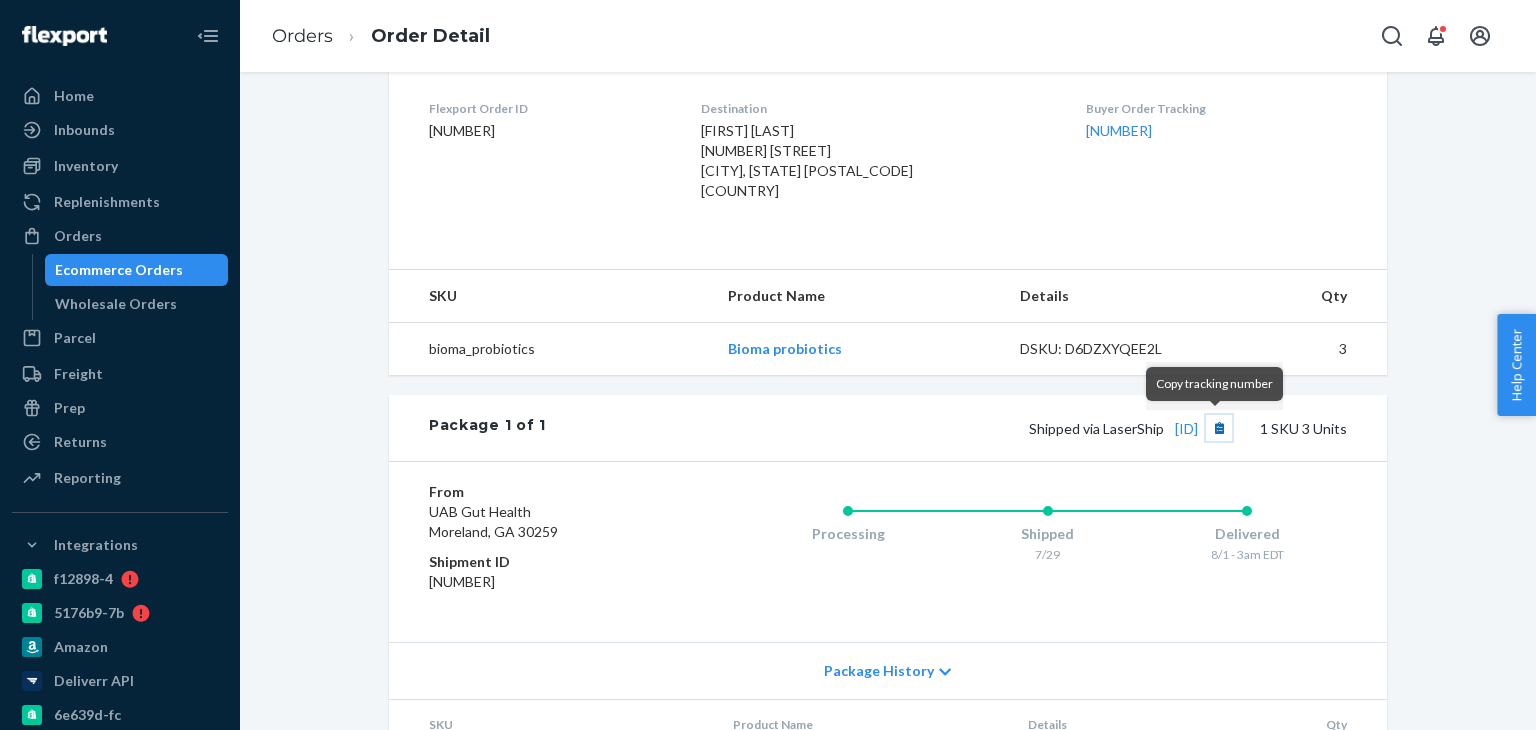 click at bounding box center (1219, 428) 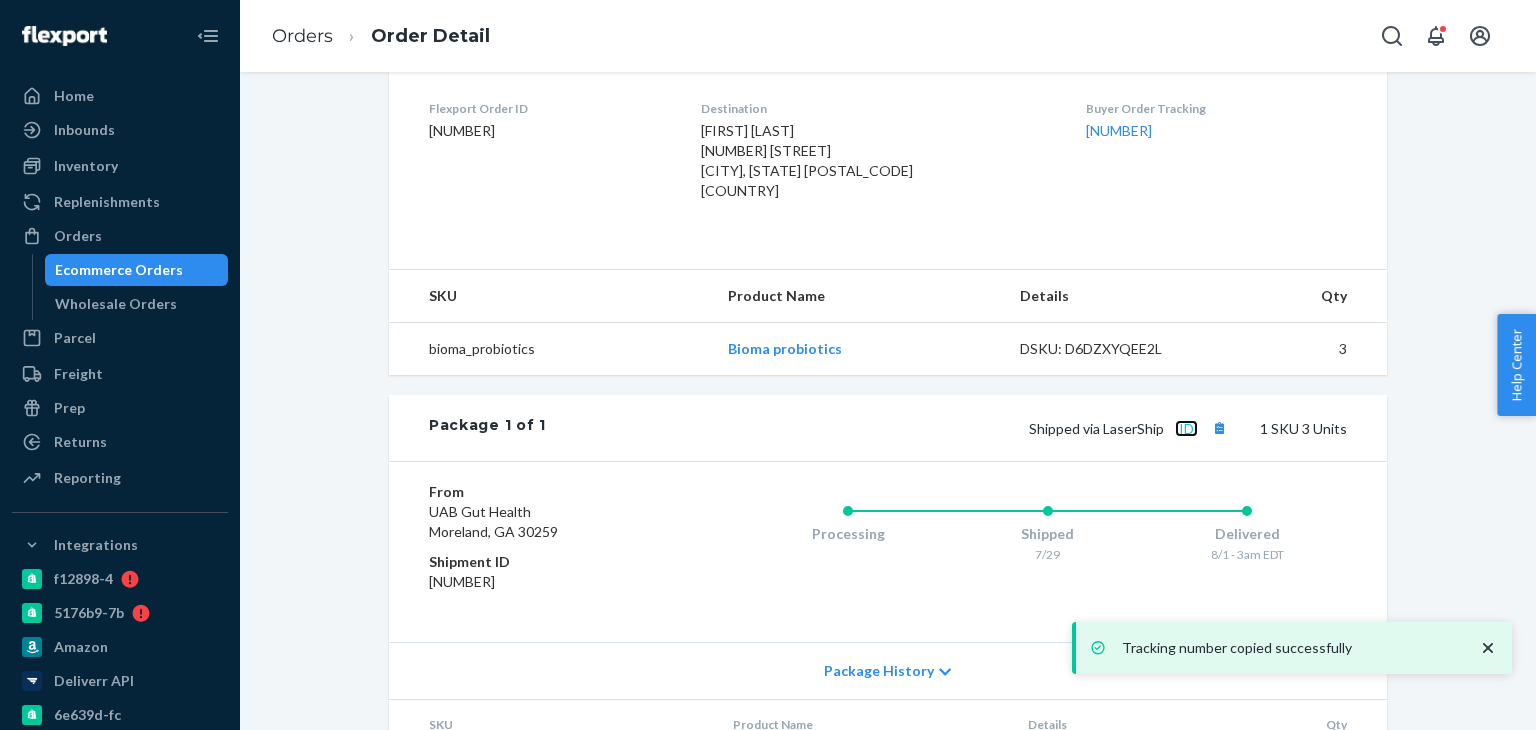 click on "[ID]" at bounding box center (1186, 428) 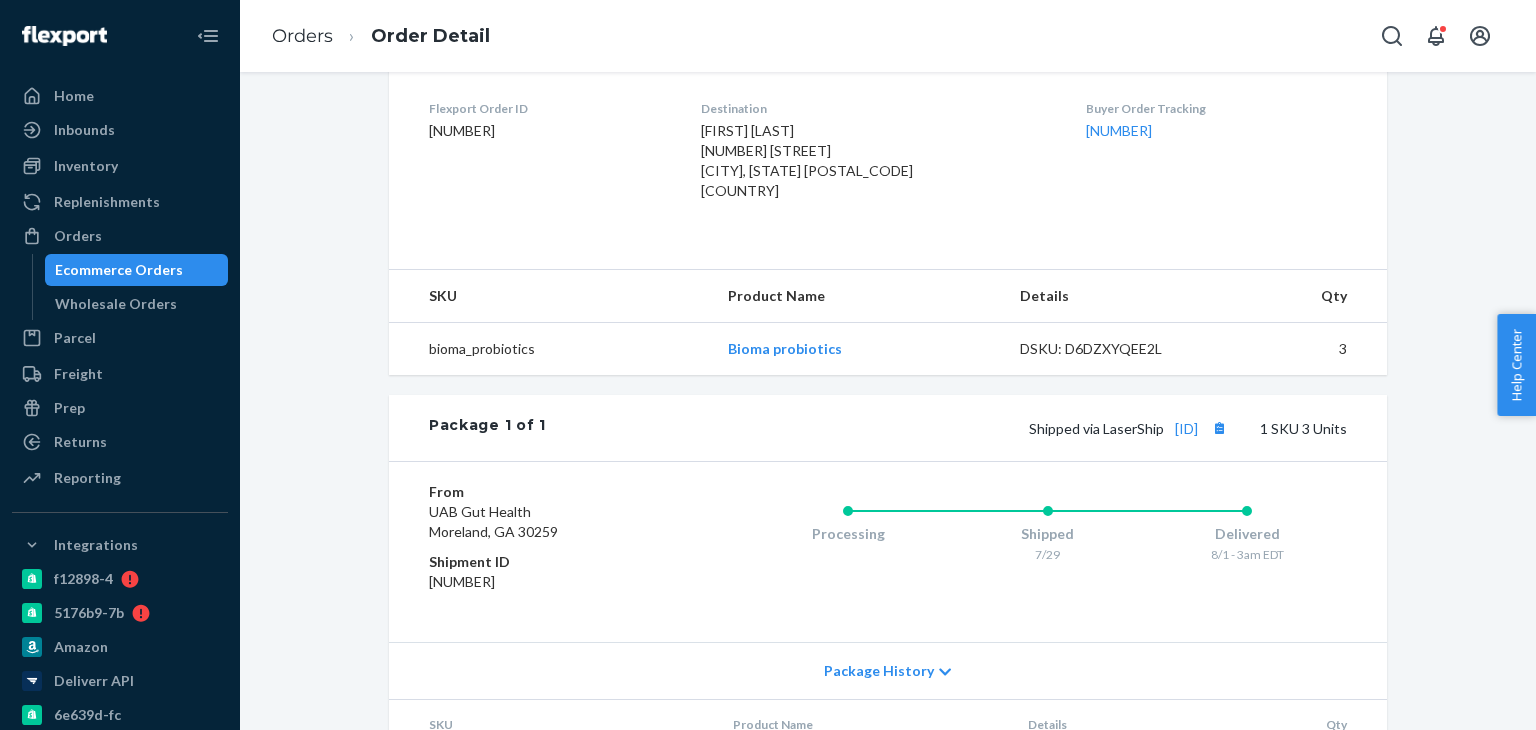click on "Ecommerce Orders" at bounding box center (119, 270) 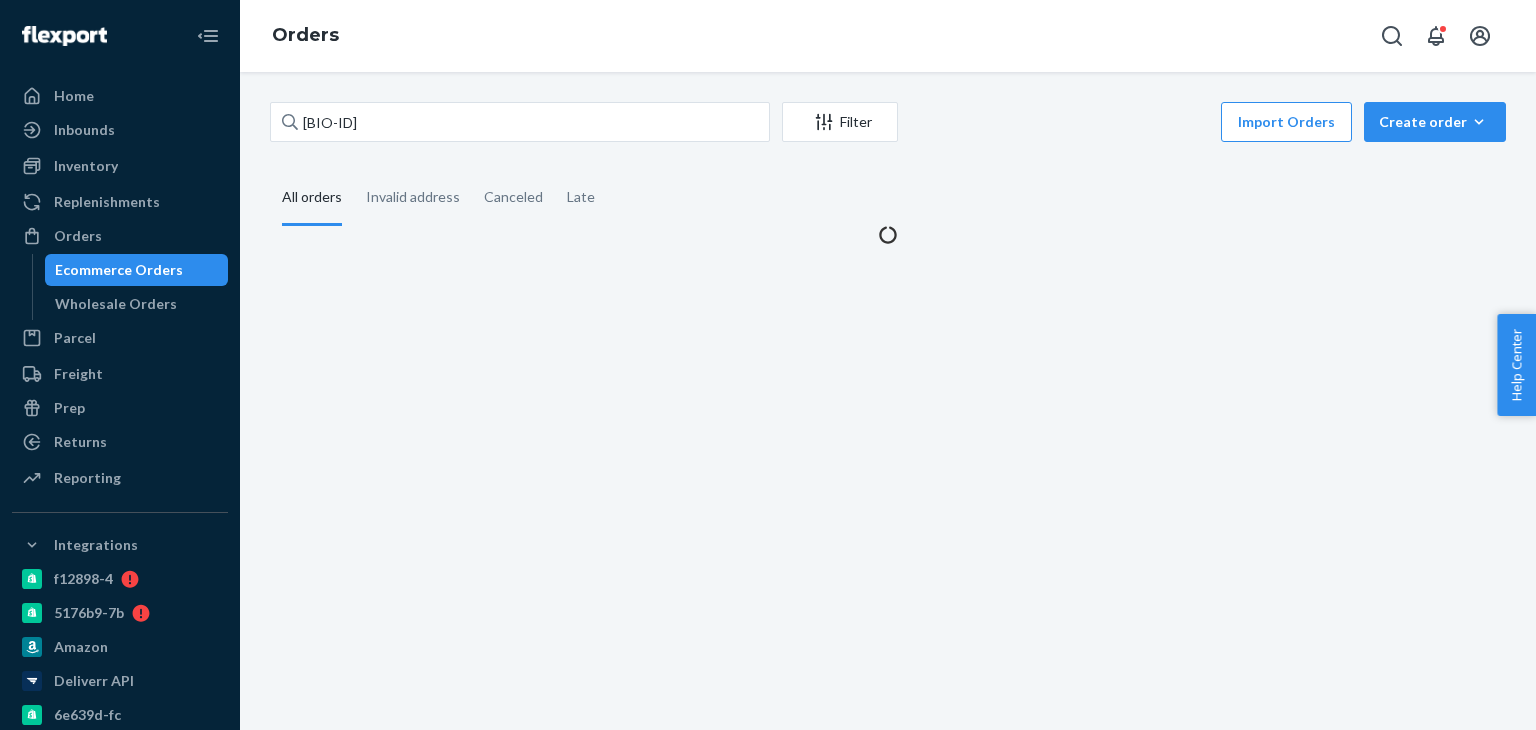 scroll, scrollTop: 0, scrollLeft: 0, axis: both 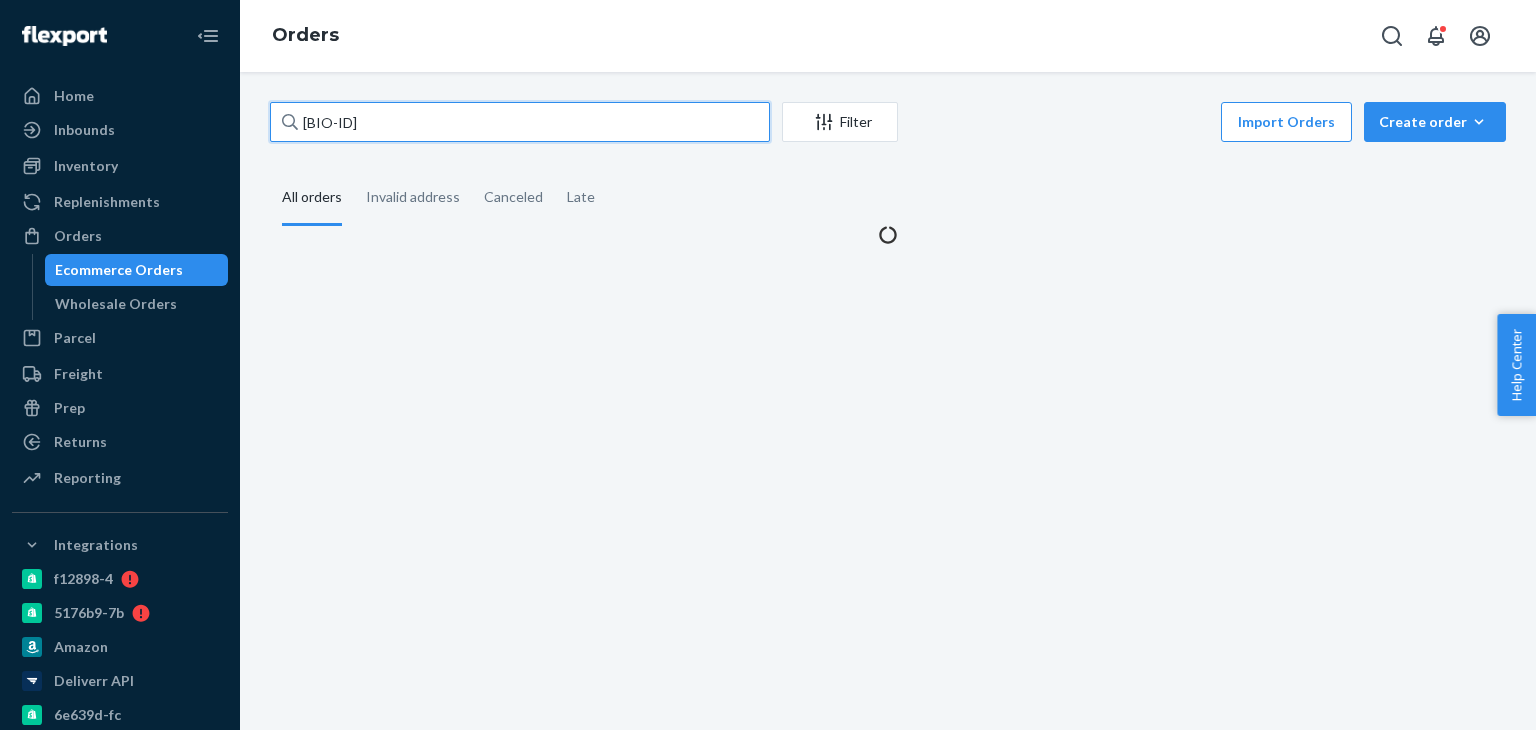 click on "[BIO-ID]" at bounding box center [520, 122] 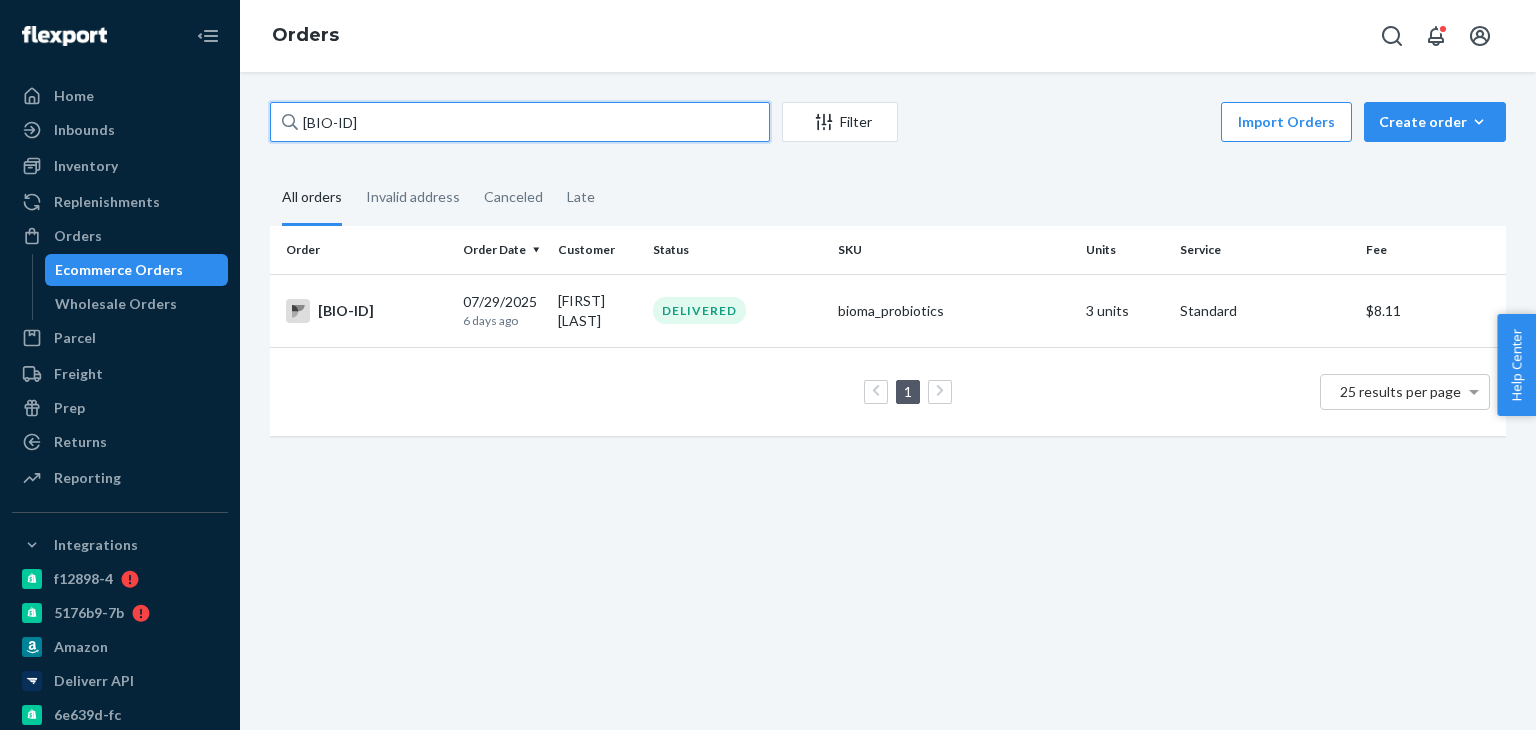 click on "[BIO-ID]" at bounding box center [520, 122] 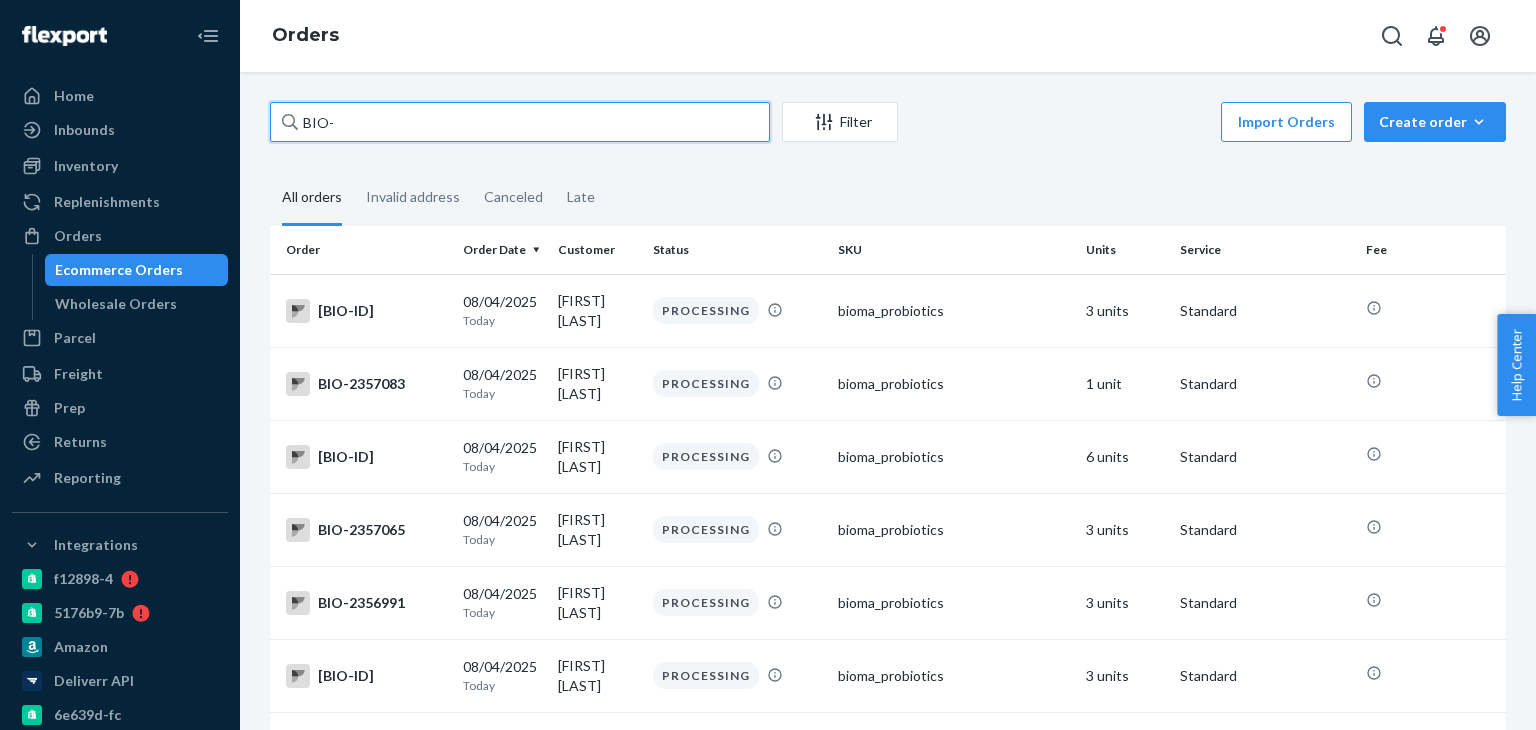 paste on "[NUMBER]" 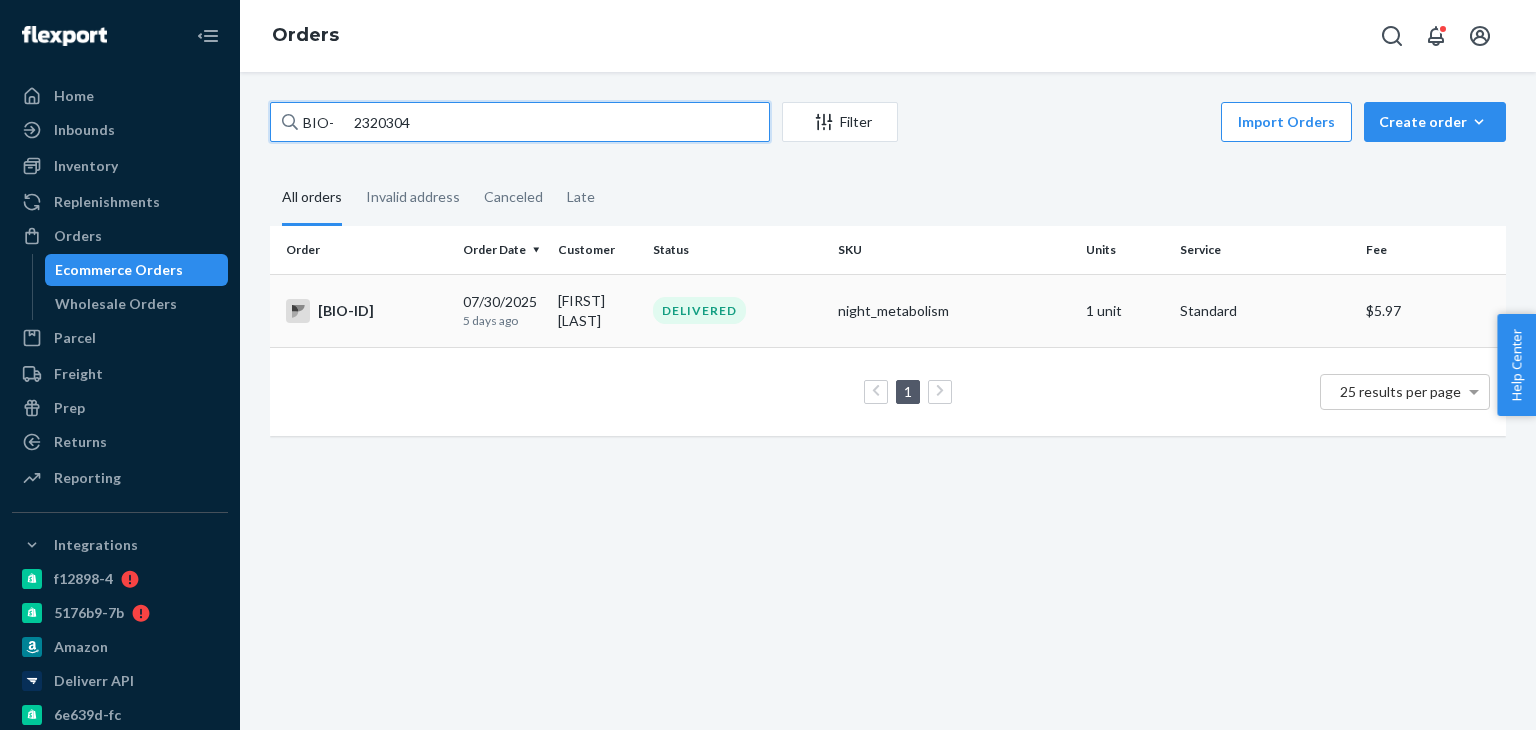 type on "BIO-	 2320304" 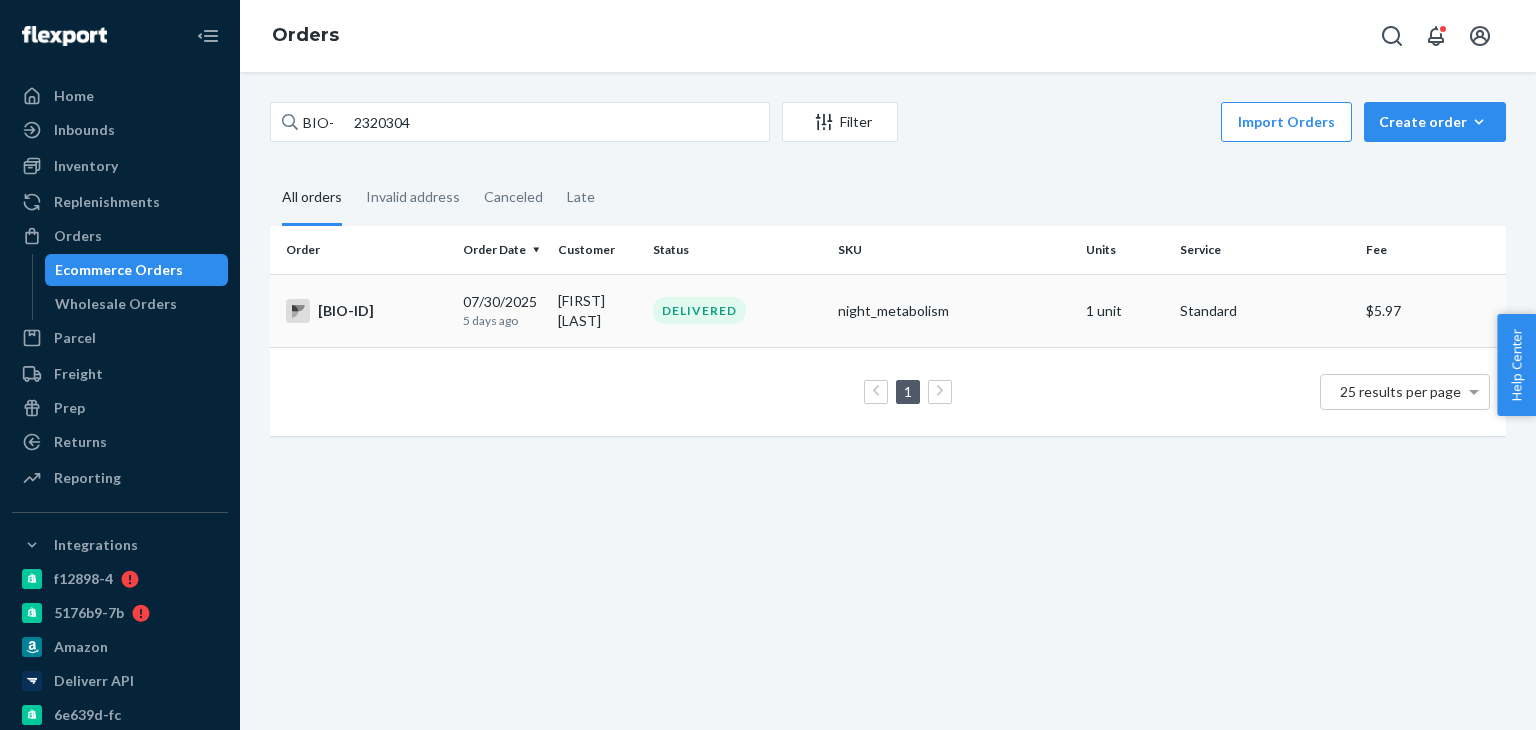 click on "[BIO-ID]" at bounding box center (366, 311) 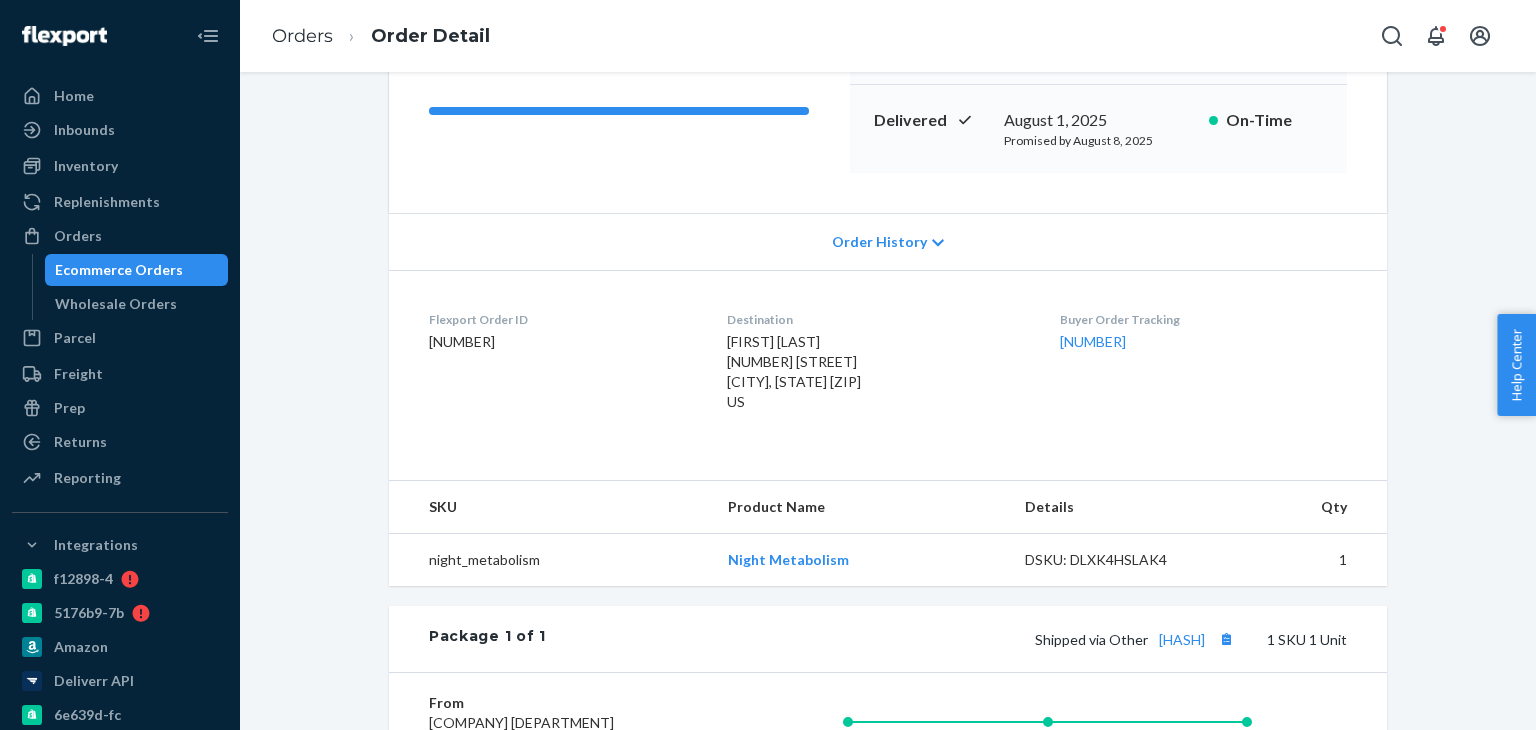 scroll, scrollTop: 300, scrollLeft: 0, axis: vertical 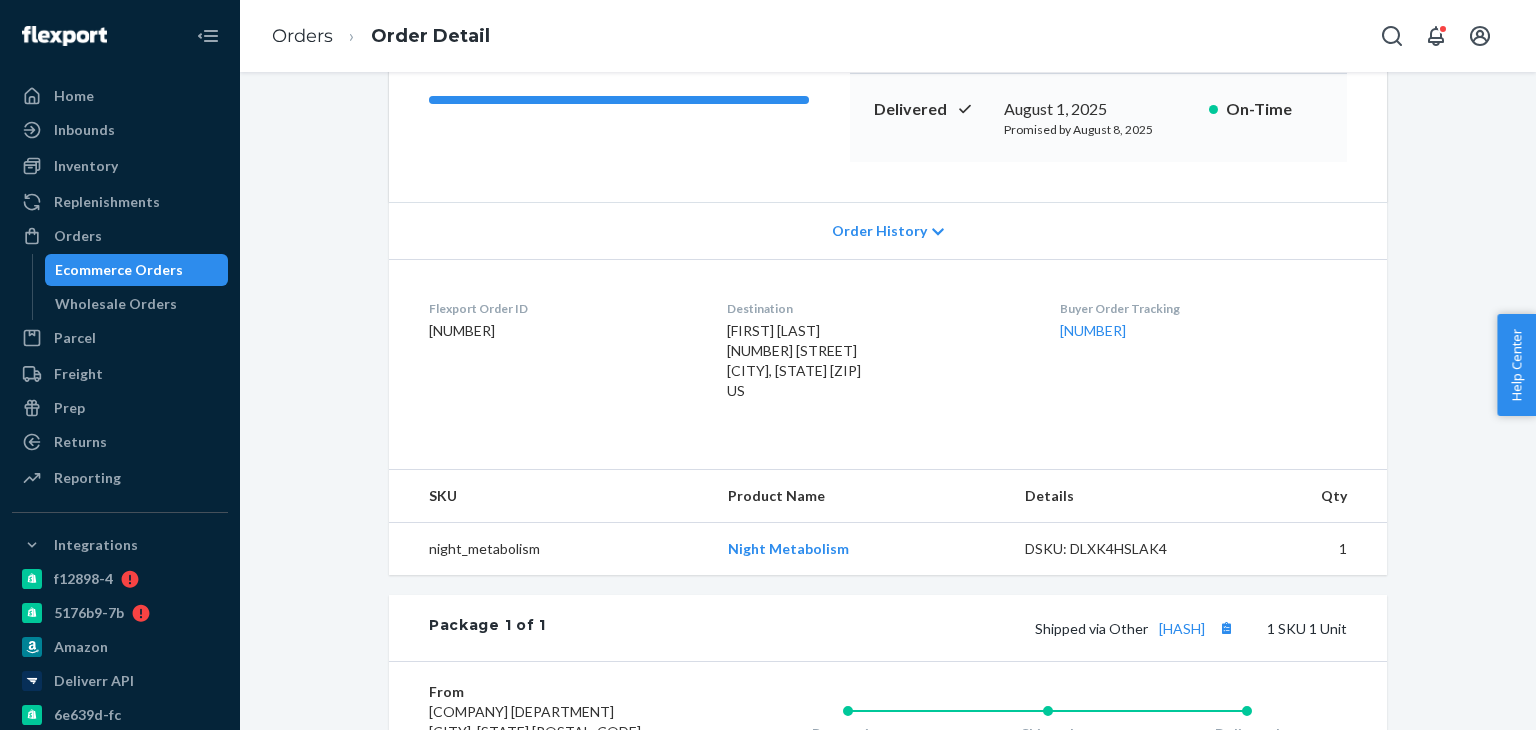 click on "Flexport Order ID [NUMBER] Destination [FIRST] [LAST]
[NUMBER] [STREET]
[CITY], [STATE] [POSTAL_CODE]
[COUNTRY] Buyer Order Tracking [NUMBER]" at bounding box center (888, 354) 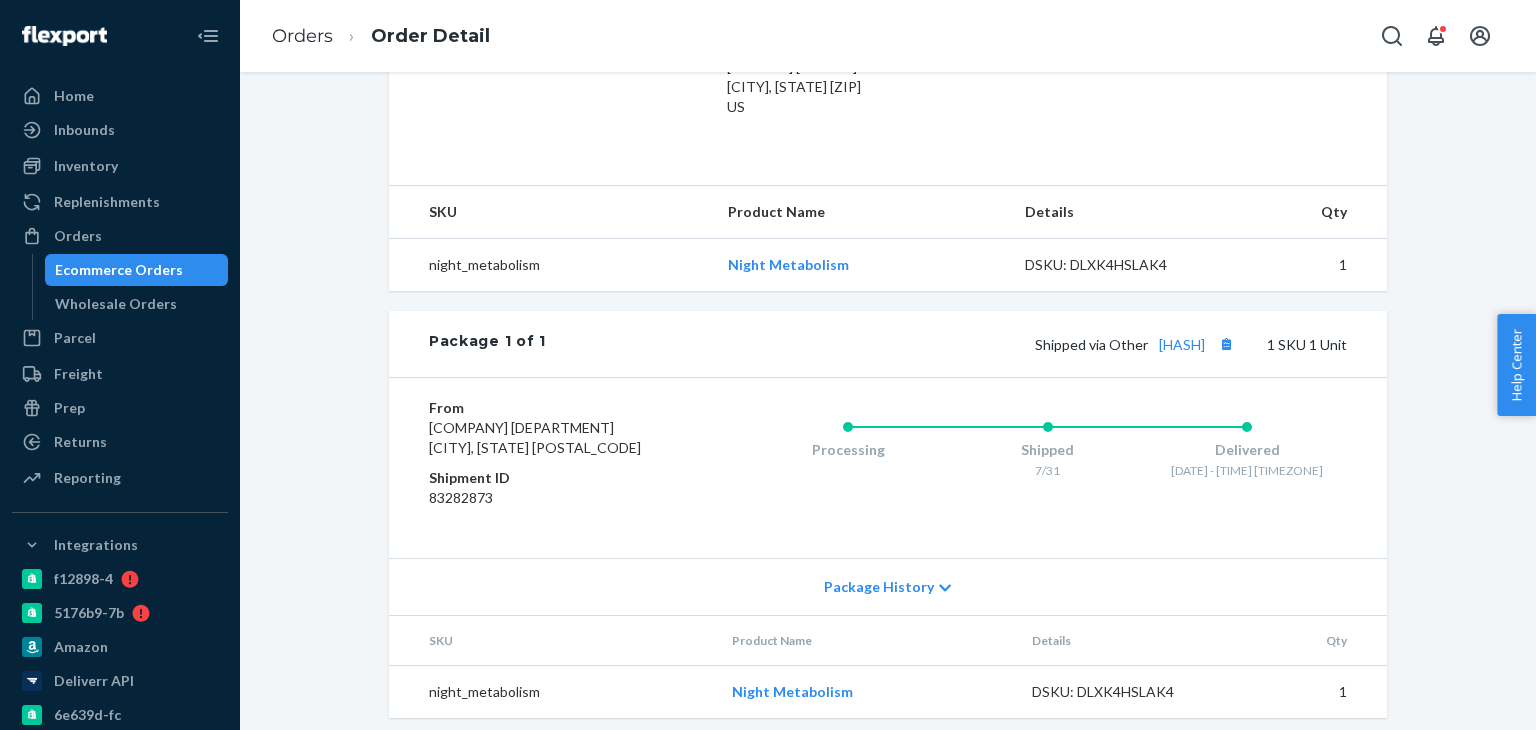 scroll, scrollTop: 594, scrollLeft: 0, axis: vertical 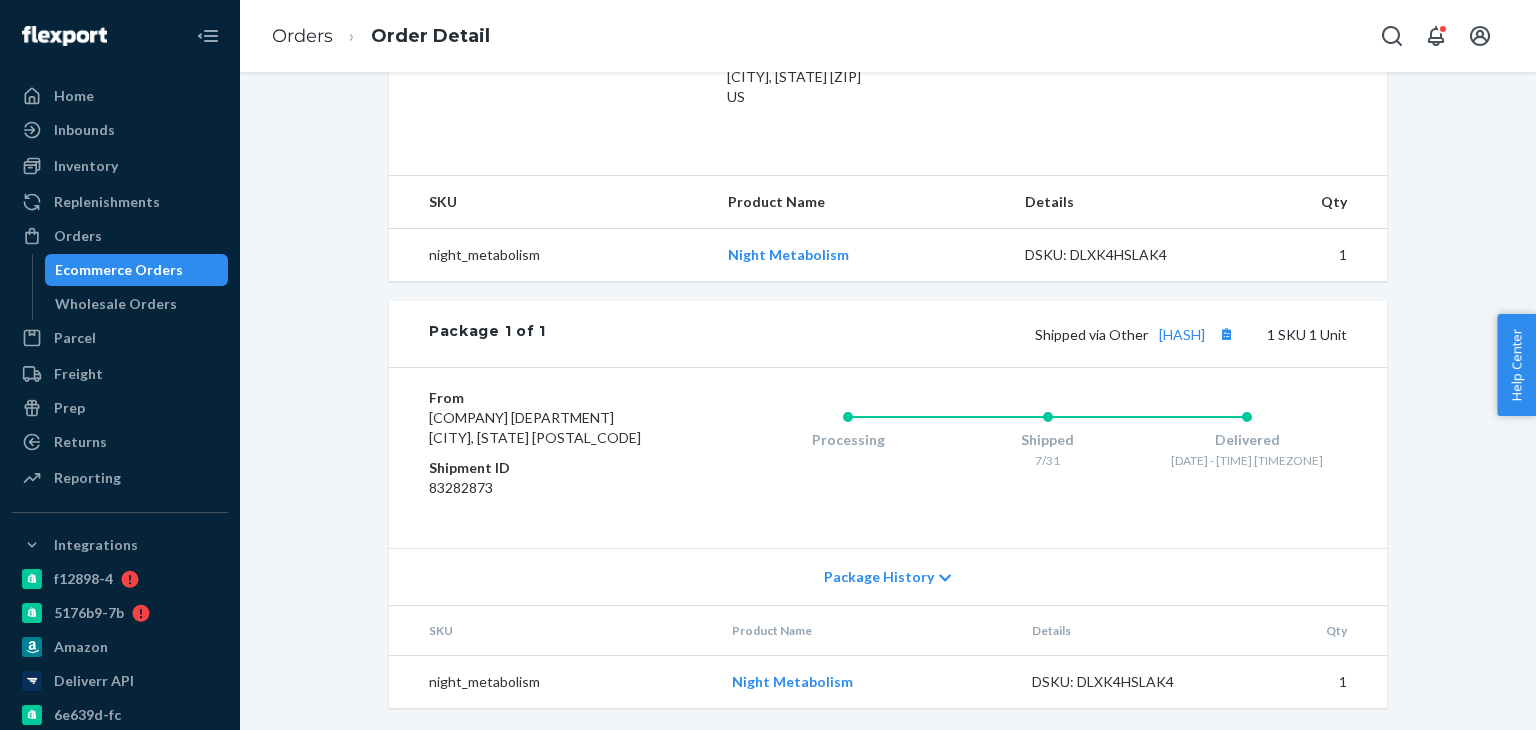 click on "Ecommerce Orders" at bounding box center (119, 270) 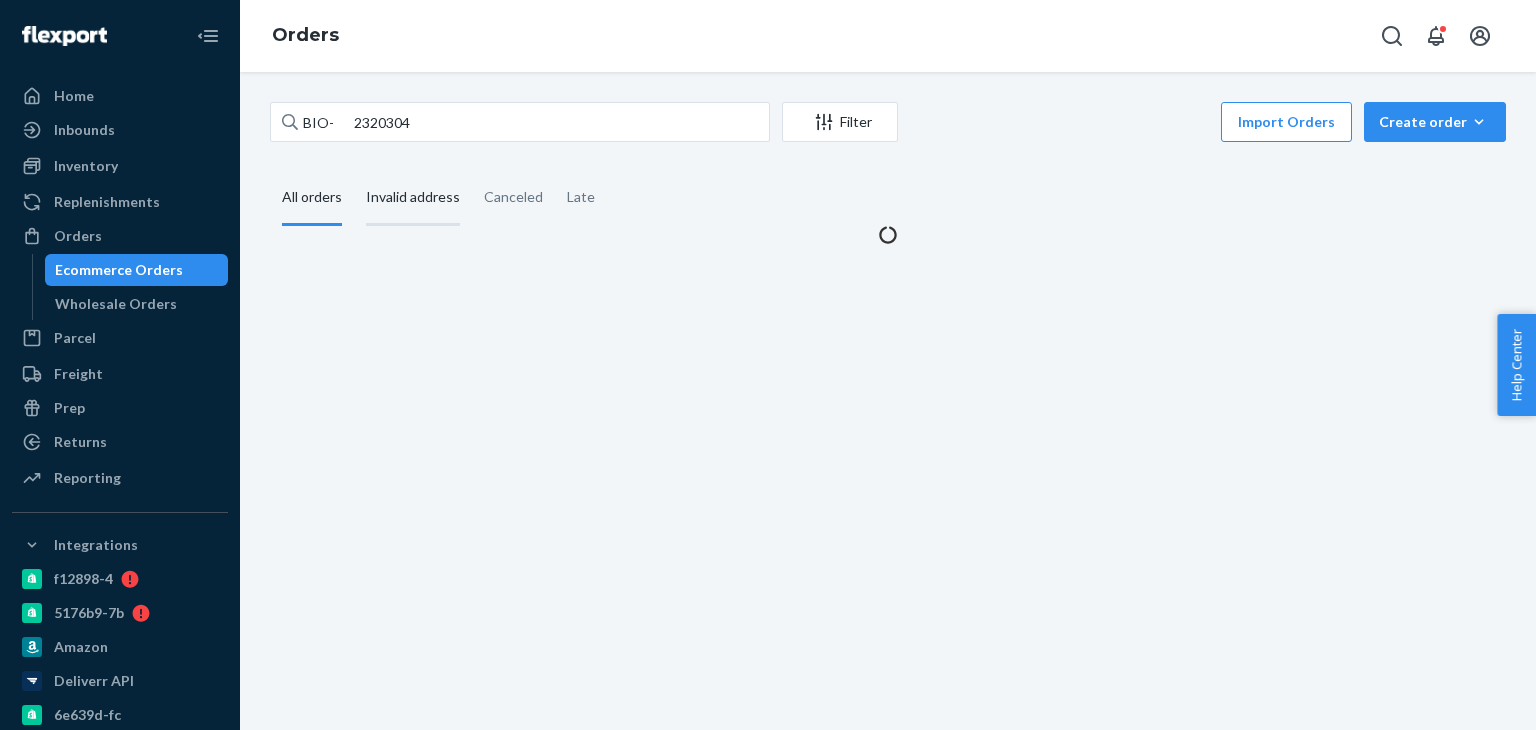 scroll, scrollTop: 0, scrollLeft: 0, axis: both 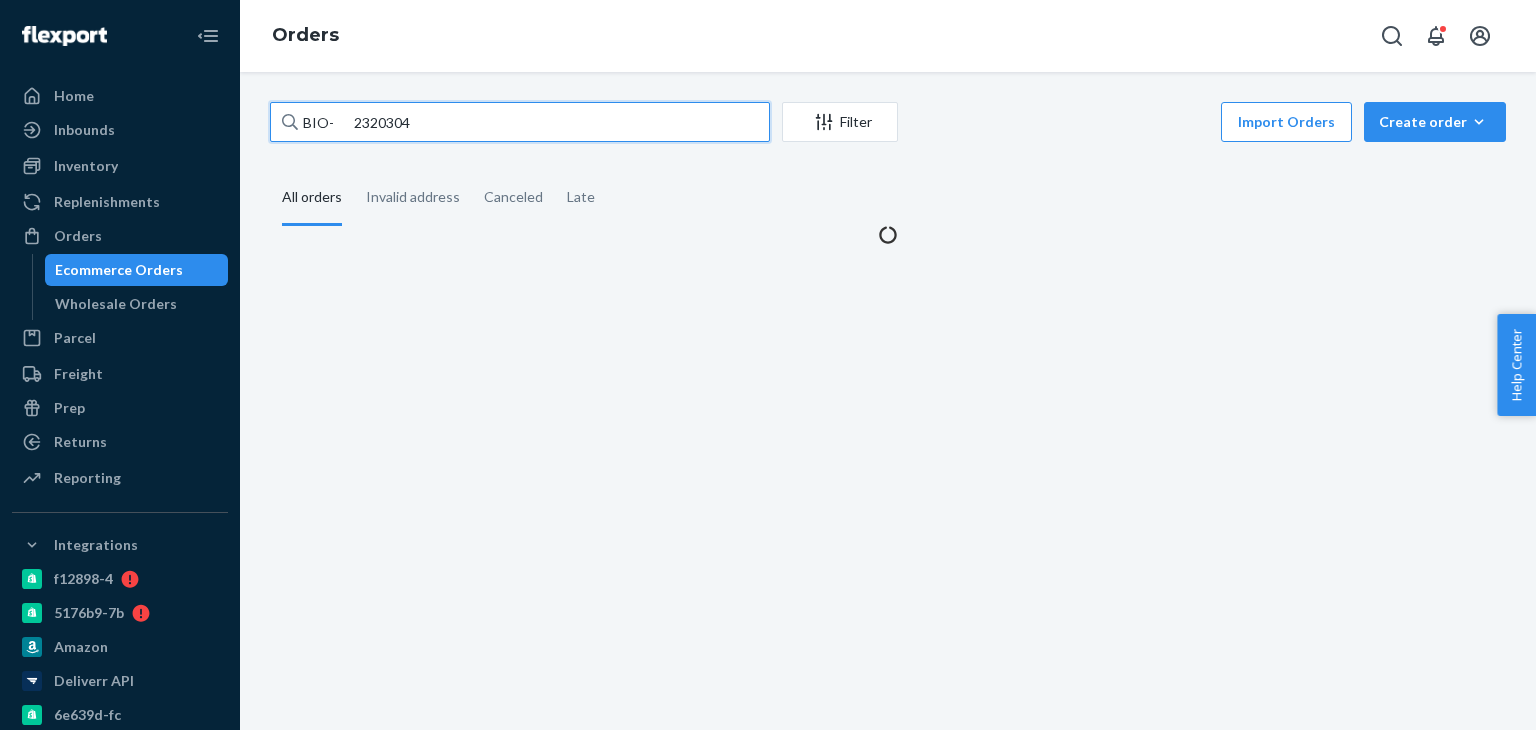 click on "BIO-	 2320304" at bounding box center (520, 122) 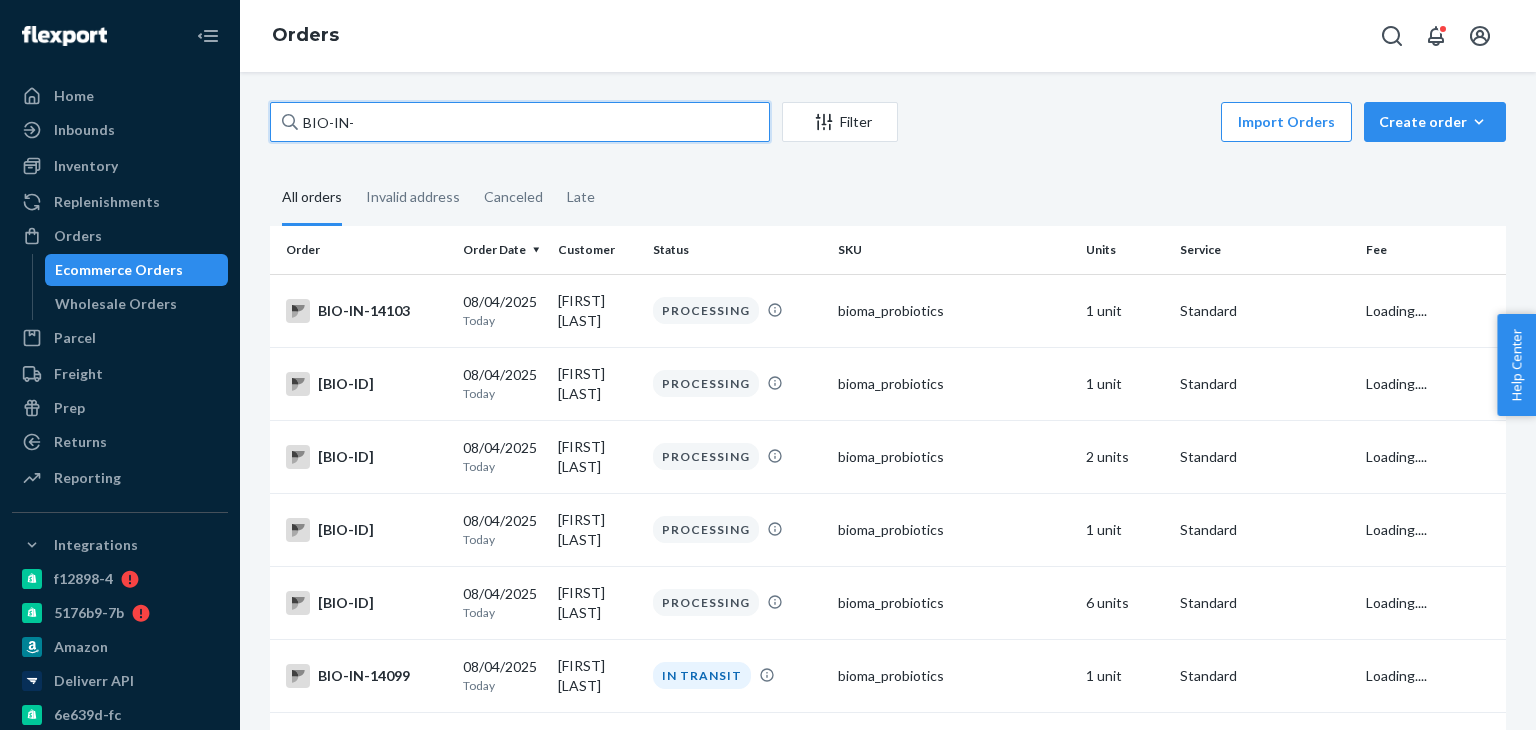 paste on "13751" 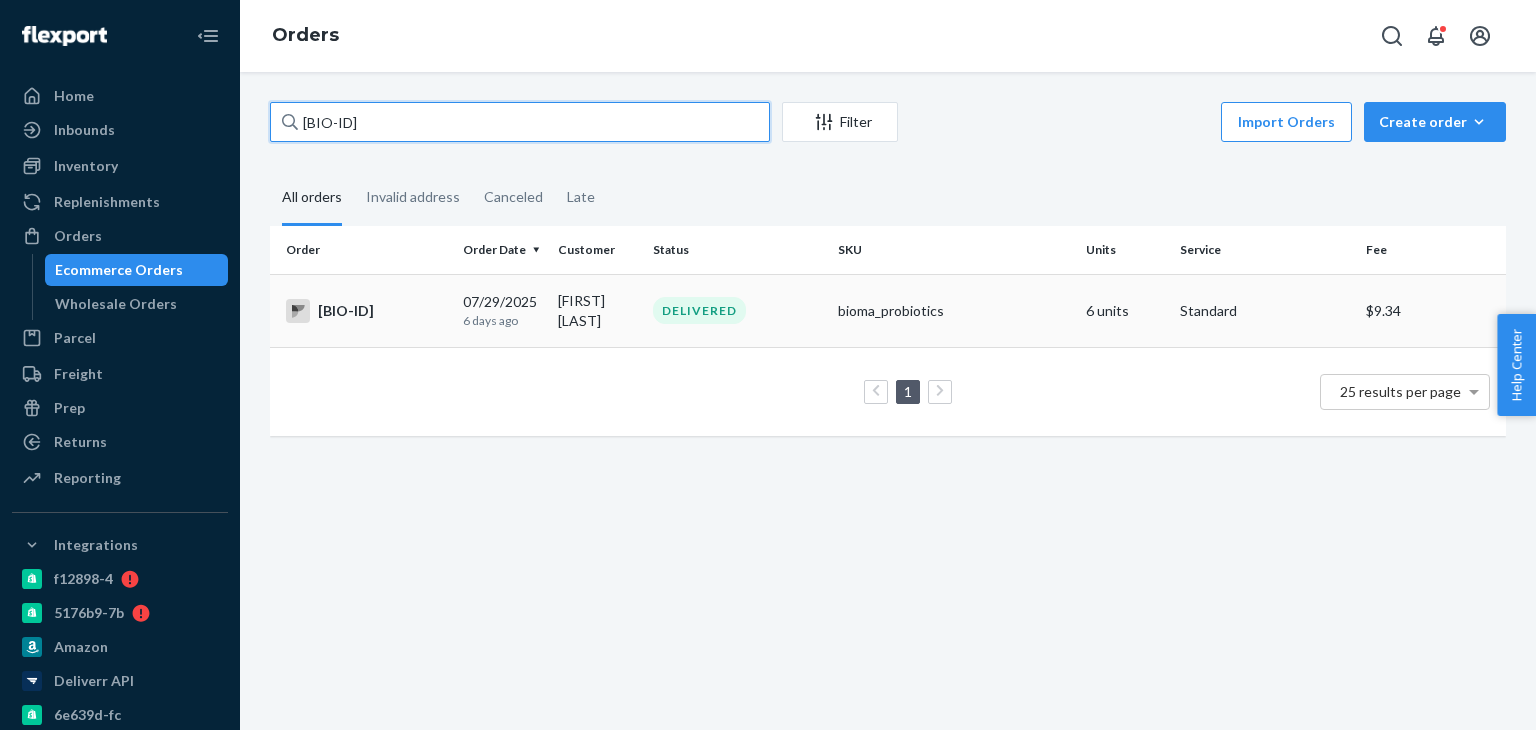 type on "[BIO-ID]" 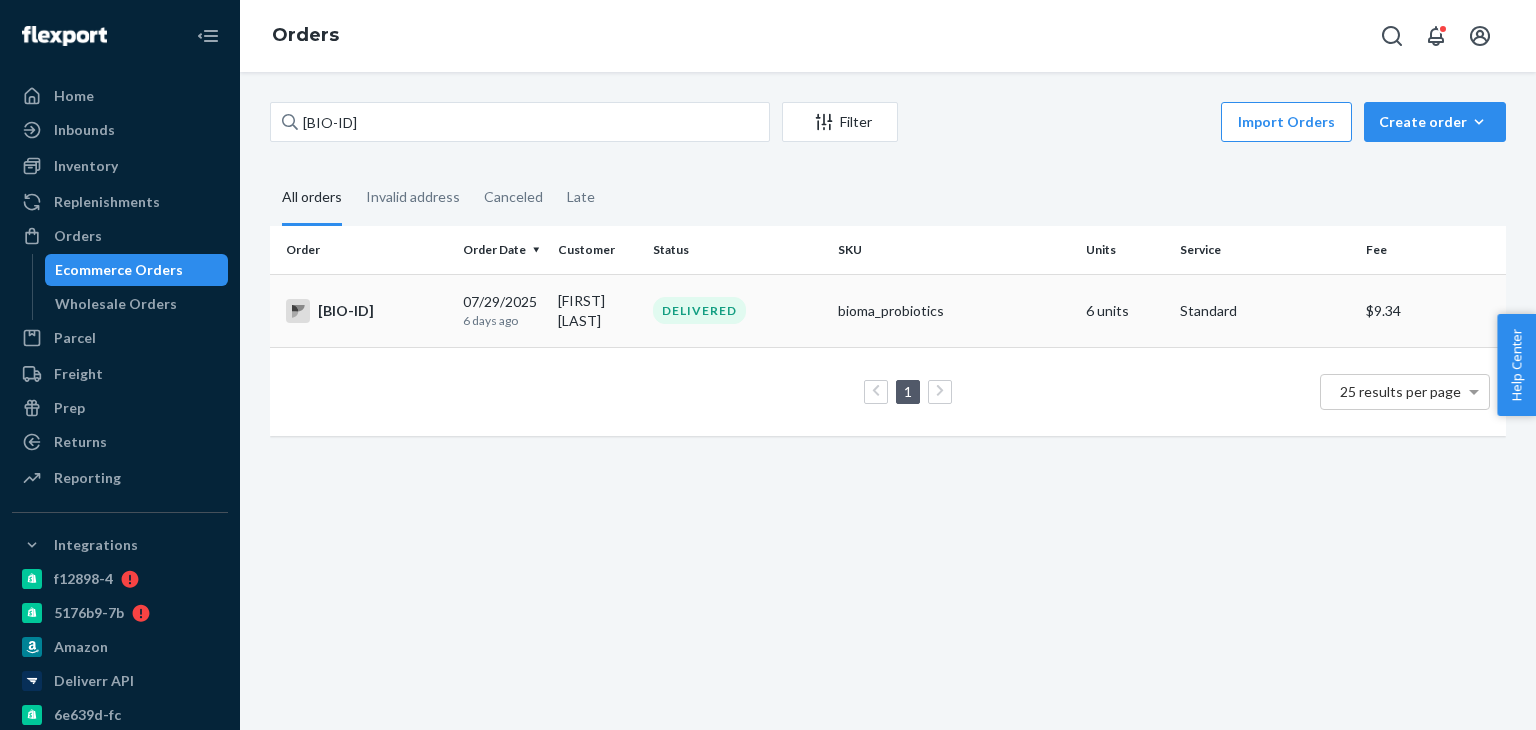 click on "[BIO-ID]" at bounding box center (366, 311) 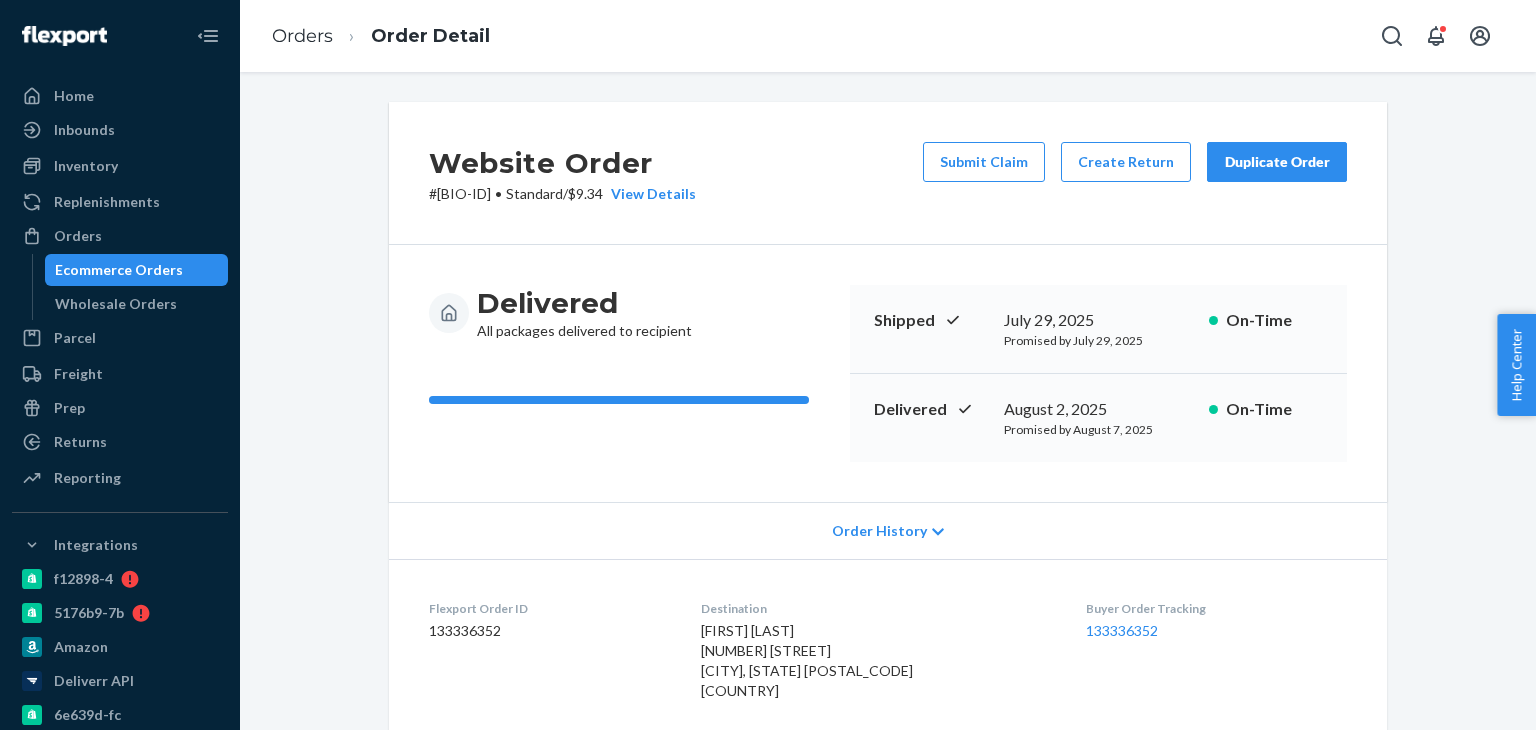 click on "Website Order # [BIO-ID] • Standard  /  [PRICE] View Details Submit Claim Create Return Duplicate Order Delivered All packages delivered to recipient Shipped [DATE], [YEAR] Promised by [DATE], [YEAR] On-Time Delivered [DATE] - [TIME] [TIMEZONE] Promised by [DATE] - [TIME] [TIMEZONE] On-Time Order History Flexport Order ID [NUMBER] Destination [FIRST] [LAST]
[NUMBER] [STREET]
[CITY], [STATE] [POSTAL_CODE]
[COUNTRY] Buyer Order Tracking [NUMBER] SKU Product Name Details Qty bioma_probiotics Bioma probiotics DSKU: [SKU] [QUANTITY] Package [QUANTITY] of [QUANTITY] Shipped via [CARRIER], Tracked & Delivered by [CARRIER]   [NUMBER] [QUANTITY]   SKU   [QUANTITY]   Units From [COMPANY] [DEPARTMENT]
[CITY], [STATE] Shipment ID [NUMBER] Processing Shipped [DATE]/[DATE] Delivered [DATE]/[DATE] - [TIME] [TIMEZONE] Package History SKU Product Name Details Qty bioma_probiotics Bioma probiotics DSKU: [SKU] Lot Number: [LOT_NUMBER] Expiration Date: [DATE], [YEAR] [QUANTITY]" at bounding box center (888, 734) 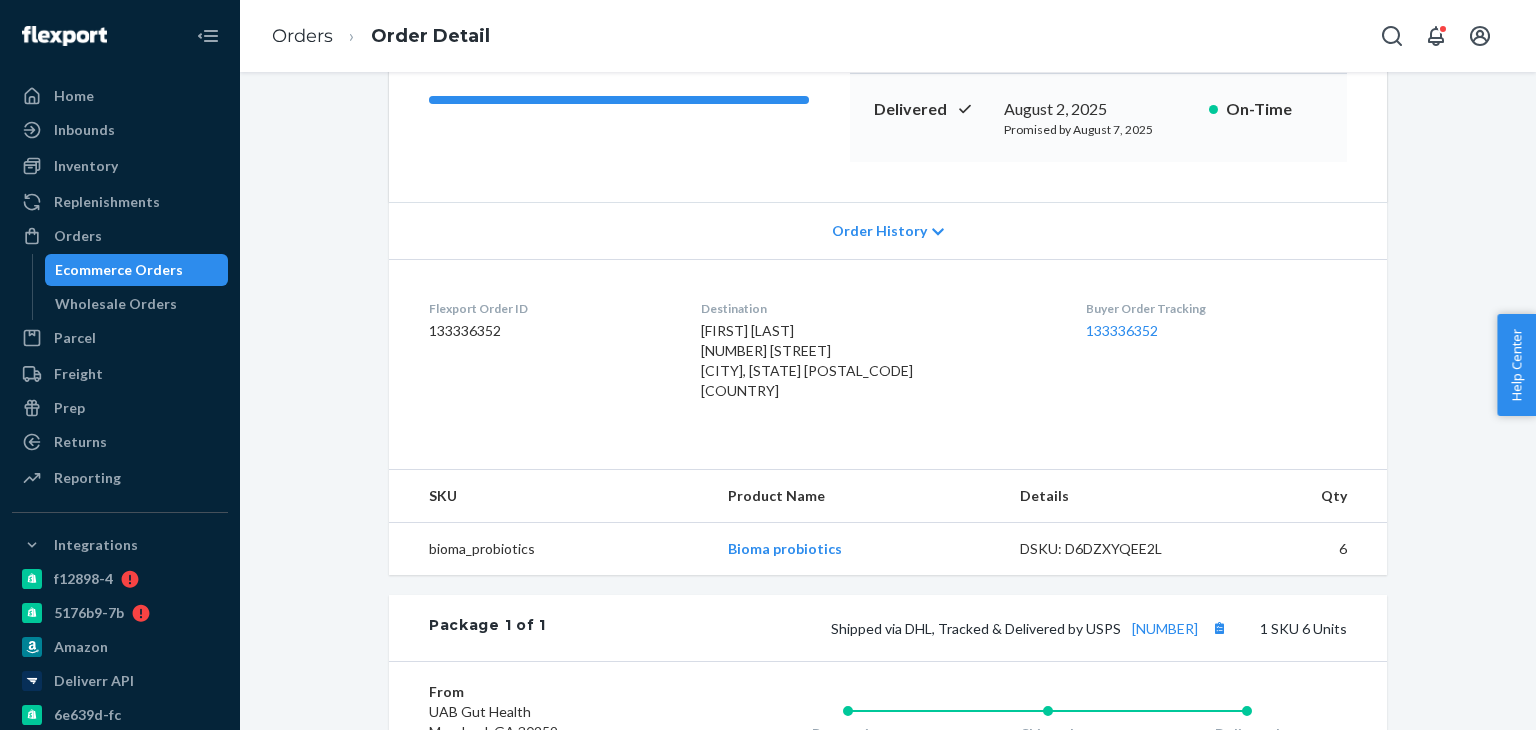 scroll, scrollTop: 0, scrollLeft: 0, axis: both 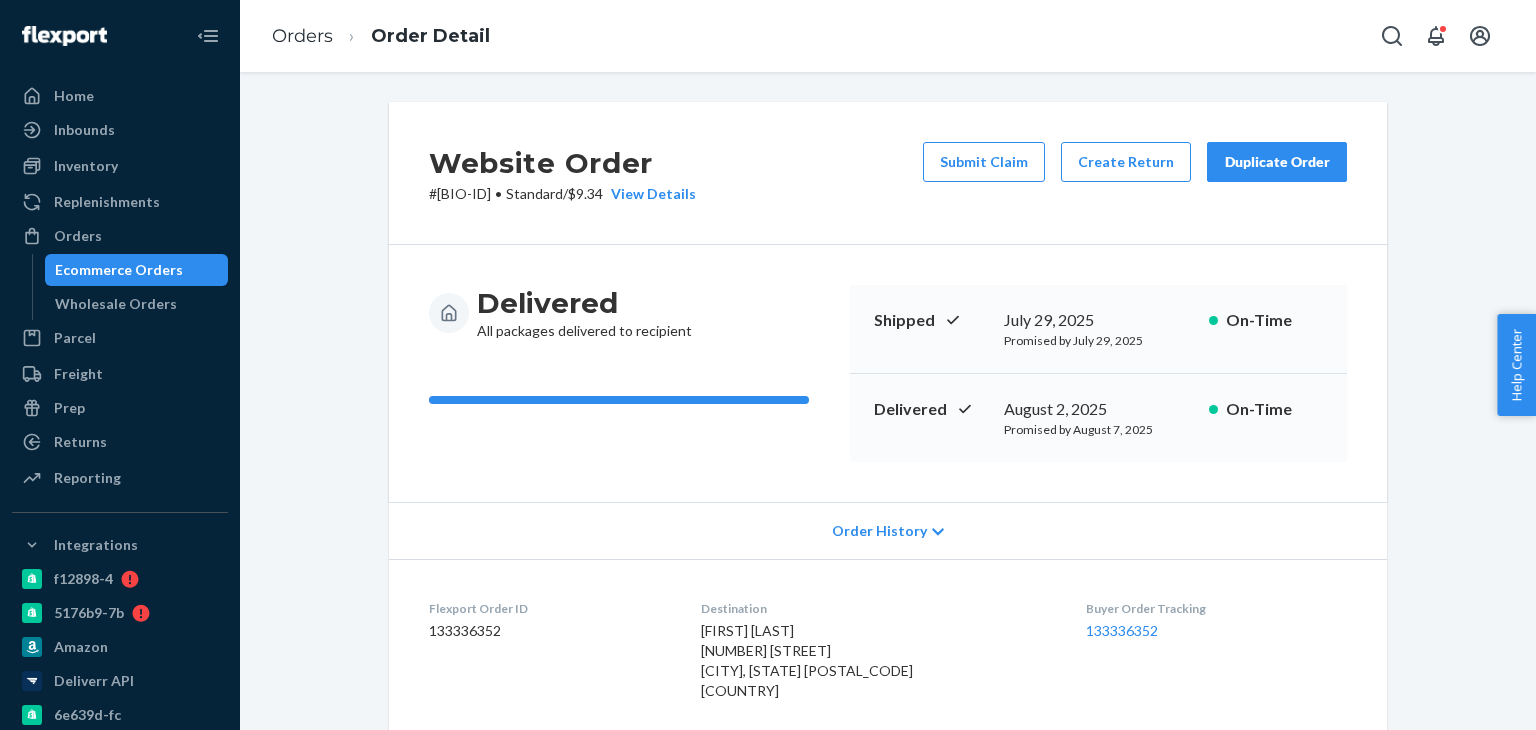 click on "Delivered All packages delivered to recipient" at bounding box center (631, 373) 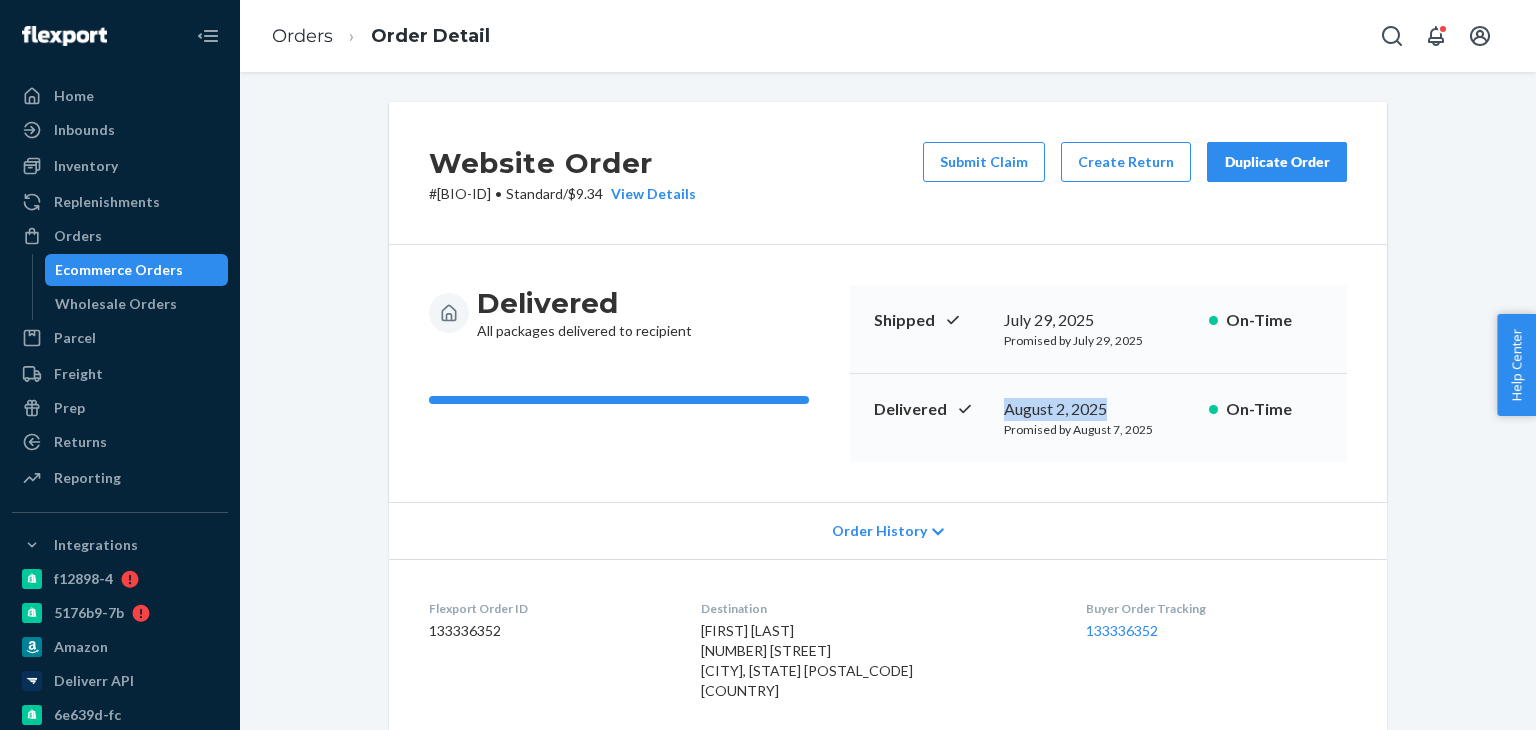 drag, startPoint x: 1111, startPoint y: 409, endPoint x: 992, endPoint y: 408, distance: 119.0042 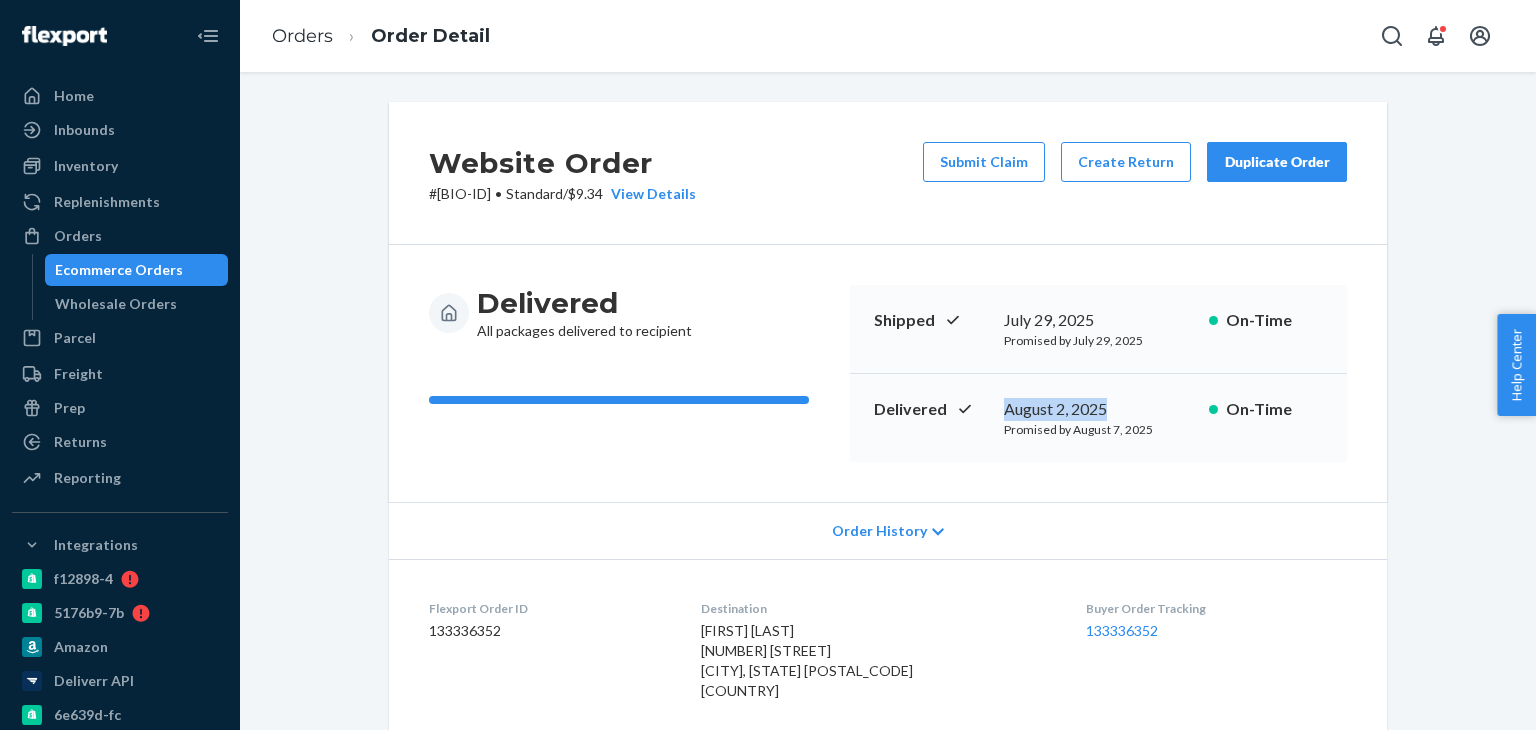click on "Ecommerce Orders" at bounding box center [119, 270] 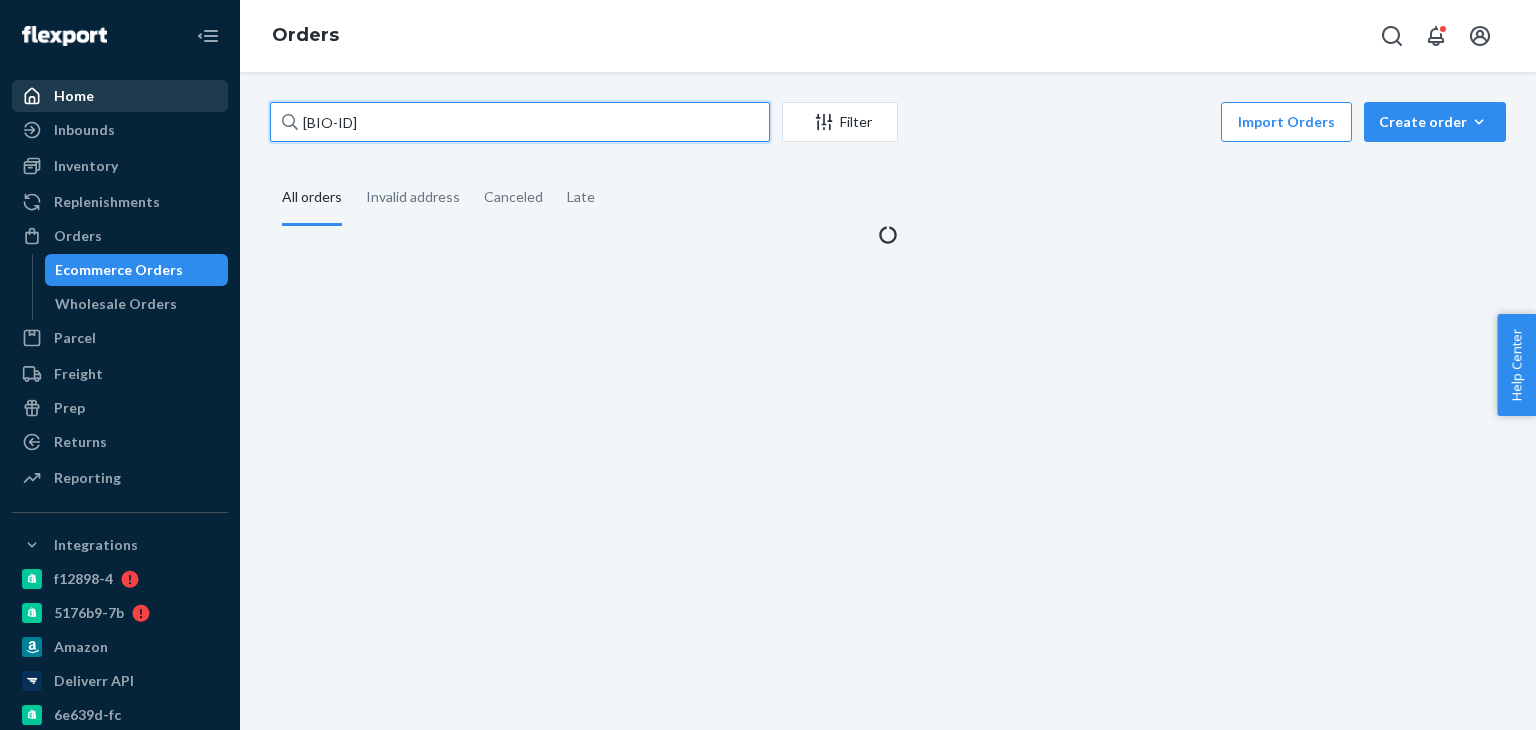 drag, startPoint x: 451, startPoint y: 121, endPoint x: 155, endPoint y: 87, distance: 297.9463 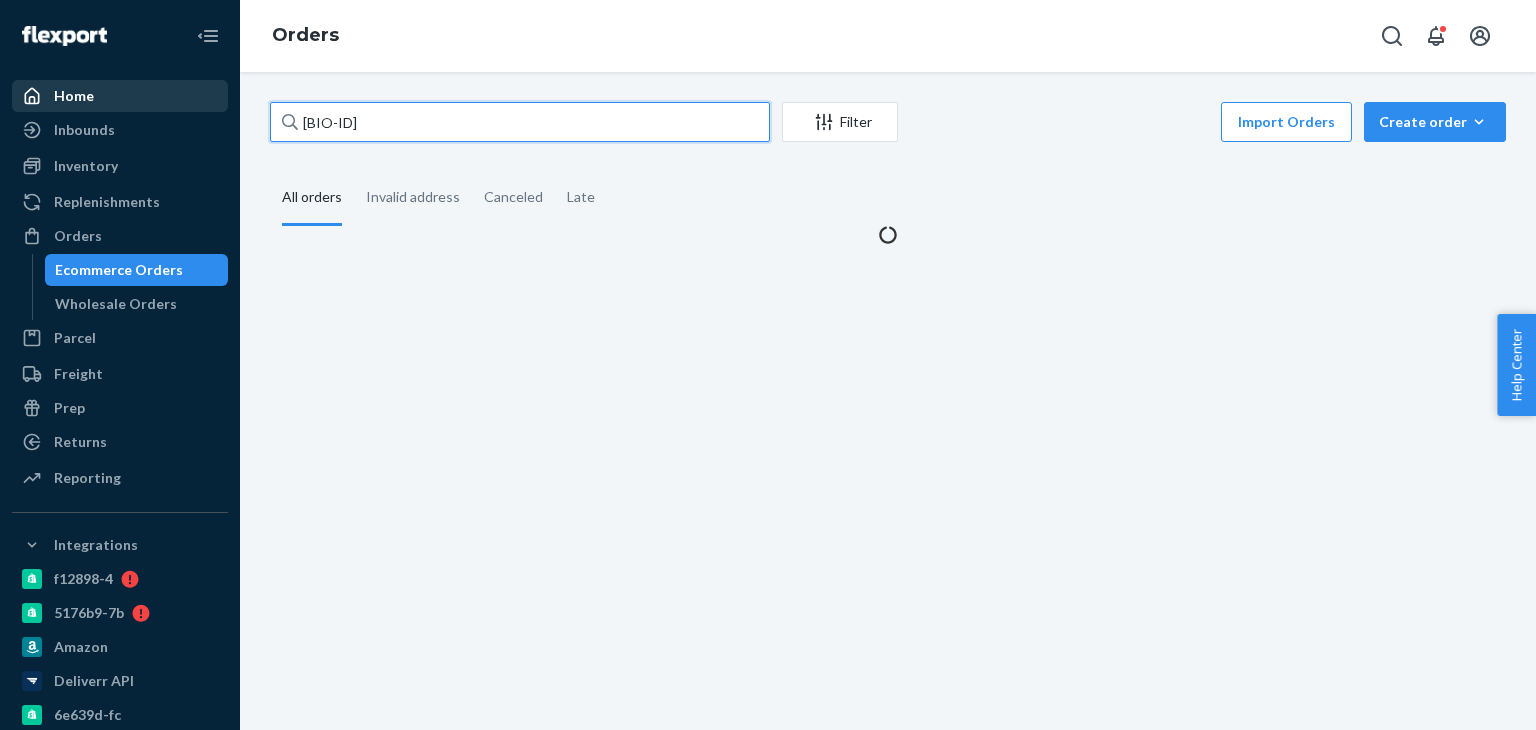 click on "Home Inbounds Shipping Plans Problems Inventory Products Branded Packaging Replenishments OrdersEcommerce Orders Wholesale Orders Parcel Parcel orders Integrations Freight Prep Returns All Returns Settings Packages Reporting Reports Analytics Integrations [ID] [ID] Amazon Deliverr API [ID] pulsetto [ID] [ID] [ID] Add Integration Fast Tags Add Fast Tag Settings Talk to Support Help Center Give Feedback Orders BIO-IN-[ID] Filter Import Orders Create order Ecommerce order Removal order All orders Invalid address Canceled Late" at bounding box center [768, 365] 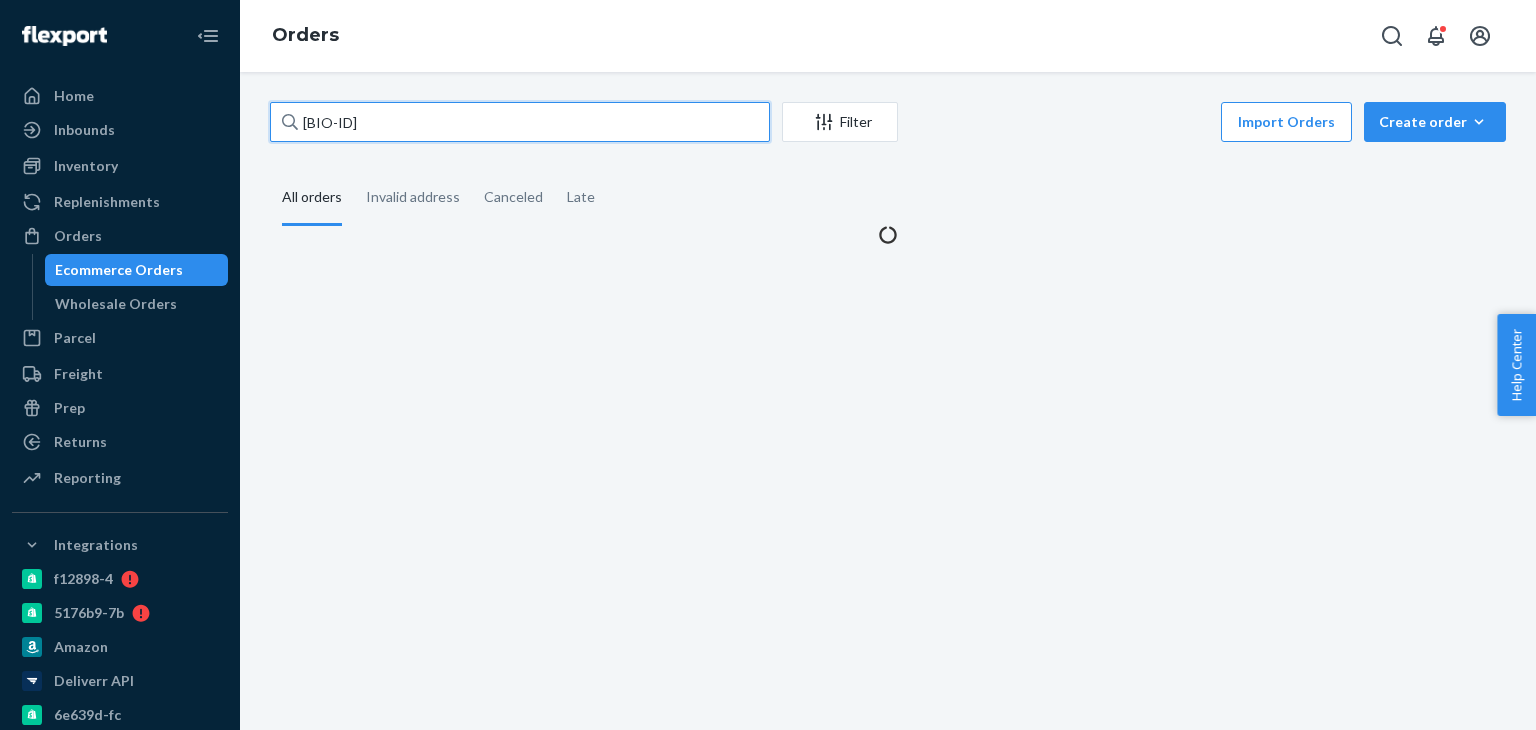 paste on "2186006" 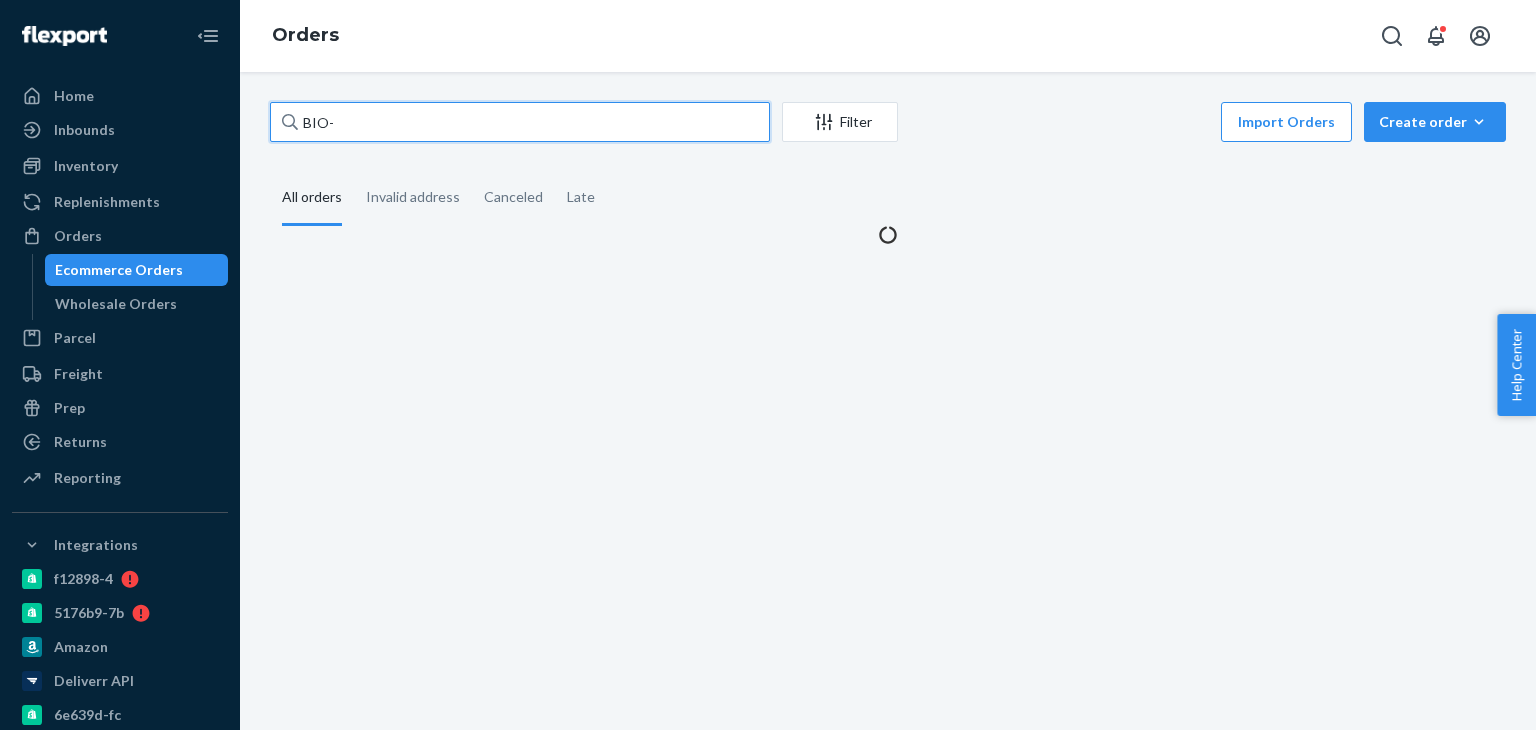 paste on "2186006" 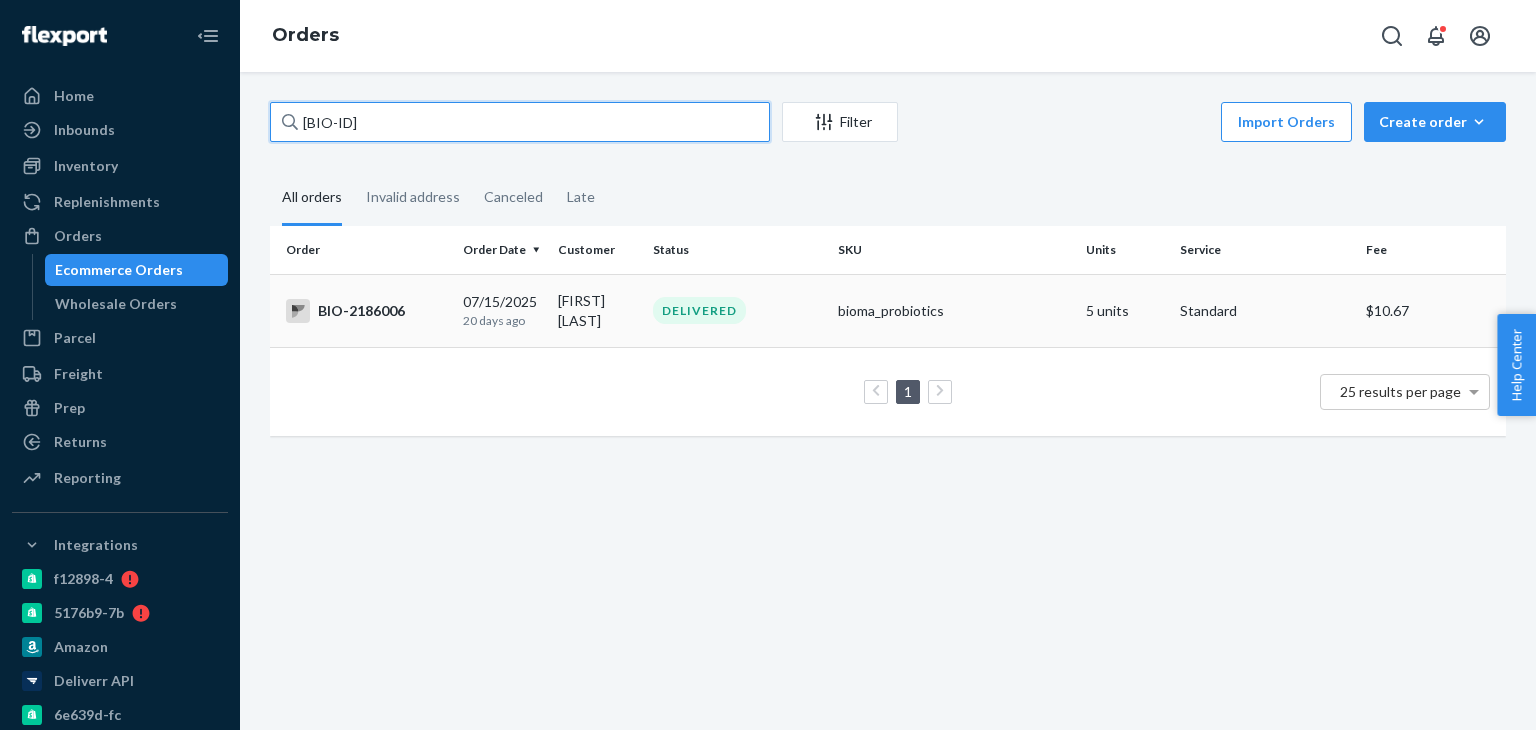 type on "[BIO-ID]" 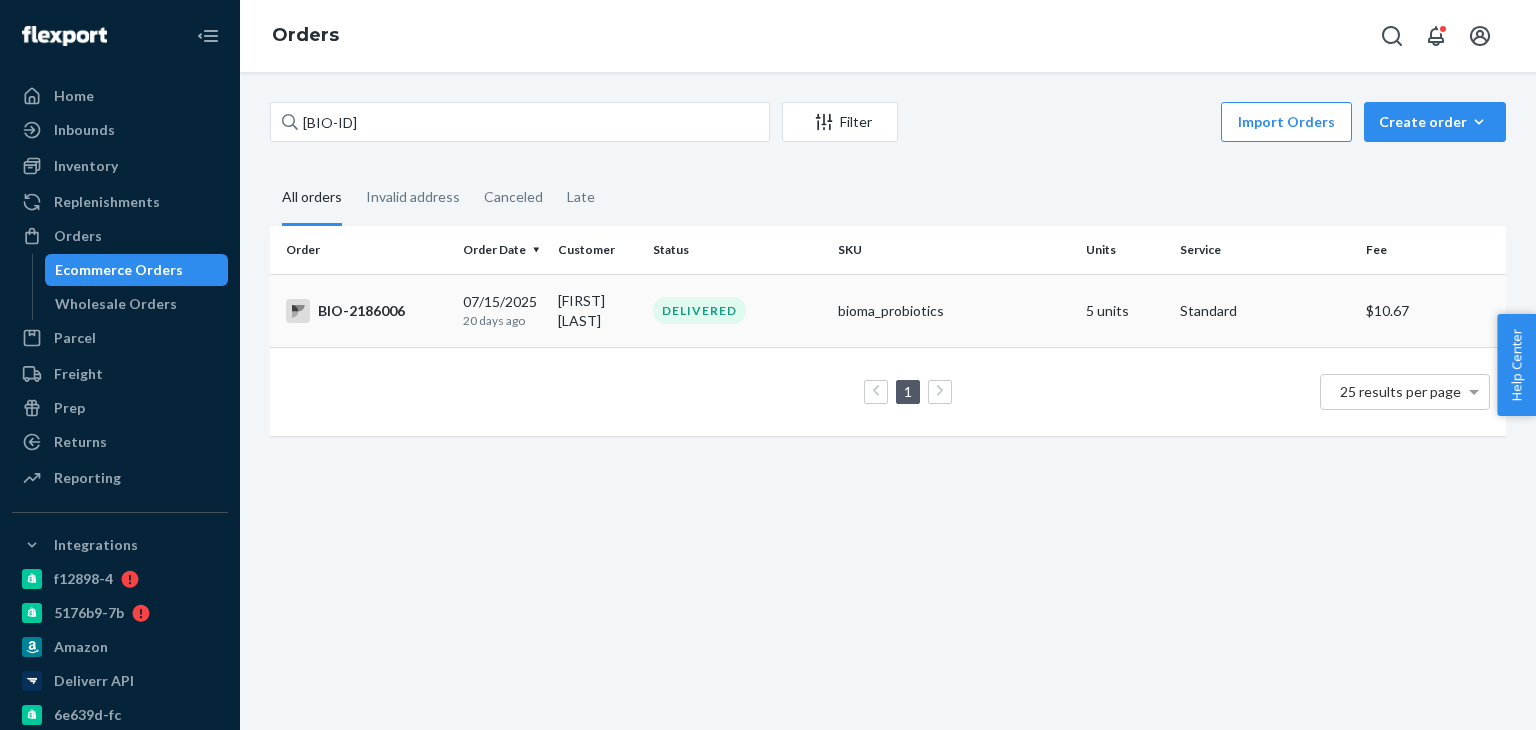 click on "BIO-2186006" at bounding box center (366, 311) 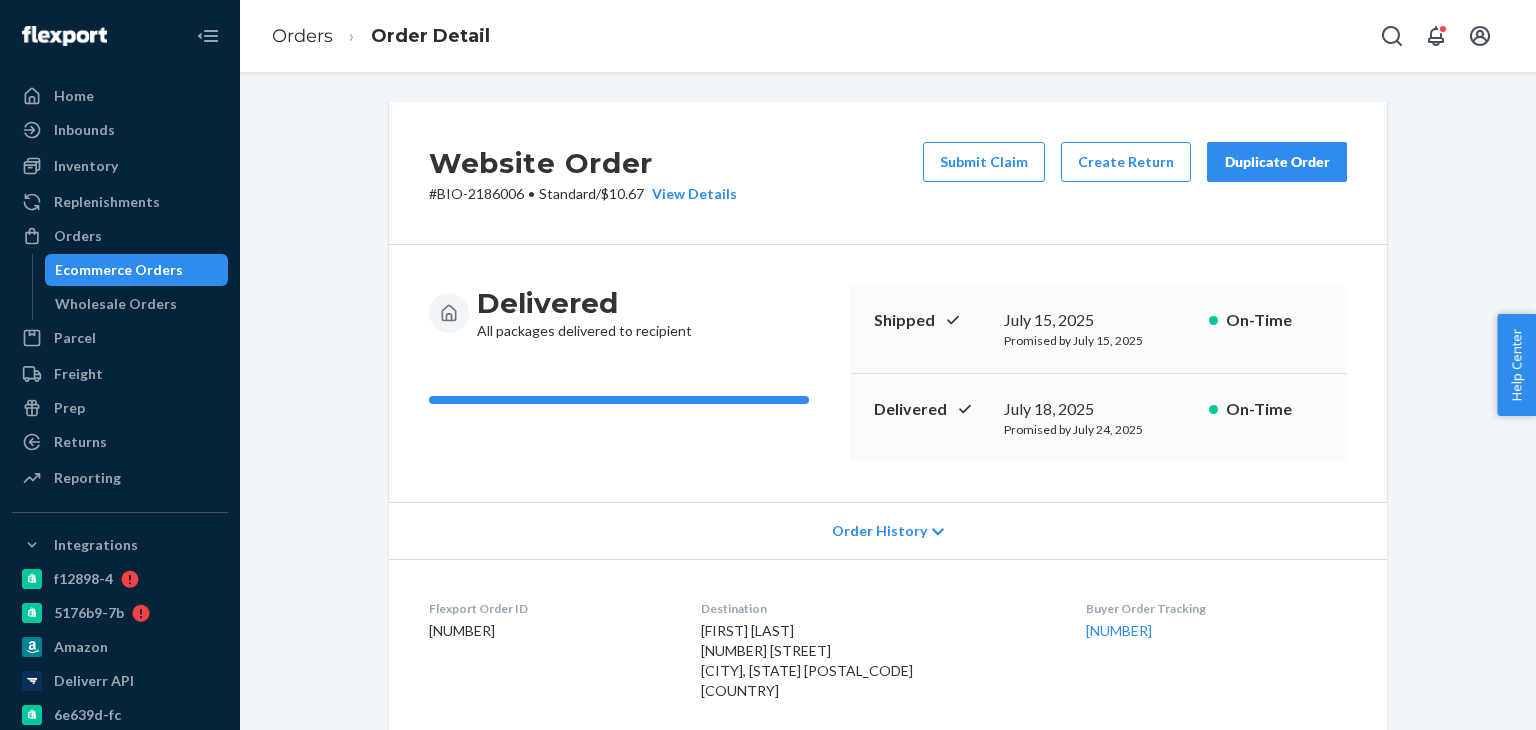 drag, startPoint x: 347, startPoint y: 289, endPoint x: 355, endPoint y: 280, distance: 12.0415945 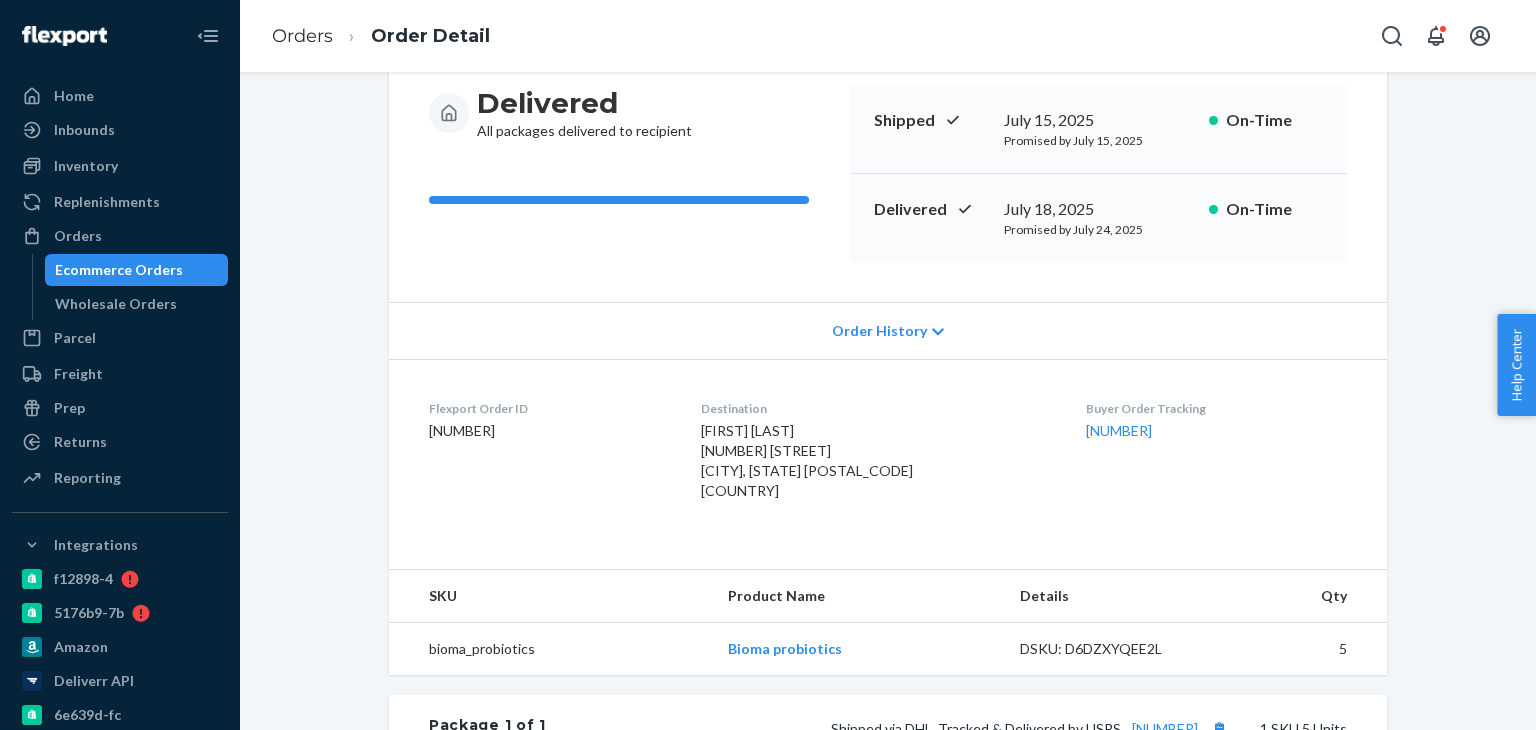 scroll, scrollTop: 100, scrollLeft: 0, axis: vertical 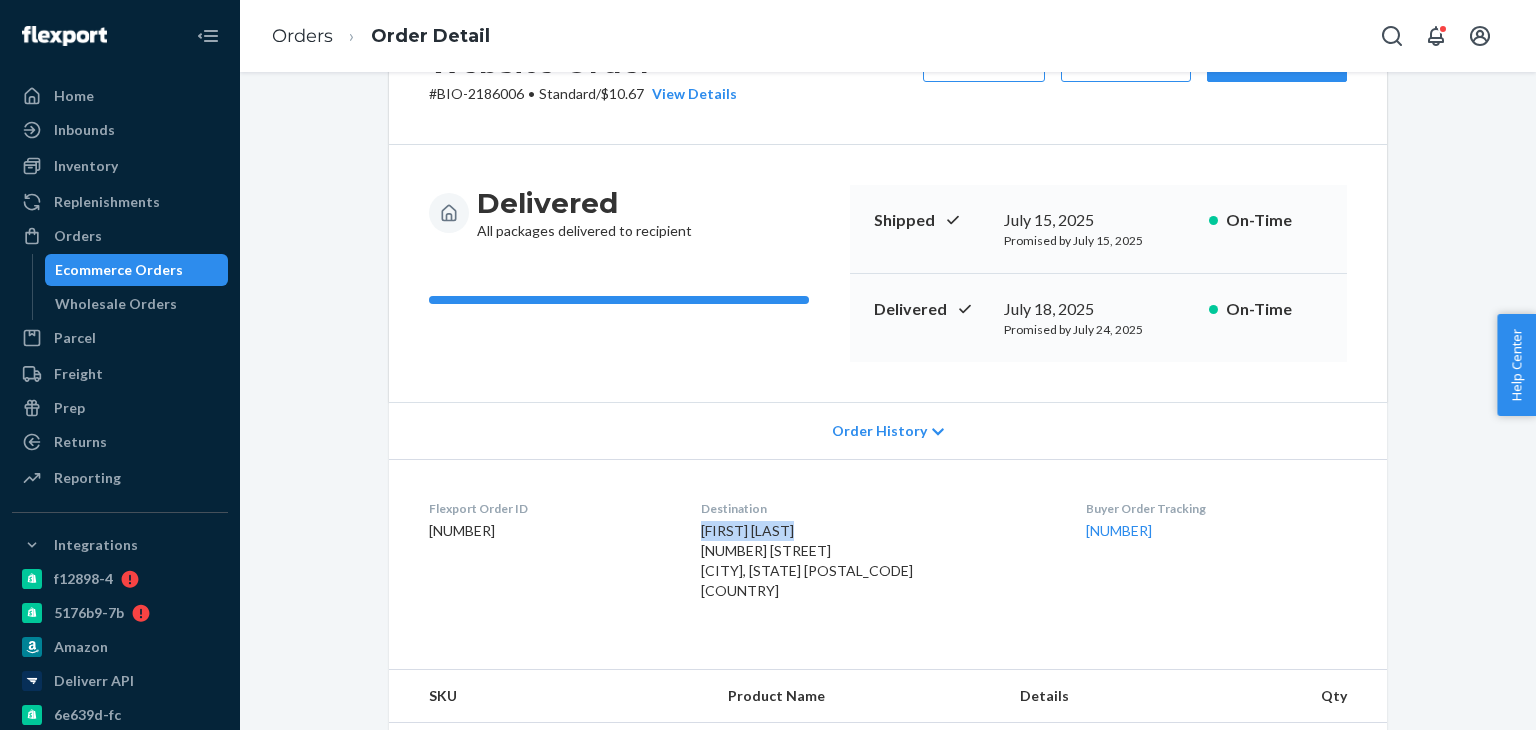 drag, startPoint x: 816, startPoint y: 528, endPoint x: 697, endPoint y: 525, distance: 119.03781 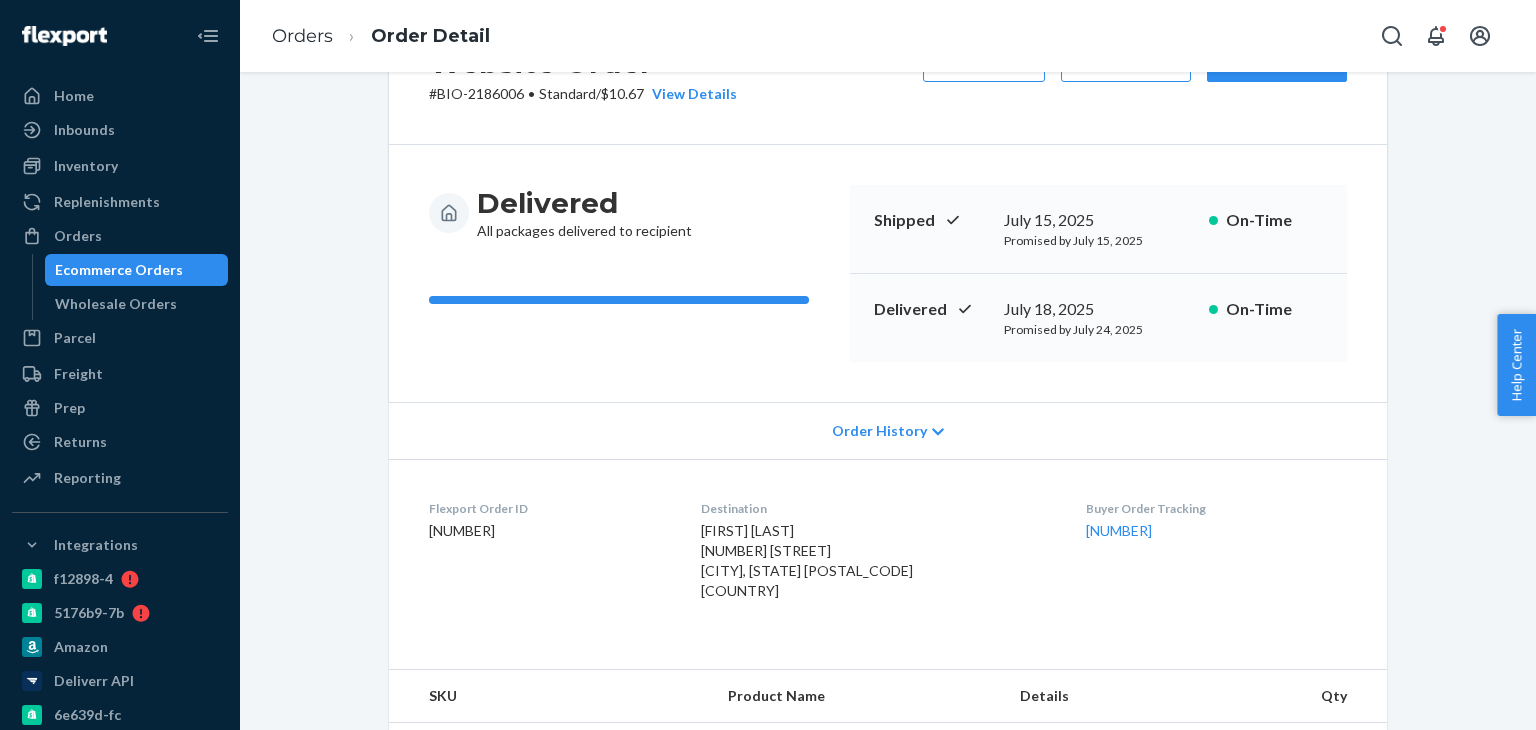 click on "Flexport Order ID [NUMBER] Destination [FIRST] [LAST]
[NUMBER] [STREET]
[CITY], [STATE] [POSTAL_CODE]
[COUNTRY] Buyer Order Tracking [NUMBER]" at bounding box center [888, 554] 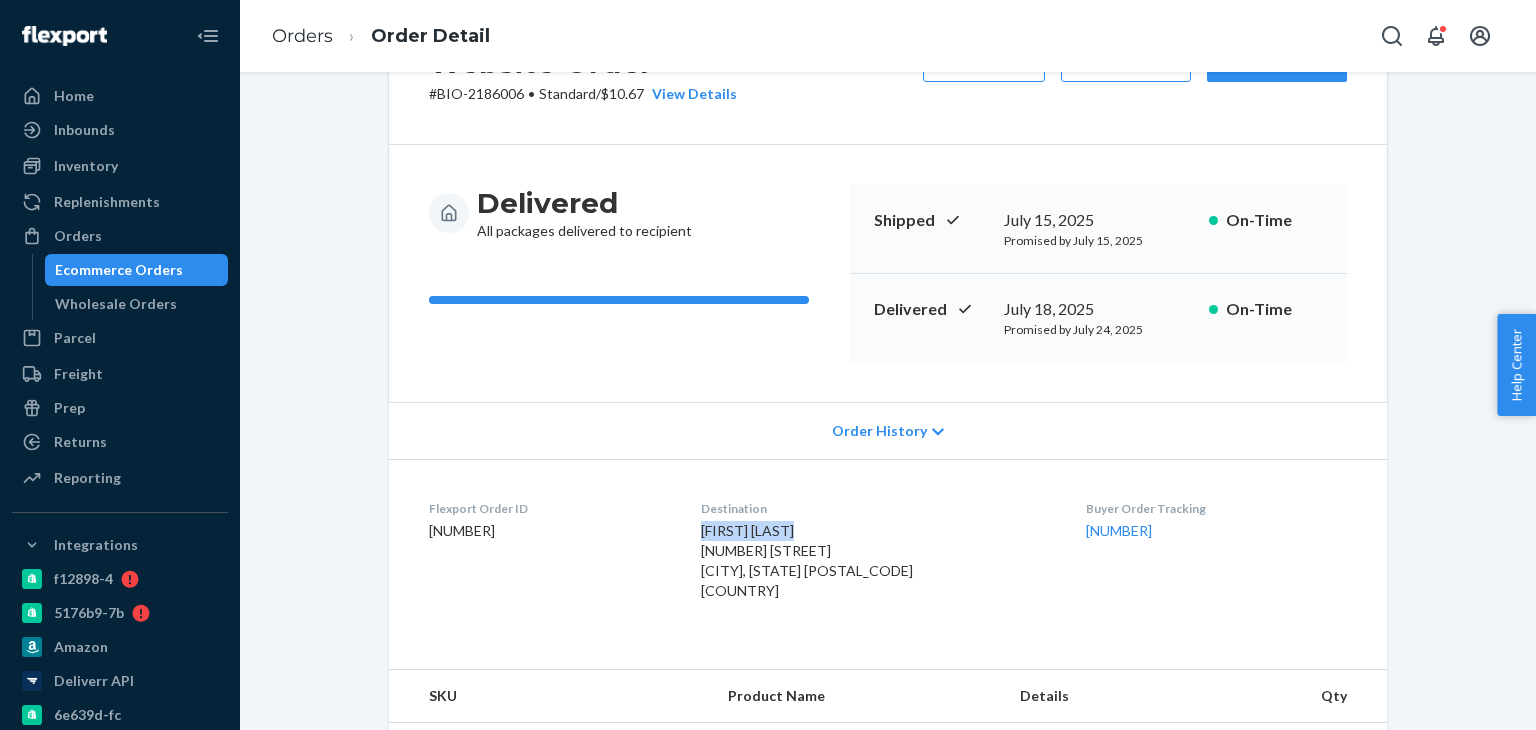 drag, startPoint x: 827, startPoint y: 530, endPoint x: 693, endPoint y: 530, distance: 134 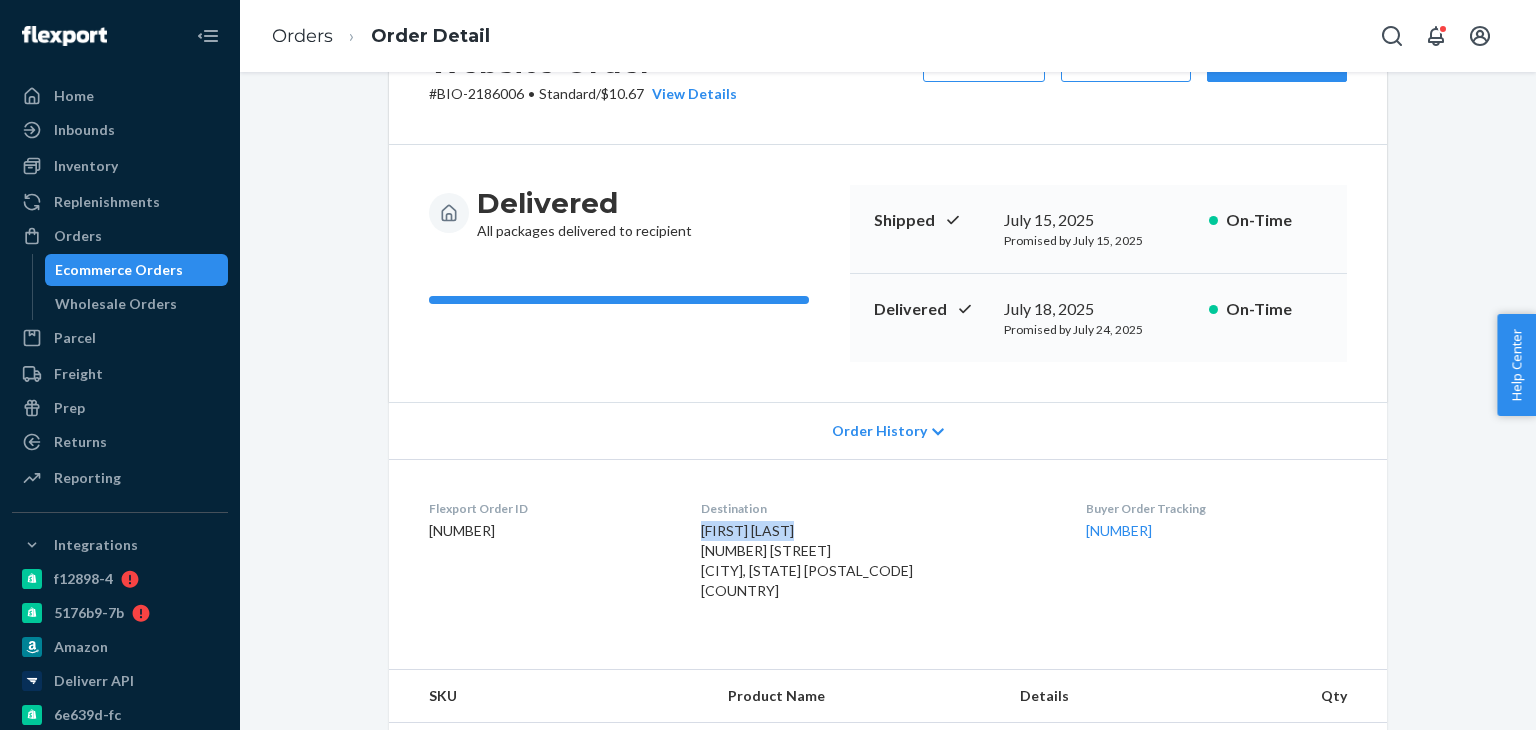click on "Flexport Order ID [NUMBER] Destination [FIRST] [LAST]
[NUMBER] [STREET]
[CITY], [STATE] [POSTAL_CODE]
[COUNTRY] Buyer Order Tracking [NUMBER]" at bounding box center (888, 554) 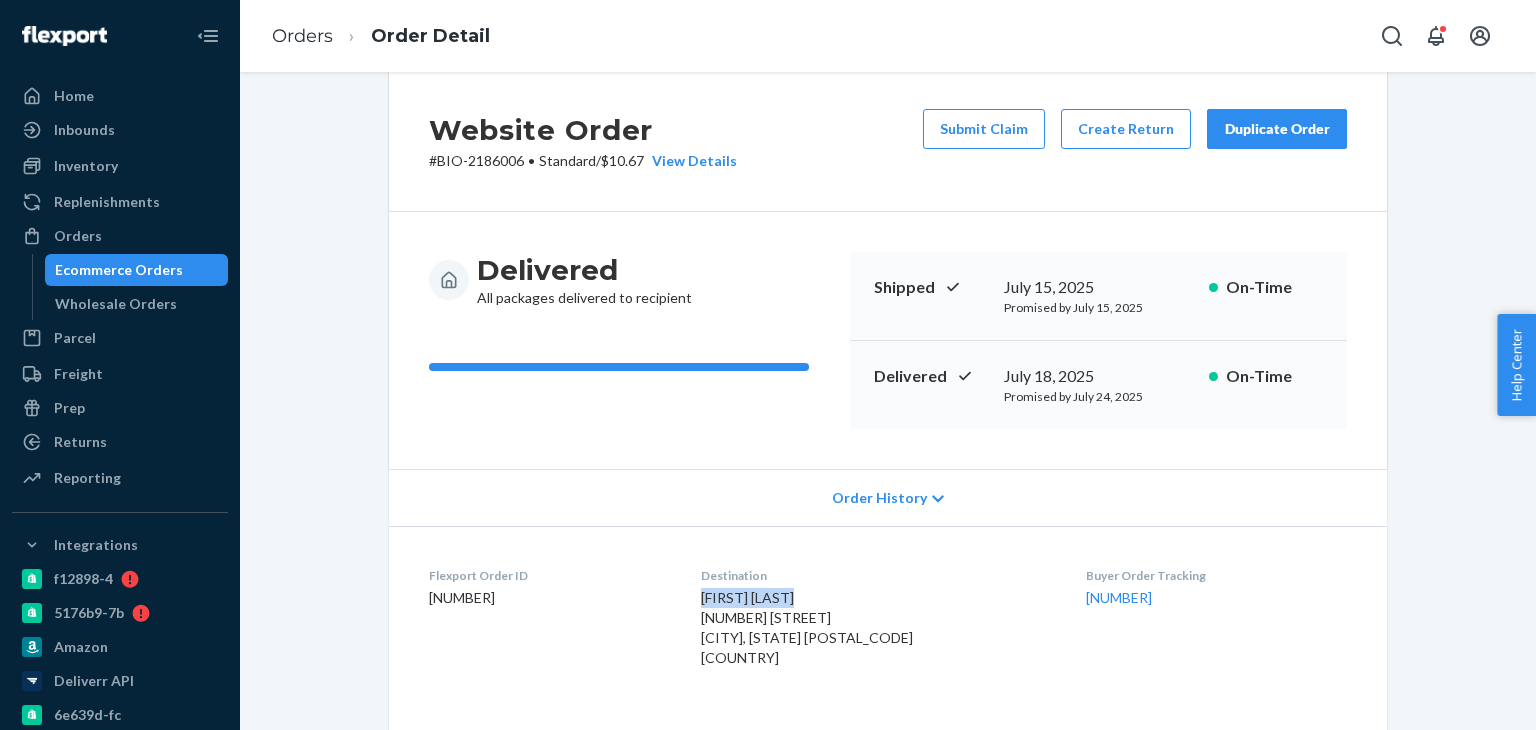 scroll, scrollTop: 0, scrollLeft: 0, axis: both 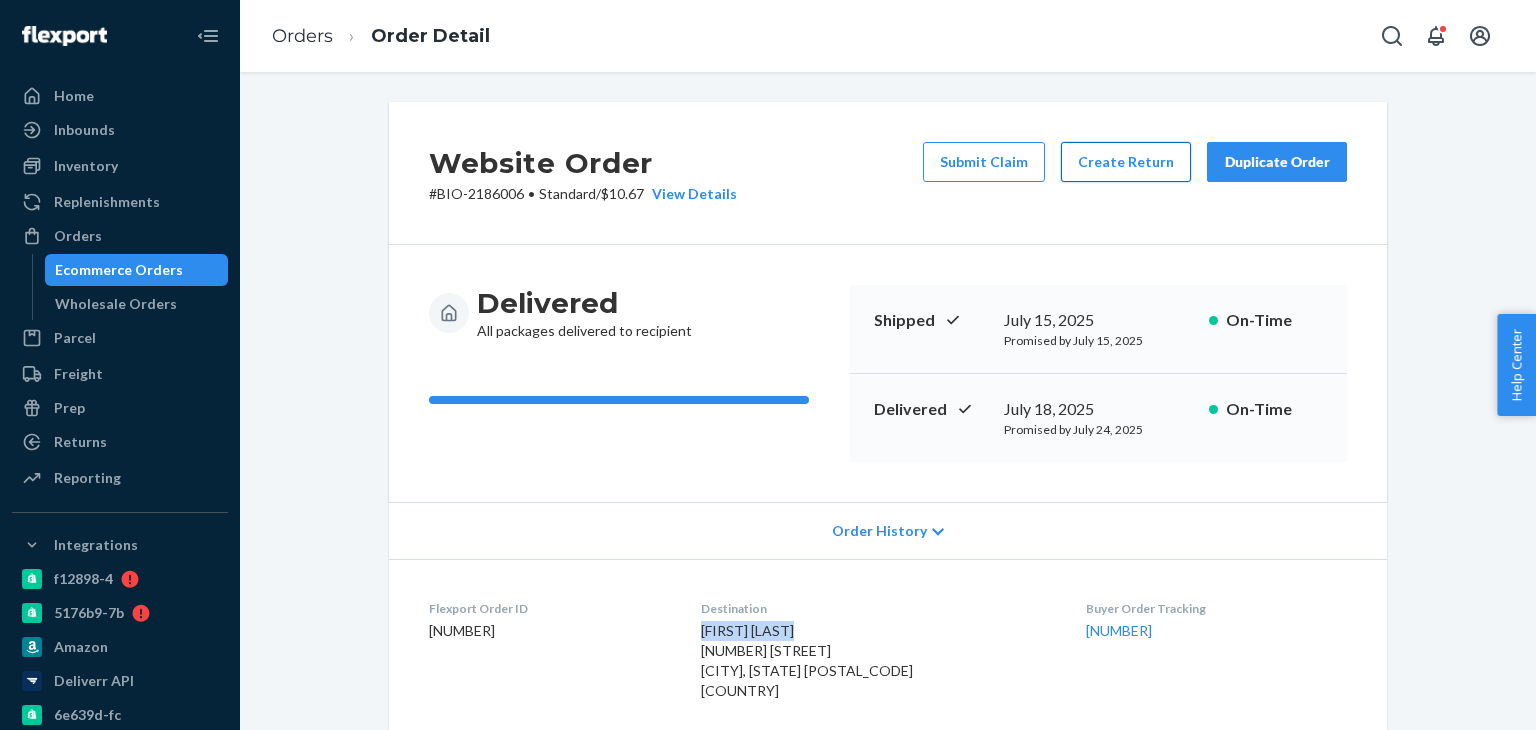 click on "Create Return" at bounding box center (1126, 162) 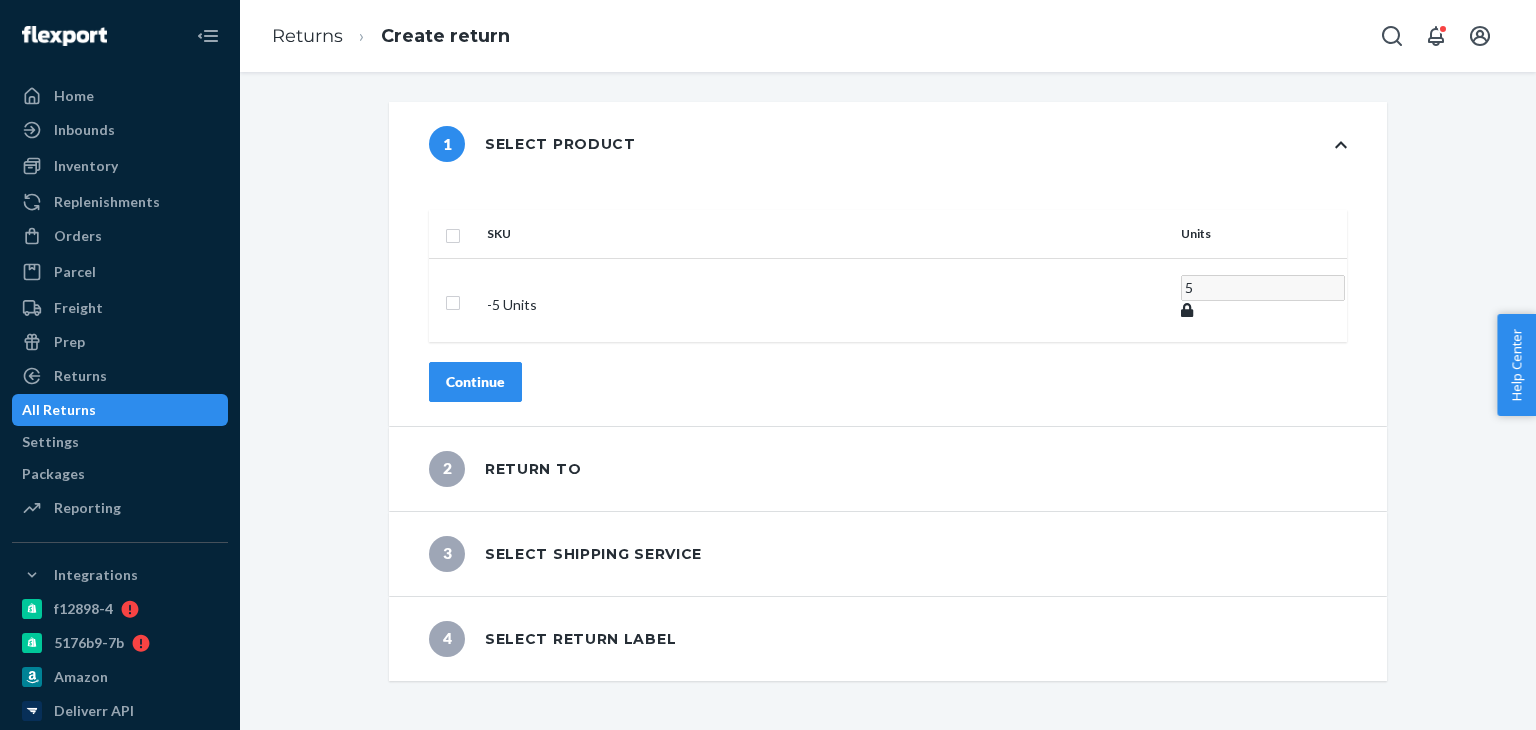click at bounding box center (453, 233) 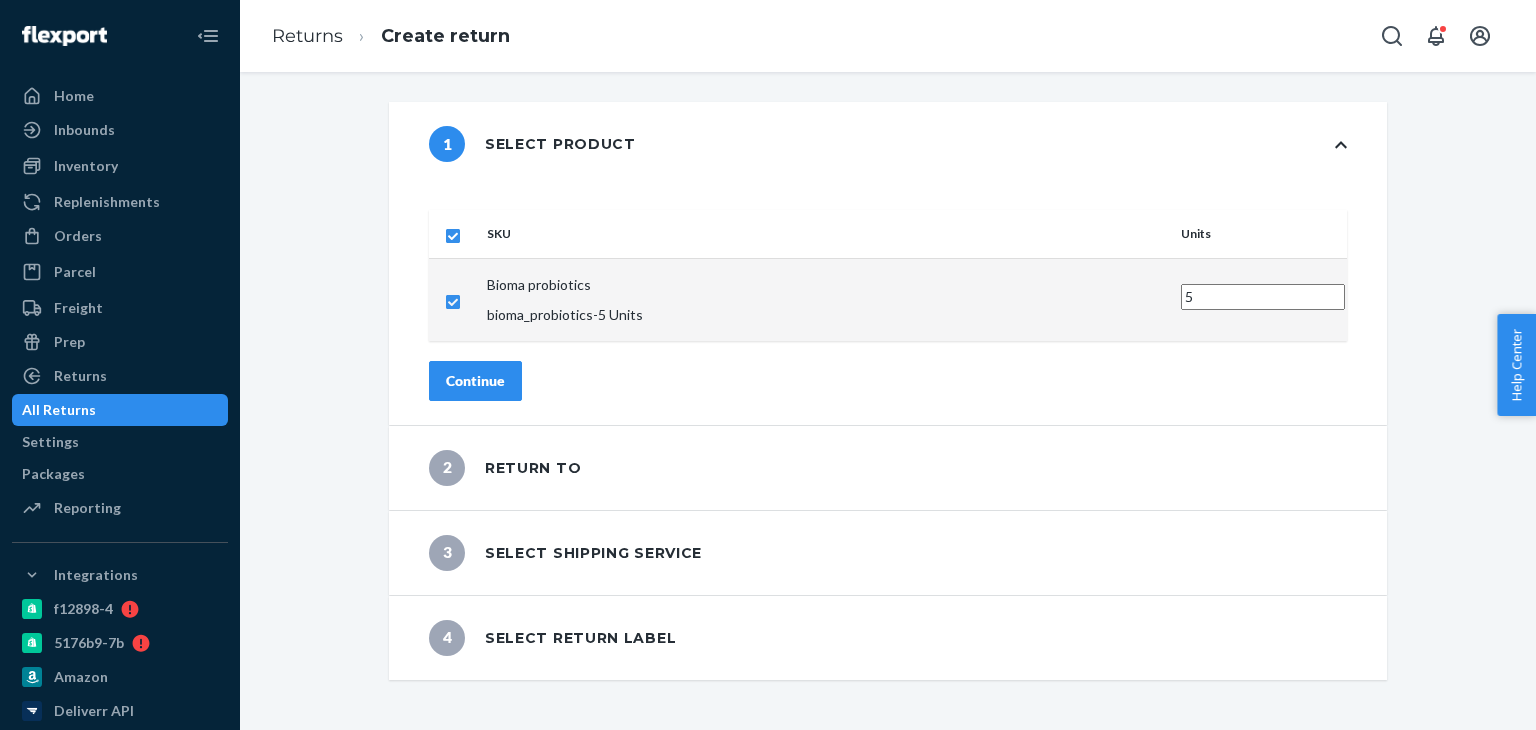 click at bounding box center (453, 233) 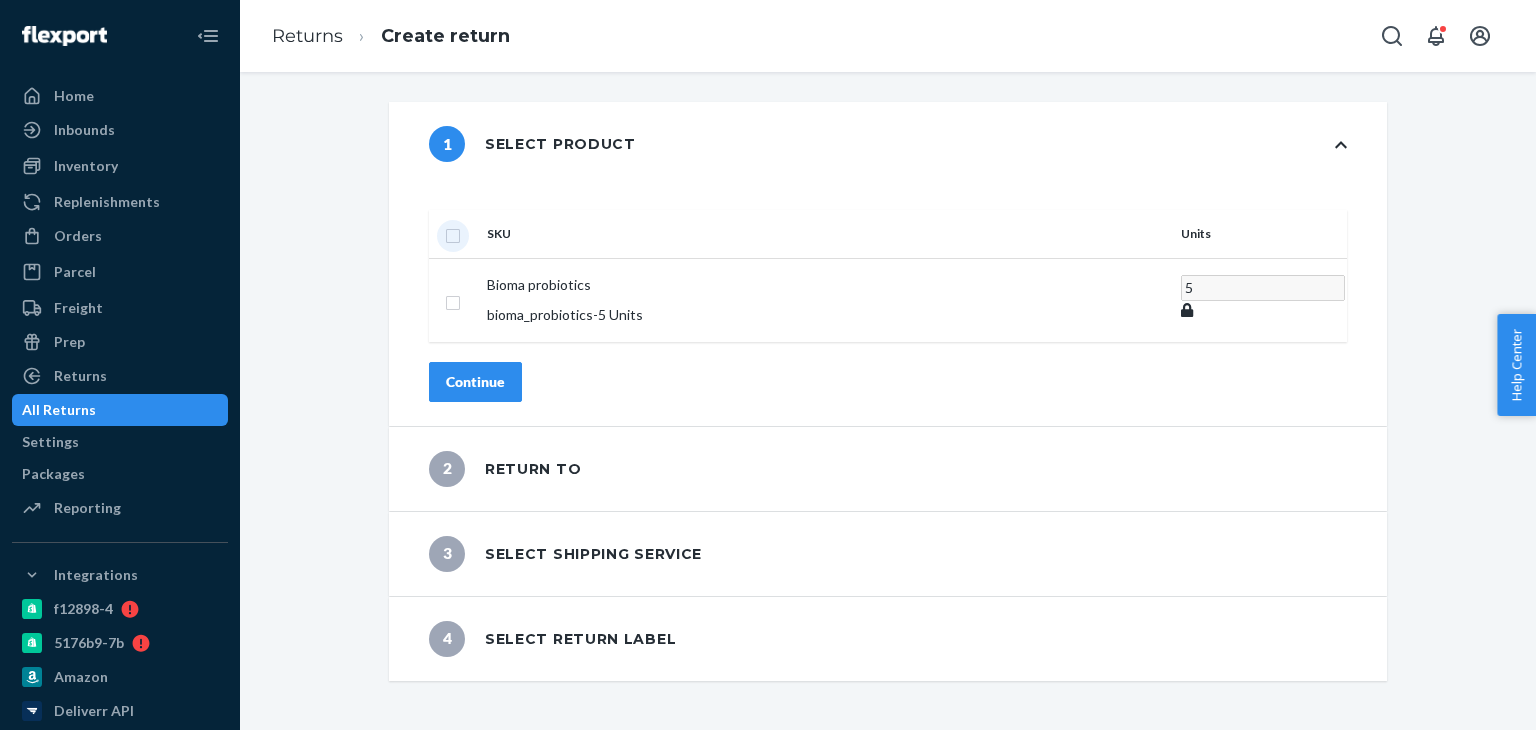 click at bounding box center (453, 233) 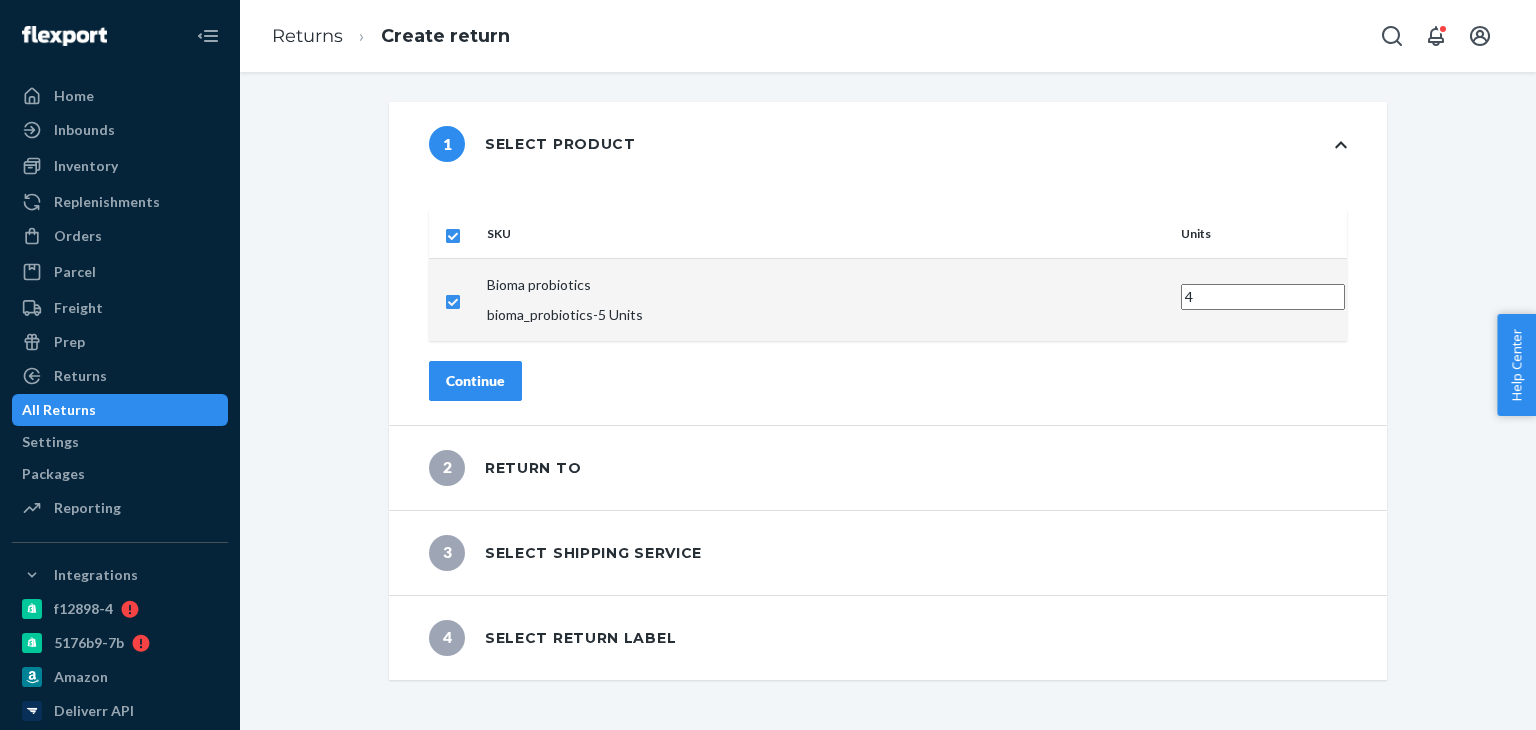 type on "4" 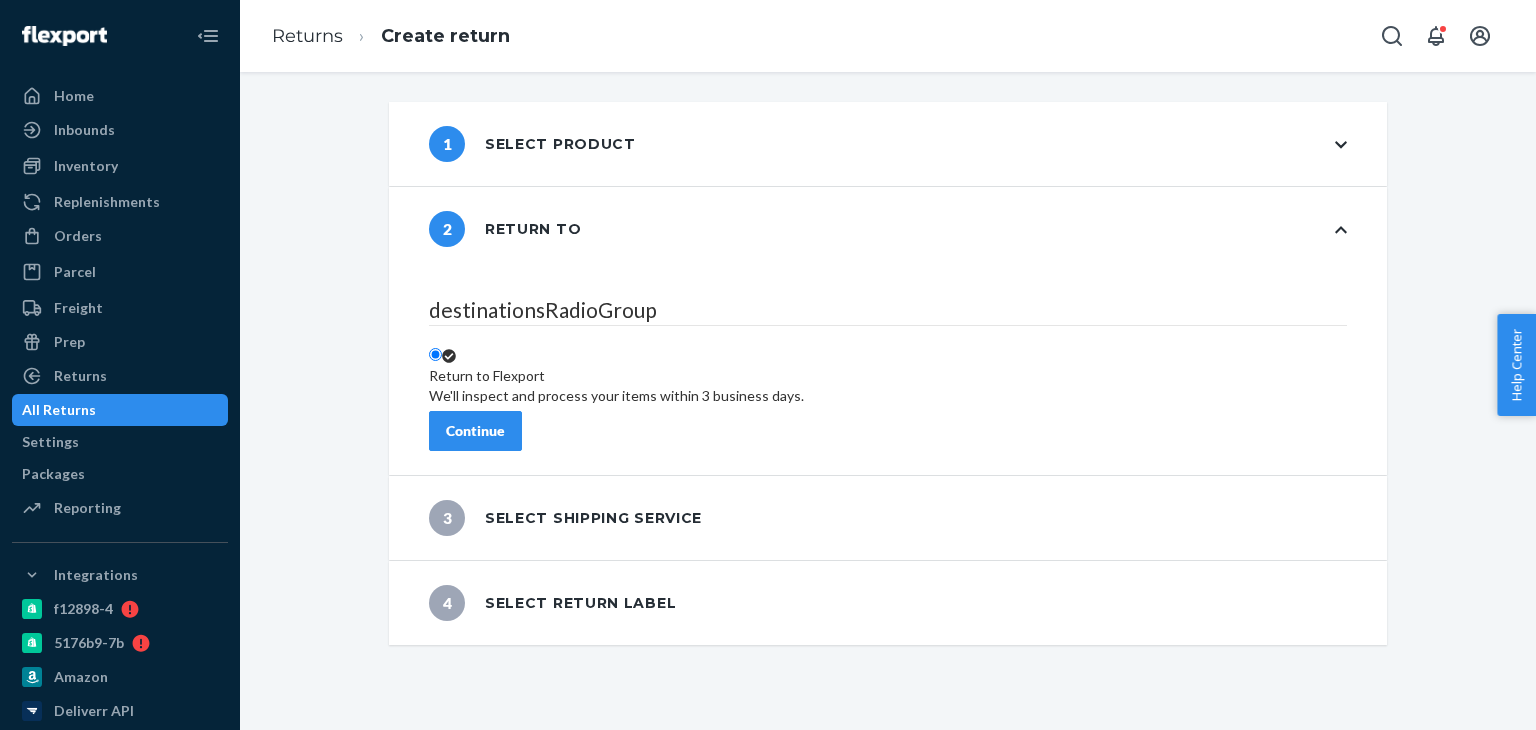 click on "Continue" at bounding box center [475, 431] 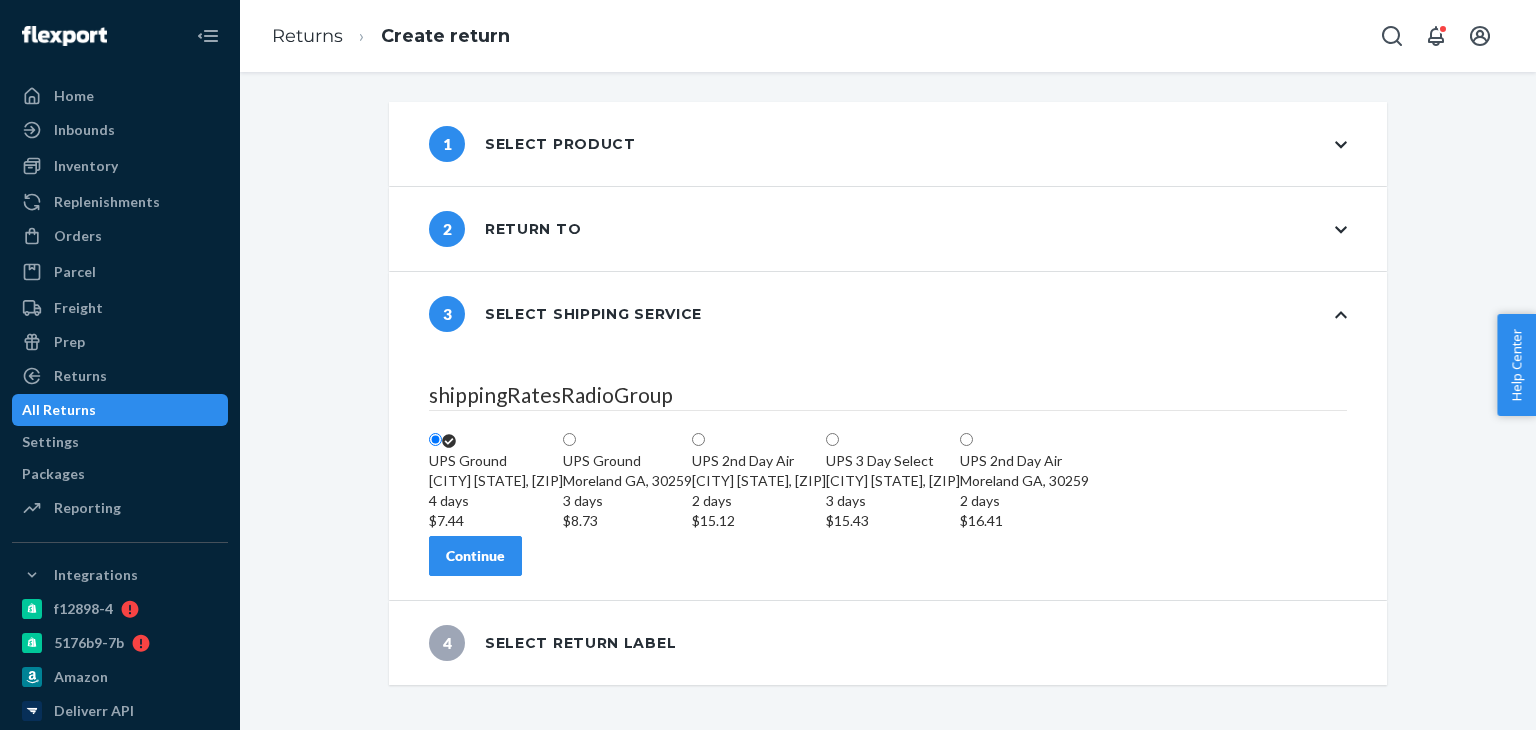 click on "Continue" at bounding box center (475, 556) 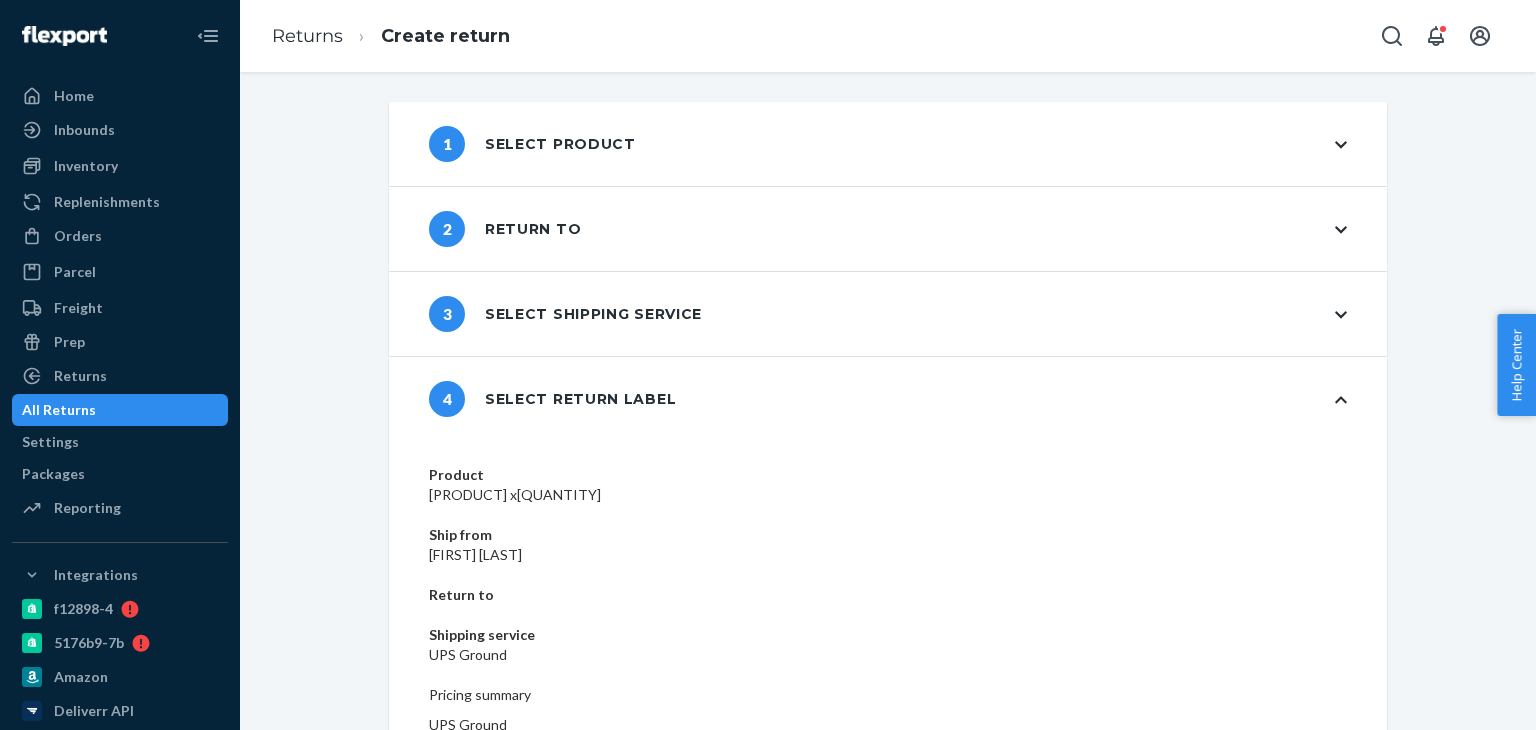 scroll, scrollTop: 85, scrollLeft: 0, axis: vertical 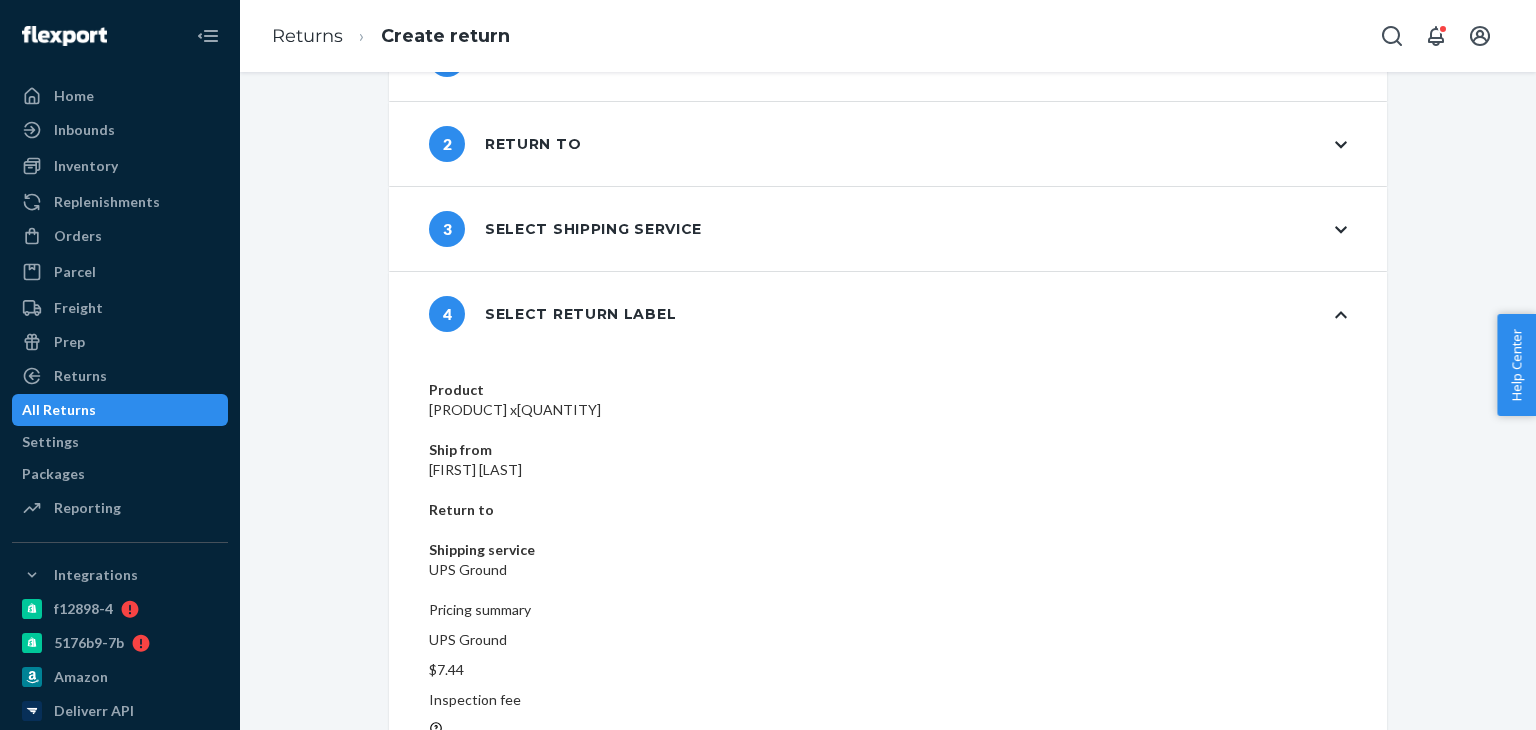 click on "Create return label" at bounding box center [508, 911] 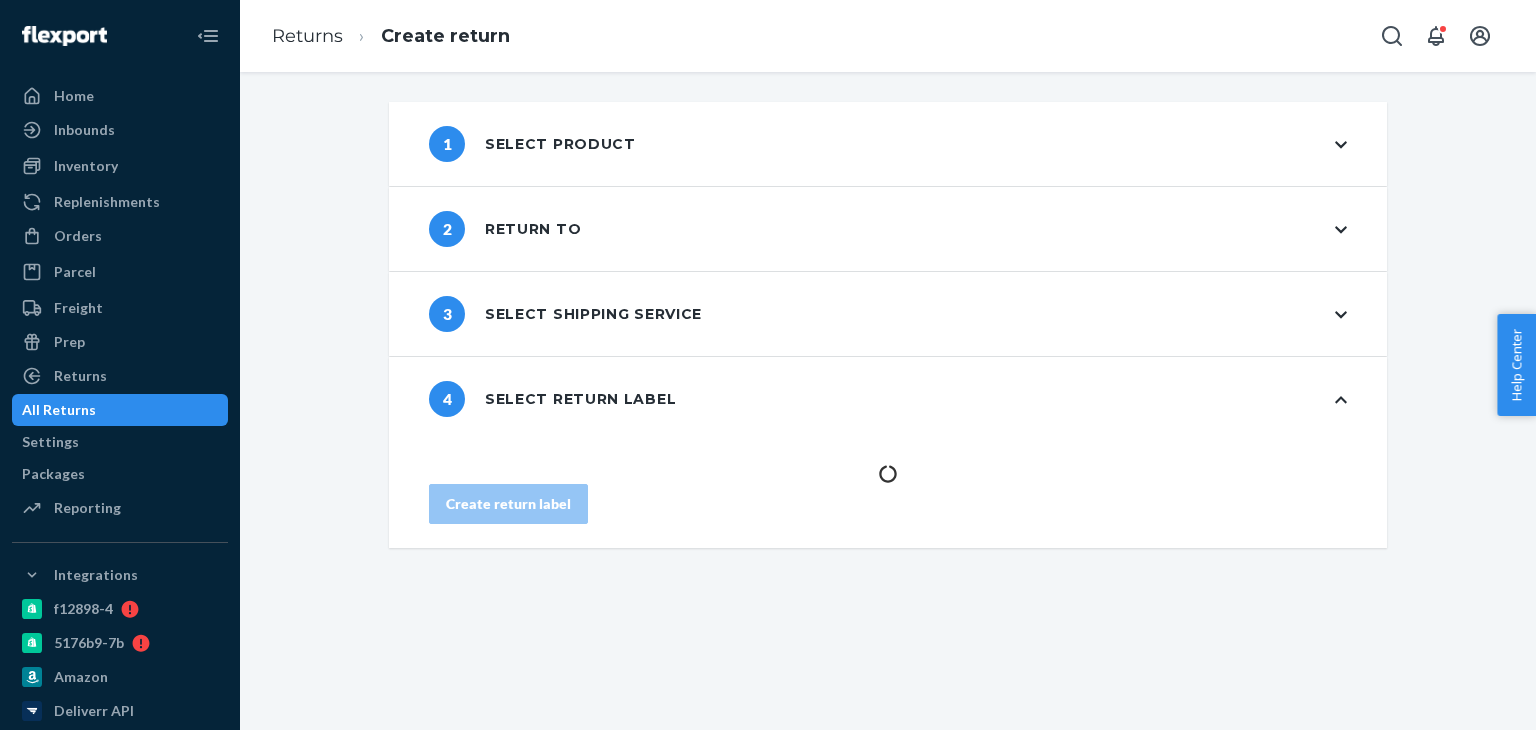 scroll, scrollTop: 0, scrollLeft: 0, axis: both 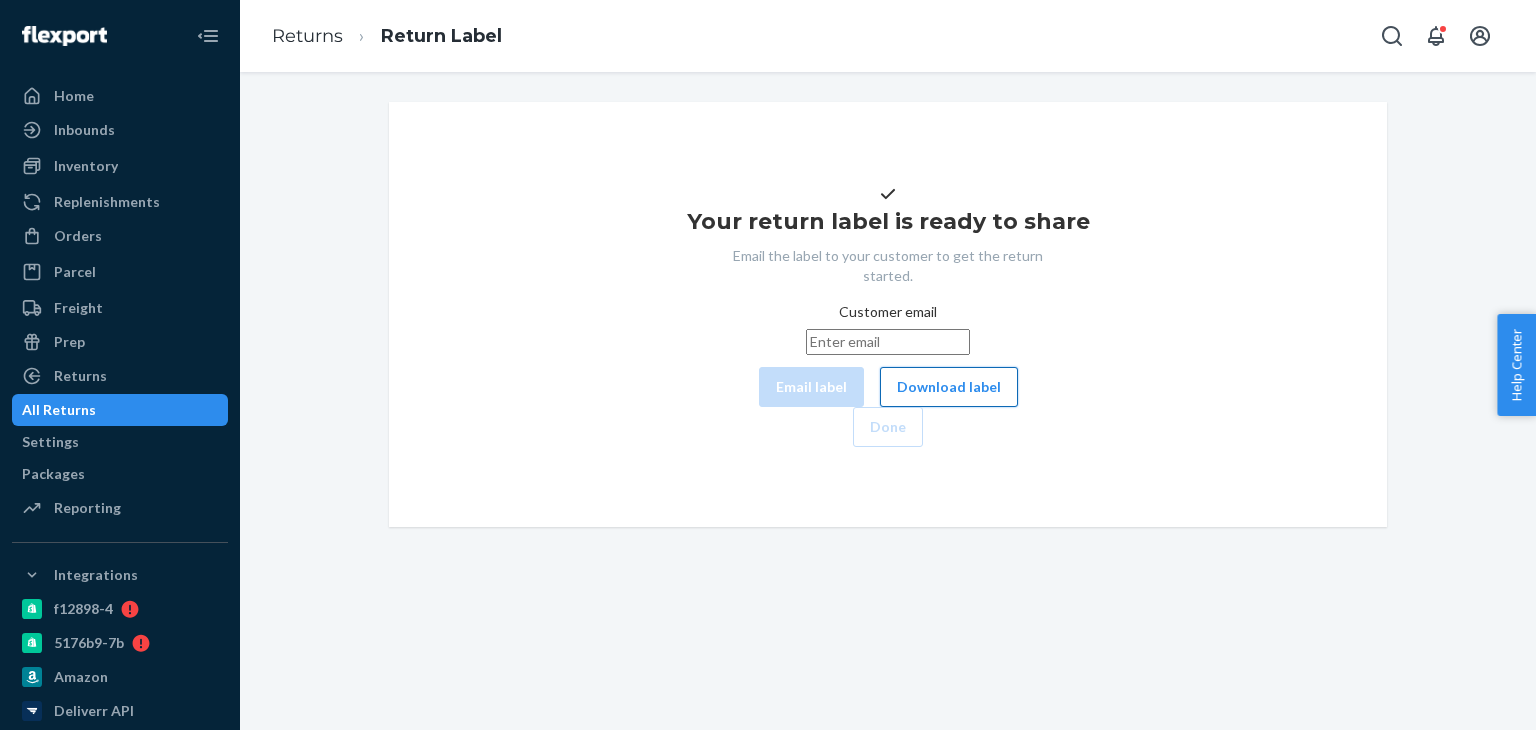 click on "Download label" at bounding box center (949, 387) 